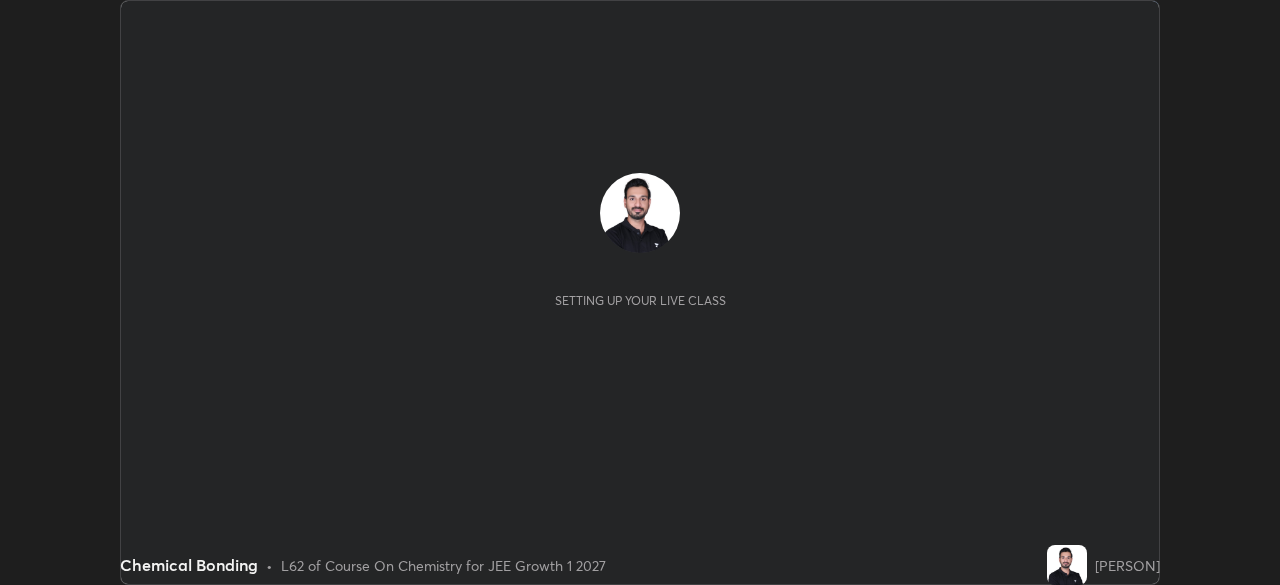 scroll, scrollTop: 0, scrollLeft: 0, axis: both 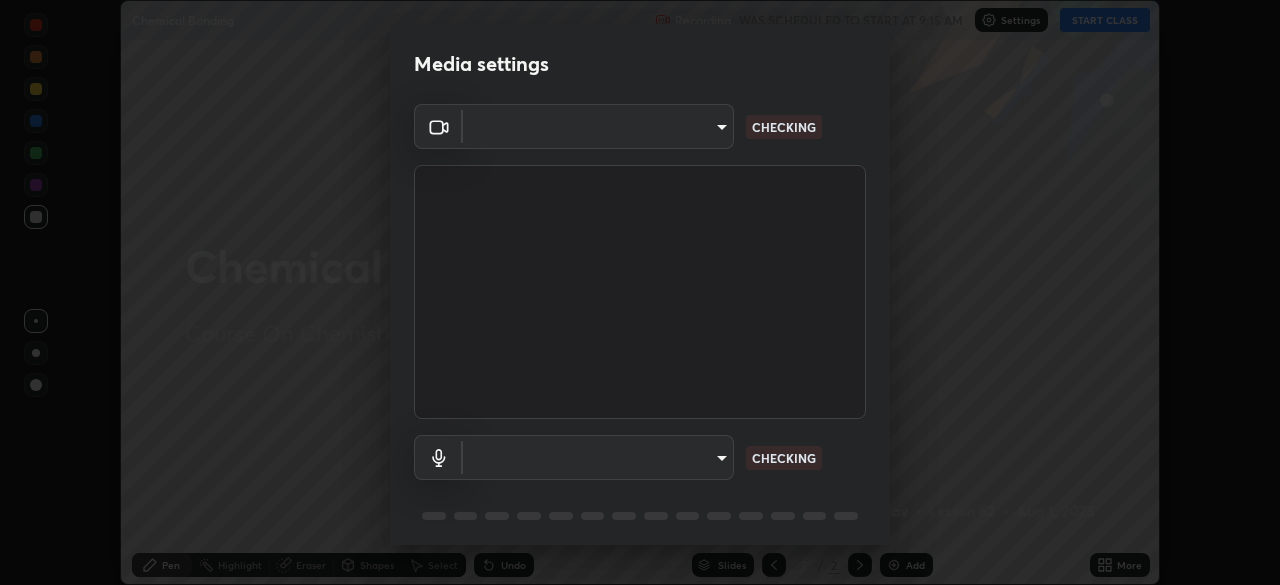 type on "e74ca63ae388f954bfaf6653c56e5440299f2e2585bfa252c10ec08d26b876d3" 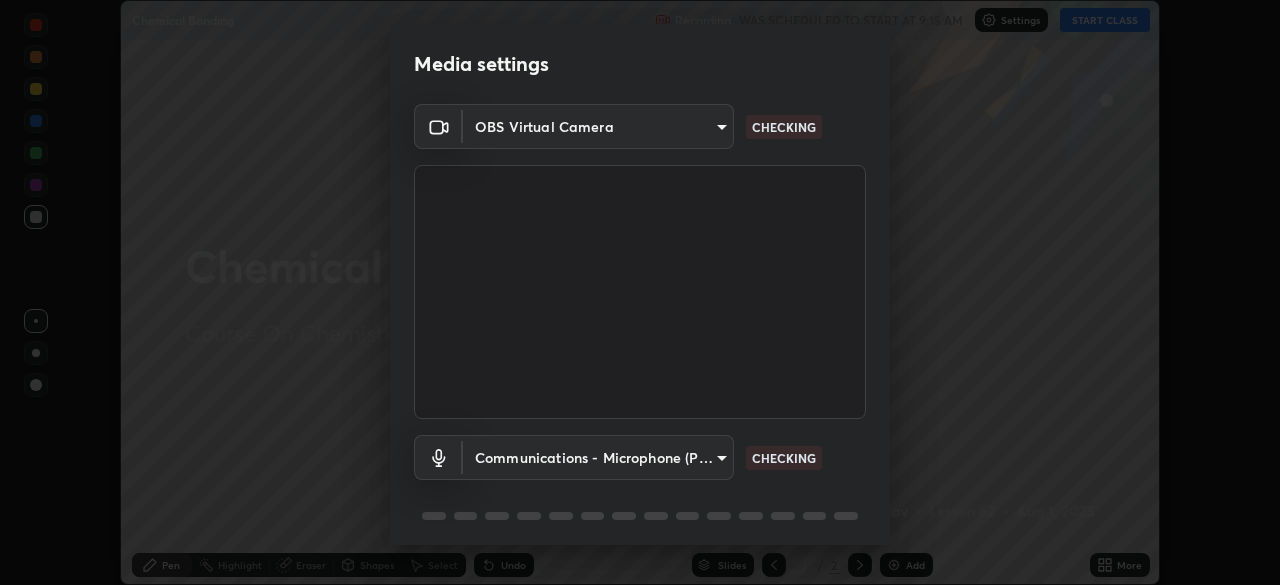 click on "OBS Virtual Camera [HASH] CHECKING Communications - Microphone (POROSVOC) communications CHECKING" at bounding box center (640, 328) 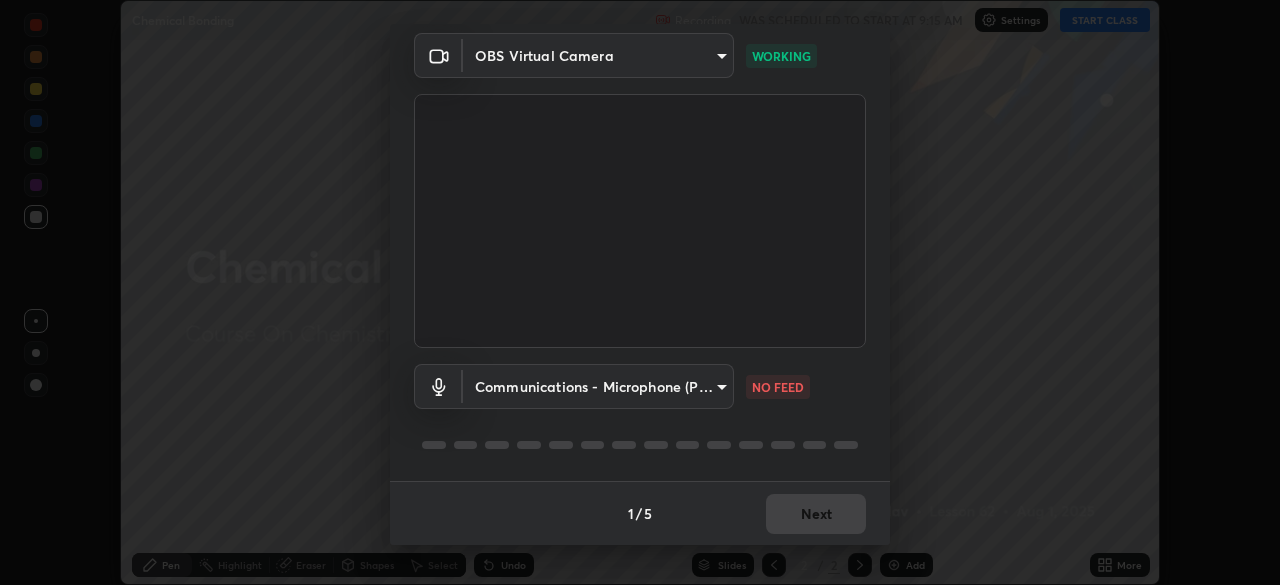 click on "Erase all Chemical Bonding Recording WAS SCHEDULED TO START AT  9:15 AM Settings START CLASS Setting up your live class Chemical Bonding • L62 of Course On Chemistry for JEE Growth 1 2027 [PERSON] Pen Highlight Eraser Shapes Select Undo Slides 2 / 2 Add More No doubts shared Encourage your learners to ask a doubt for better clarity Report an issue Reason for reporting Buffering Chat not working Audio - Video sync issue Educator video quality low ​ Attach an image Report Media settings OBS Virtual Camera [HASH] WORKING Communications - Microphone (POROSVOC) communications NO FEED 1 / 5 Next" at bounding box center (640, 292) 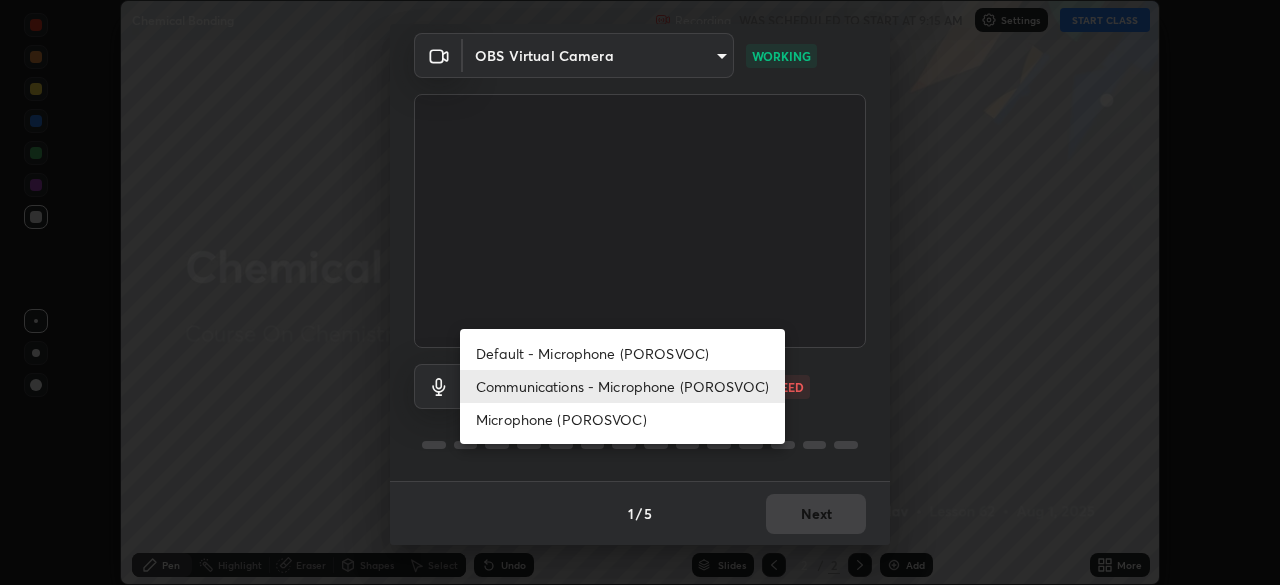 click on "Default - Microphone (POROSVOC)" at bounding box center [622, 353] 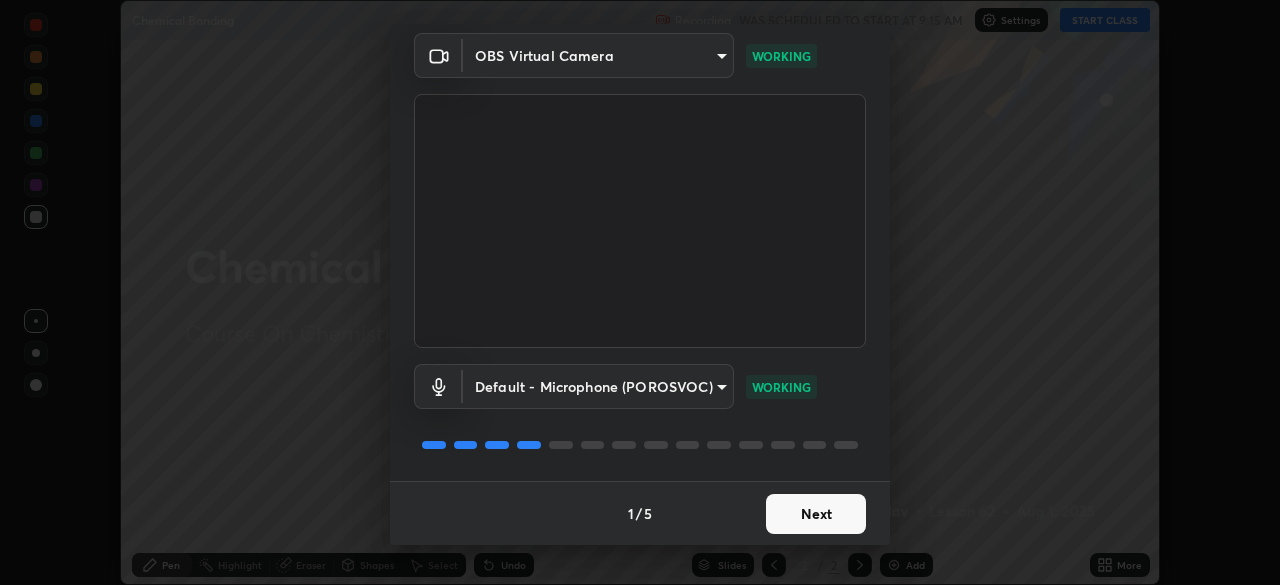 click on "Next" at bounding box center [816, 514] 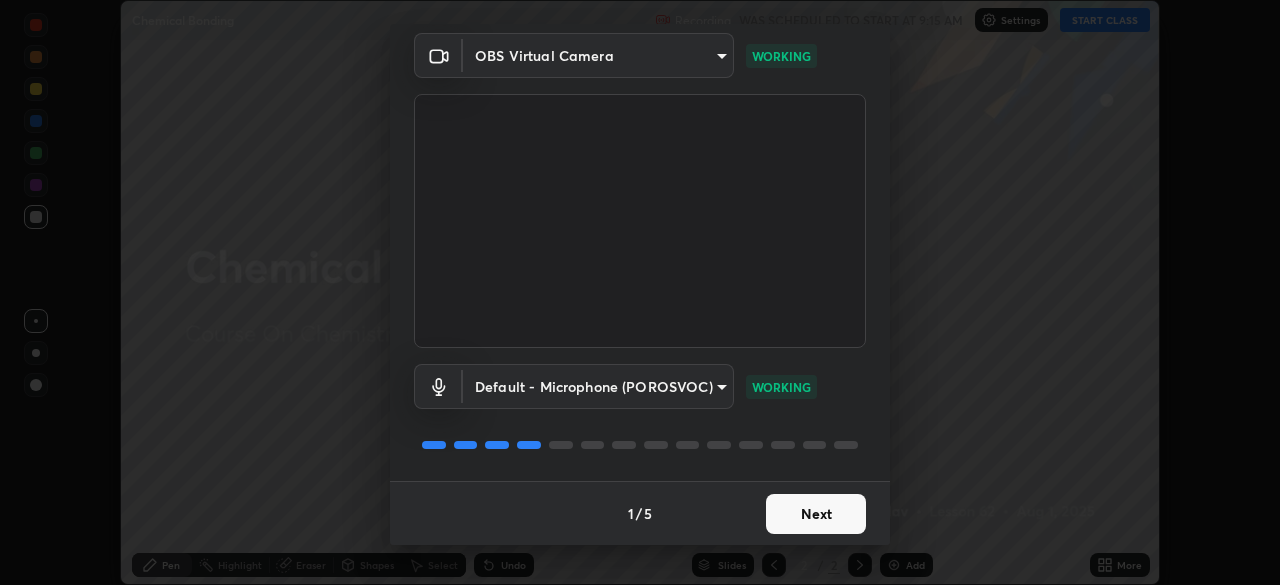 scroll, scrollTop: 0, scrollLeft: 0, axis: both 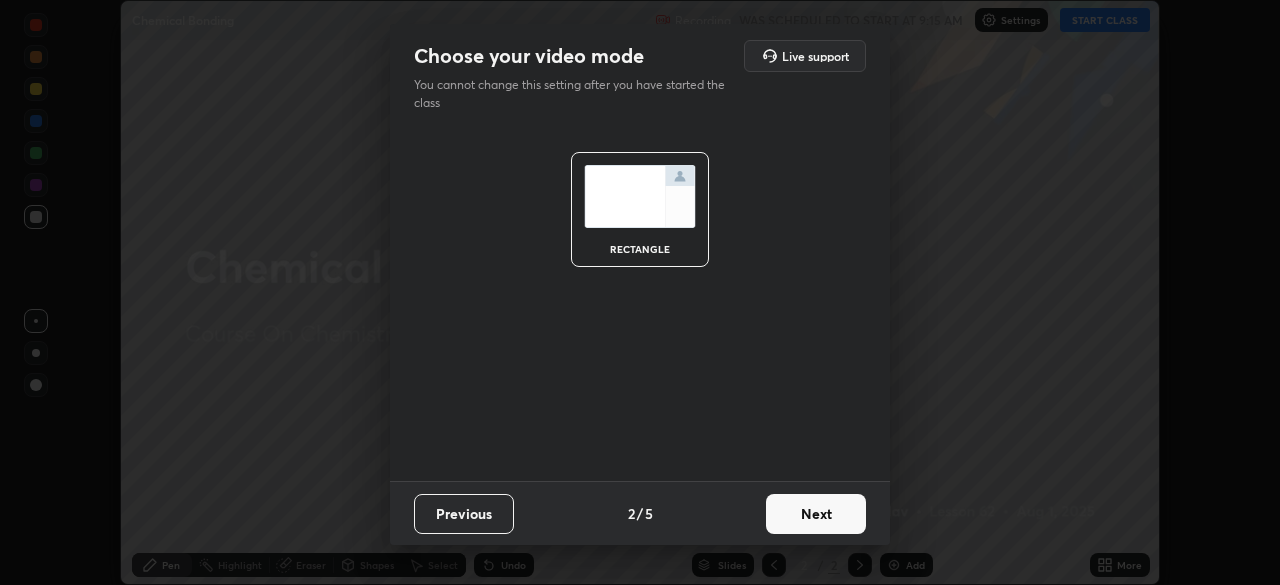 click on "Next" at bounding box center (816, 514) 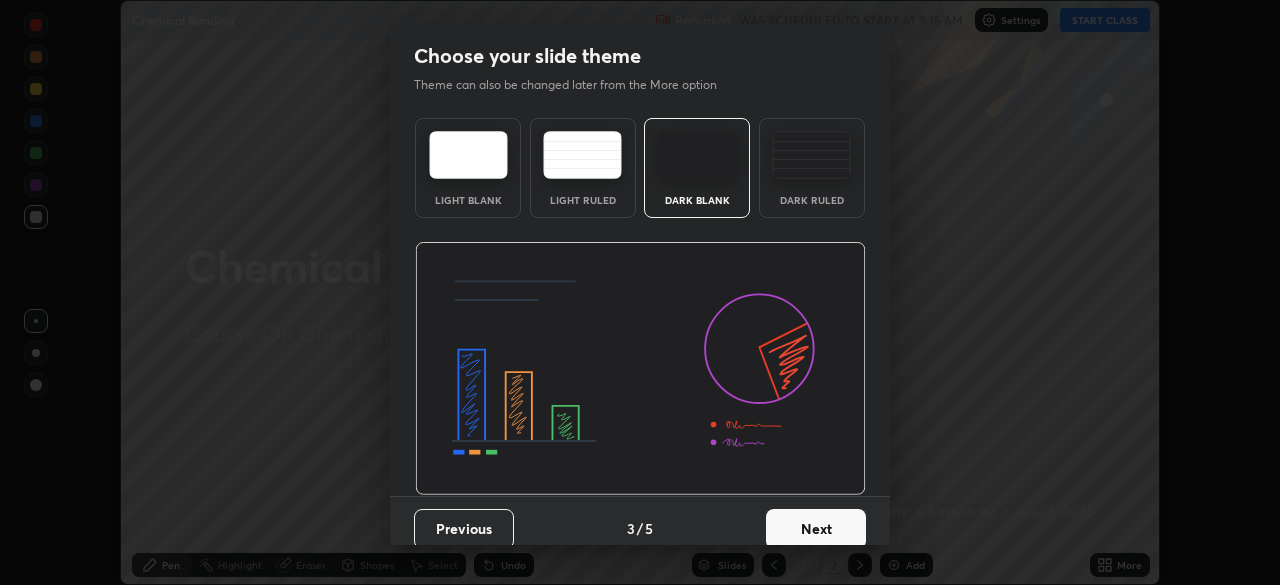 click on "Next" at bounding box center [816, 529] 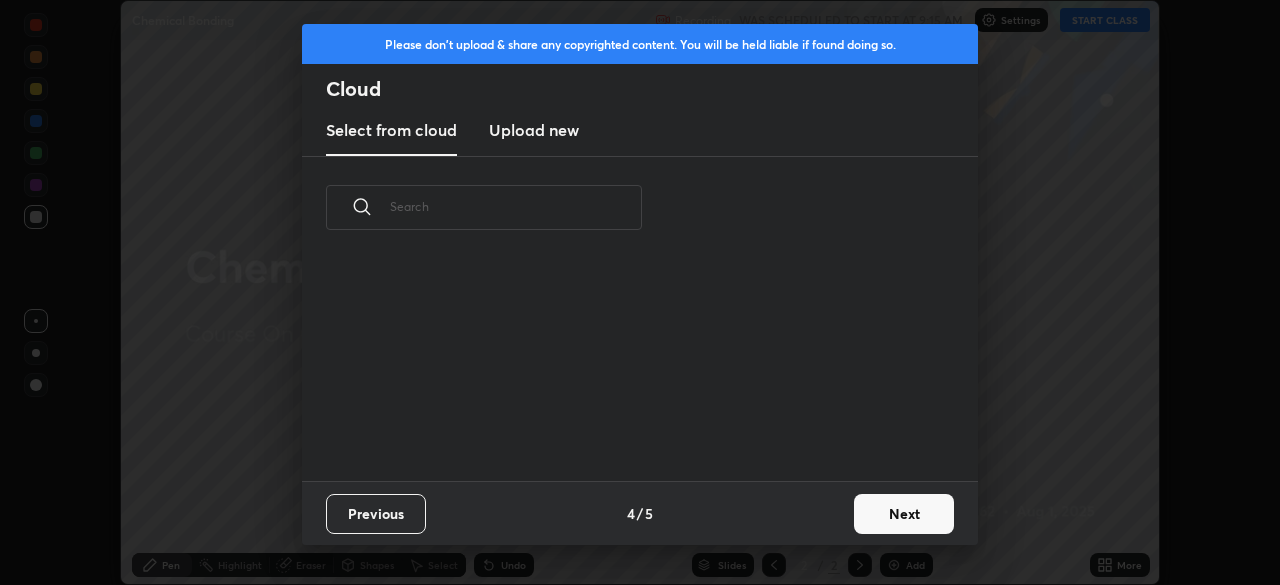 click on "Next" at bounding box center (904, 514) 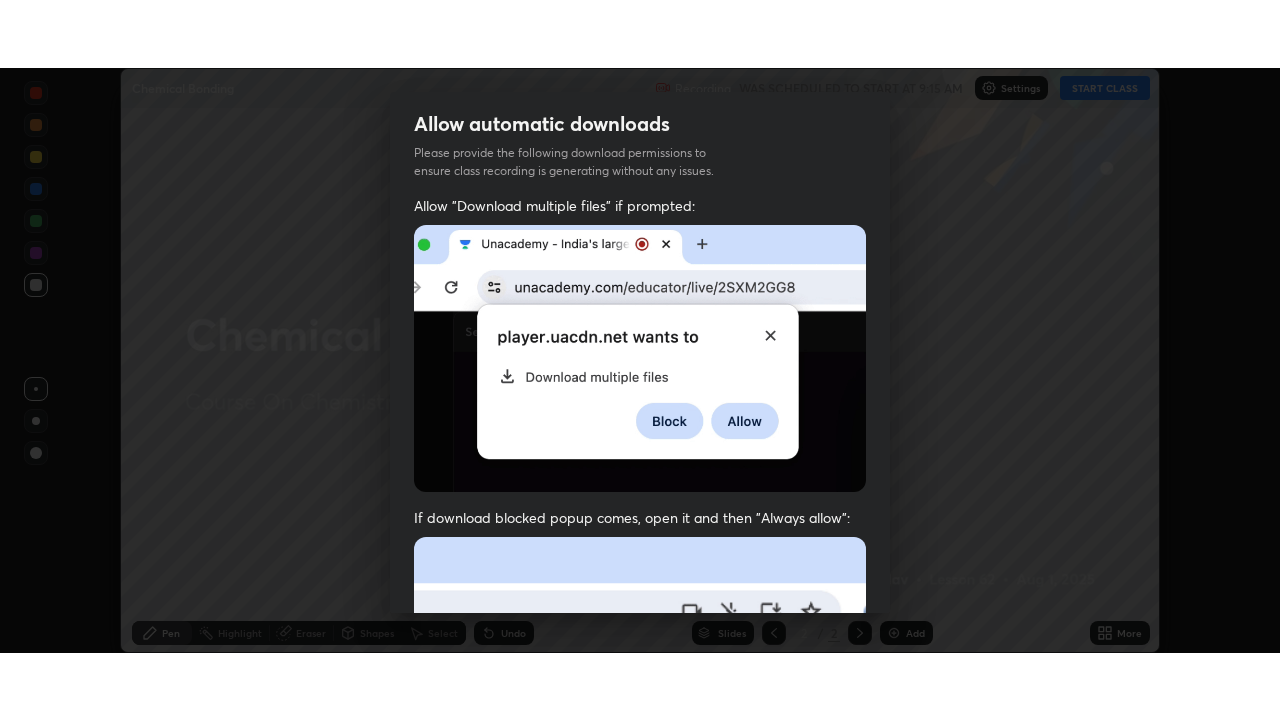 scroll, scrollTop: 456, scrollLeft: 0, axis: vertical 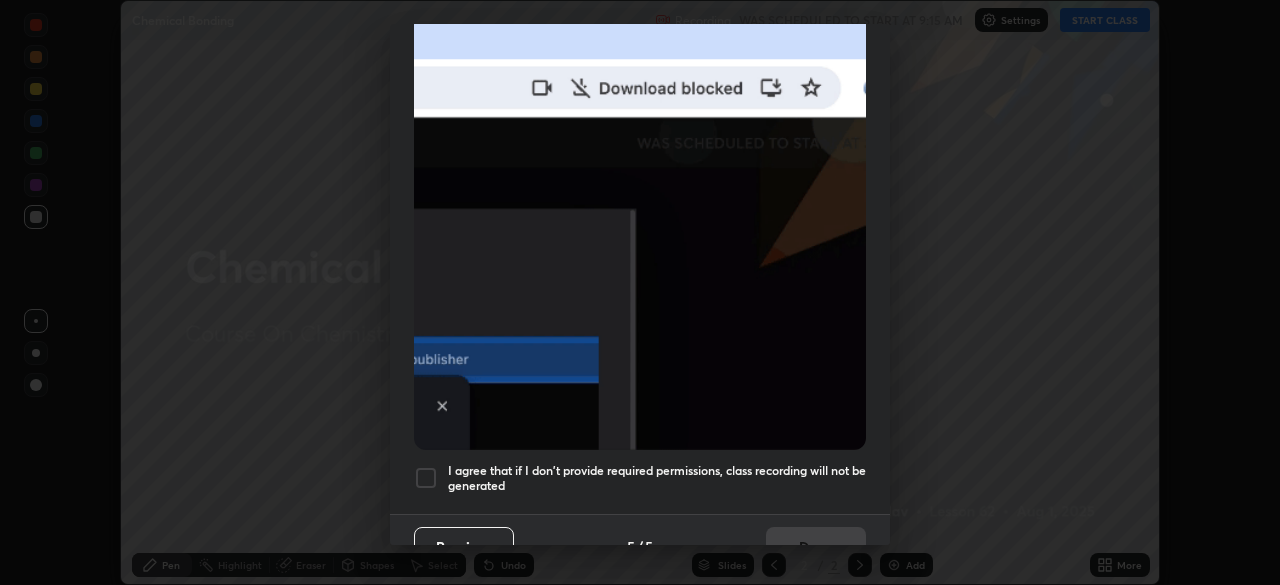 click at bounding box center [426, 478] 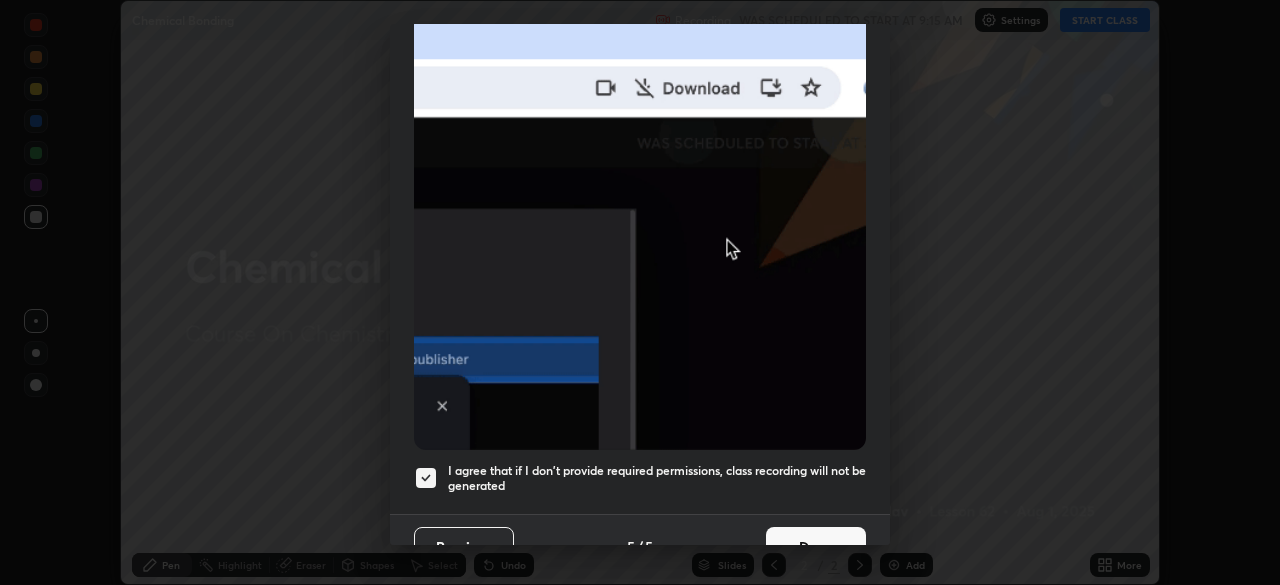 click on "Done" at bounding box center (816, 547) 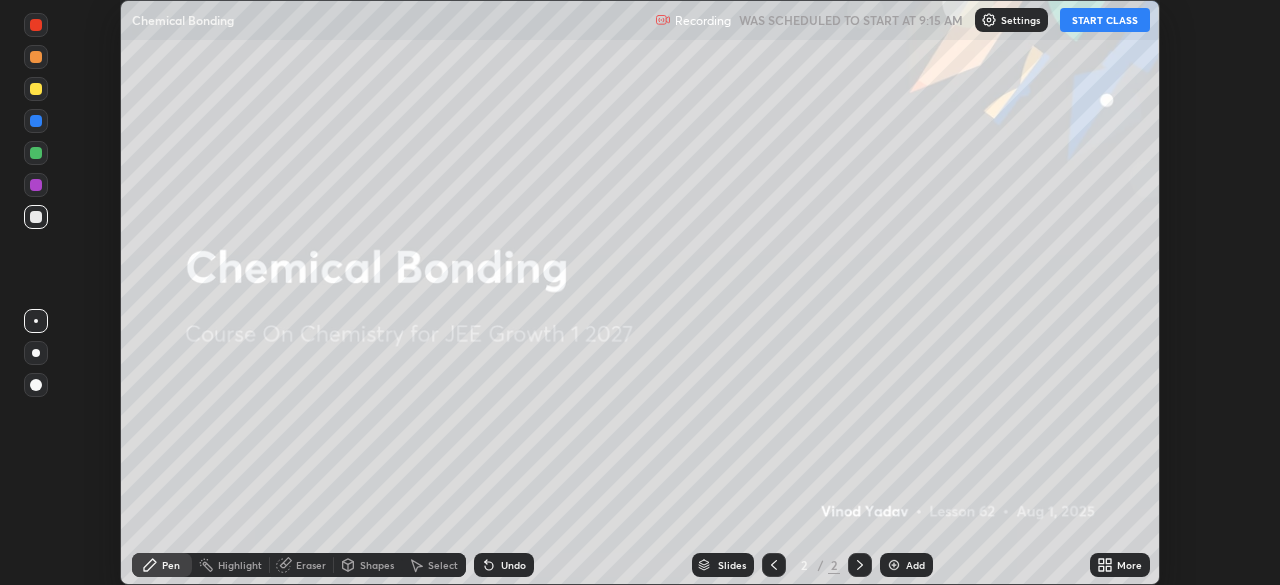 click on "START CLASS" at bounding box center (1105, 20) 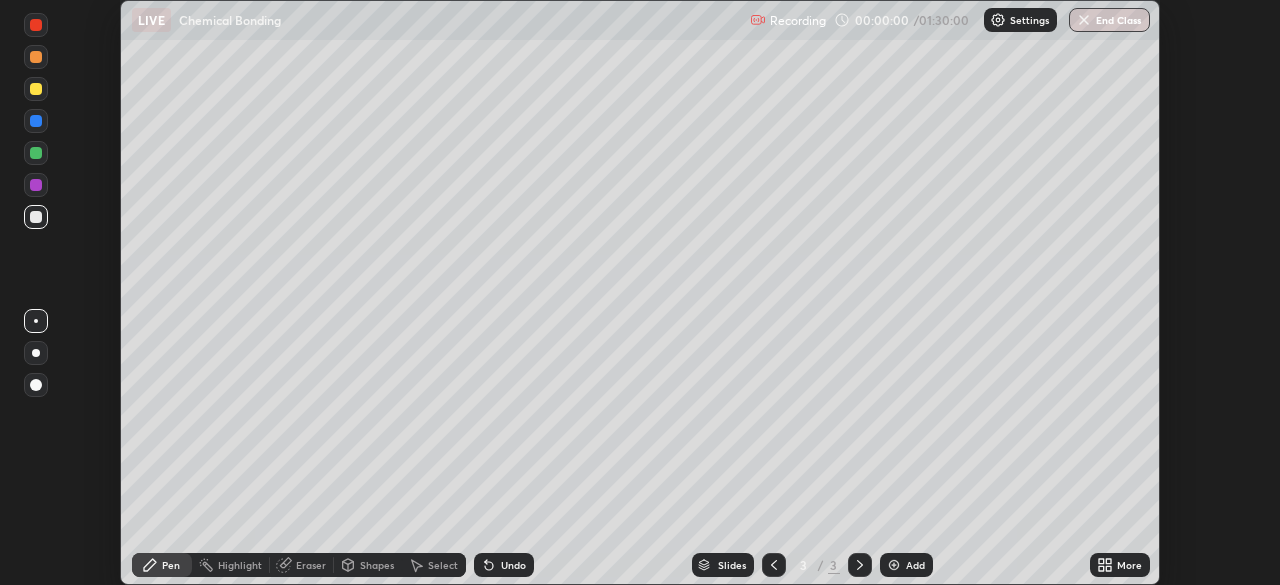 click 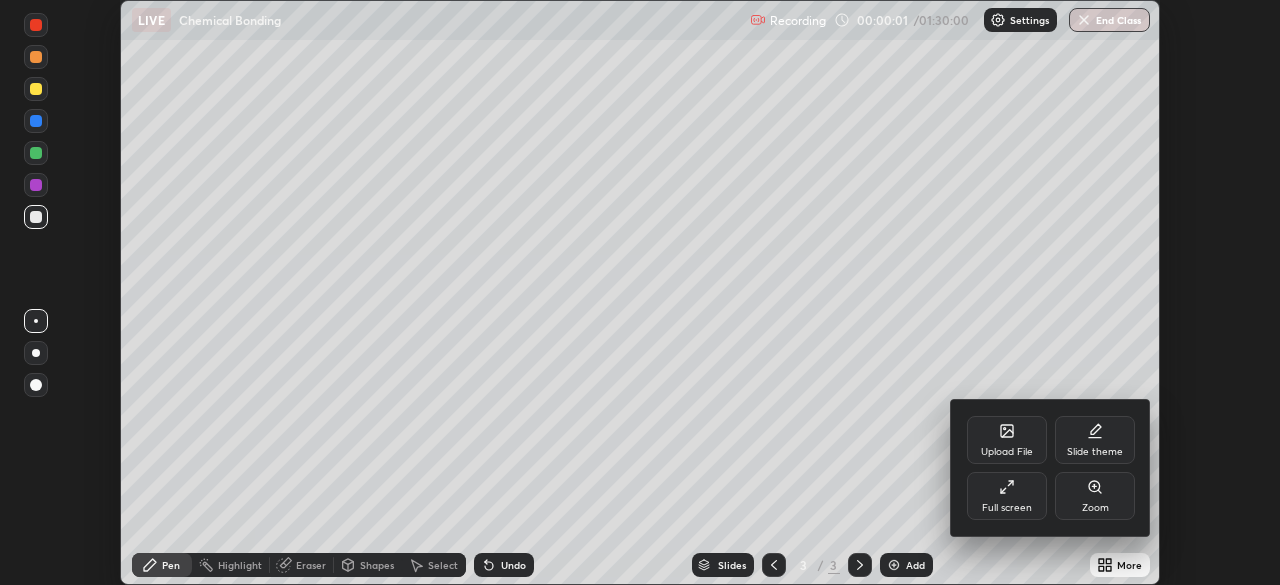 click 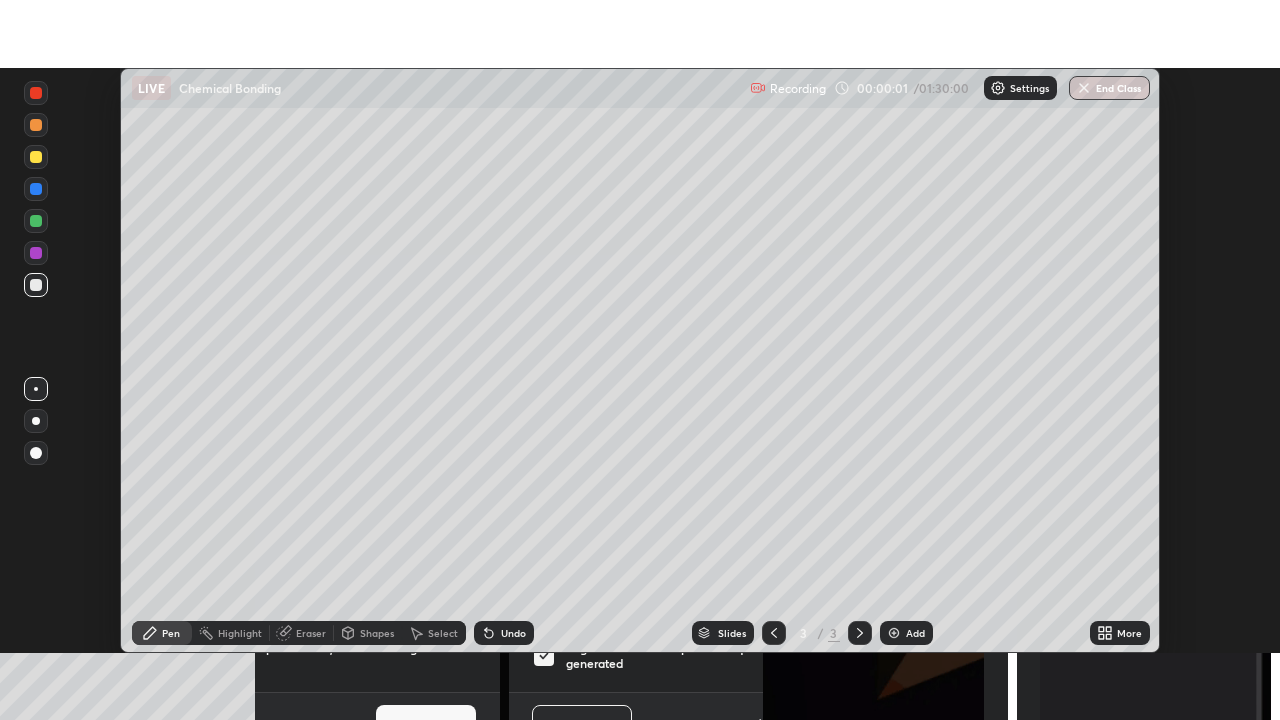 scroll, scrollTop: 99280, scrollLeft: 98720, axis: both 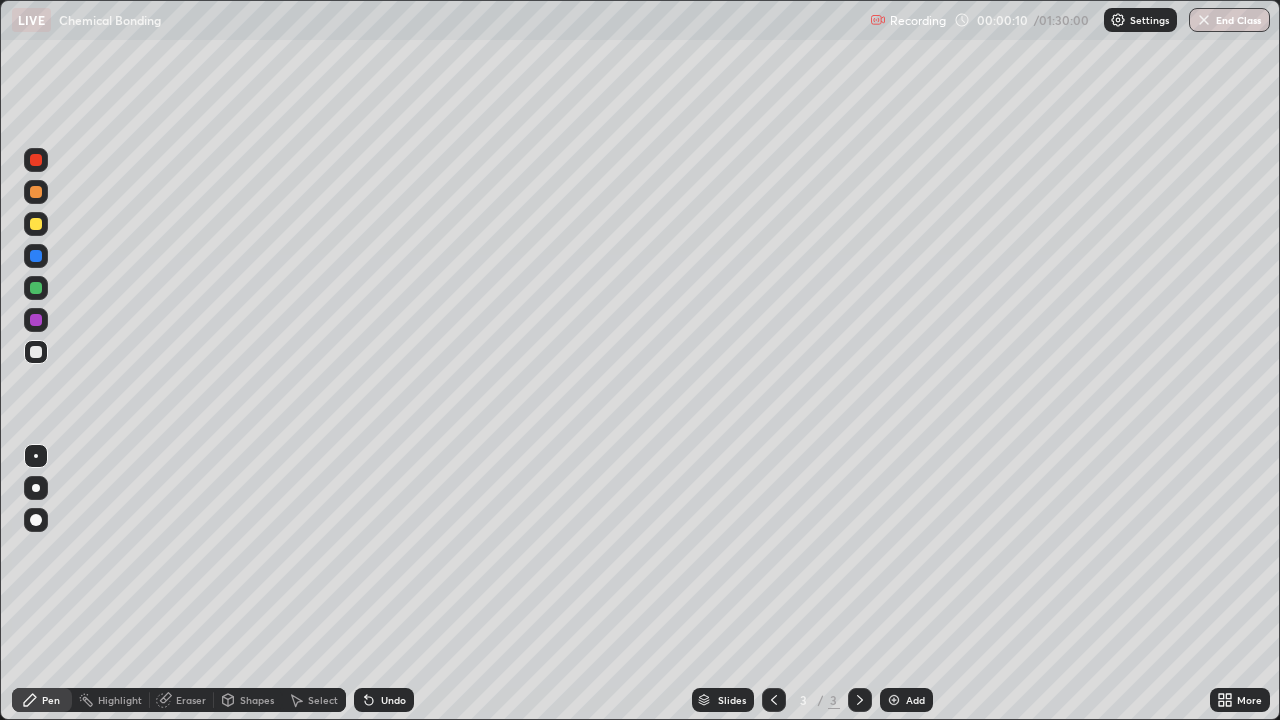 click at bounding box center (36, 224) 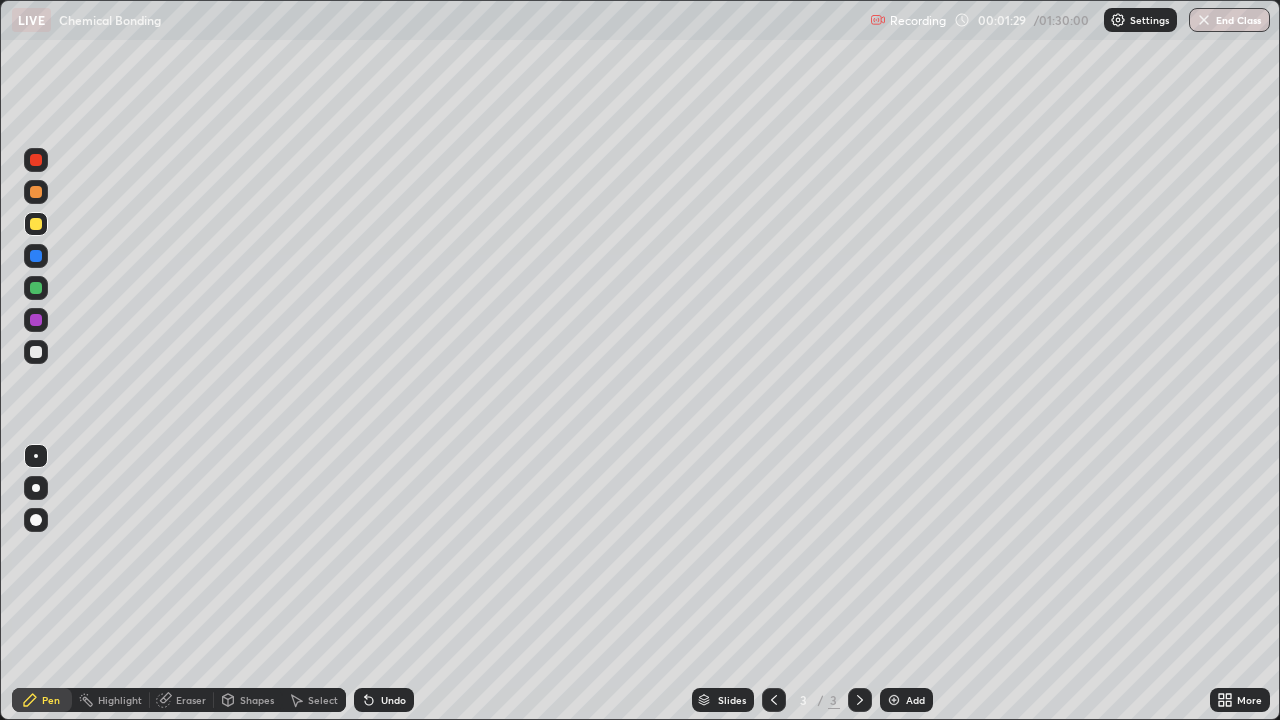 click at bounding box center [36, 192] 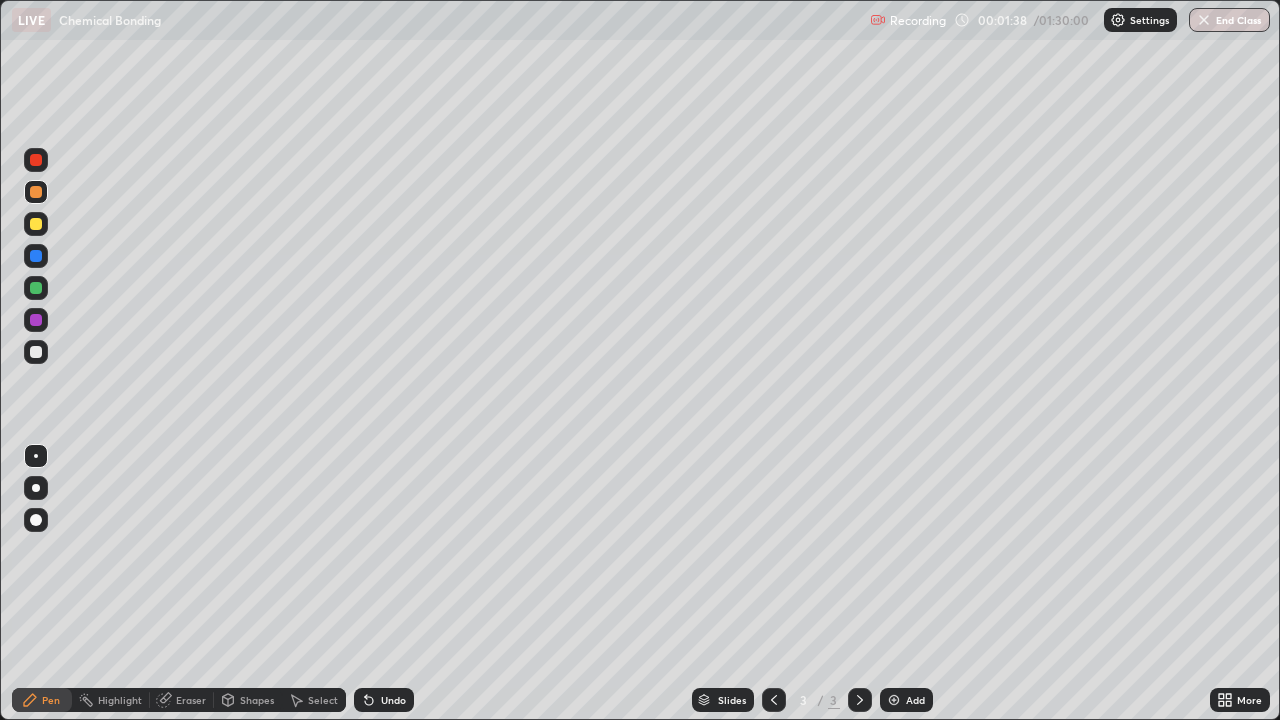 click at bounding box center (36, 224) 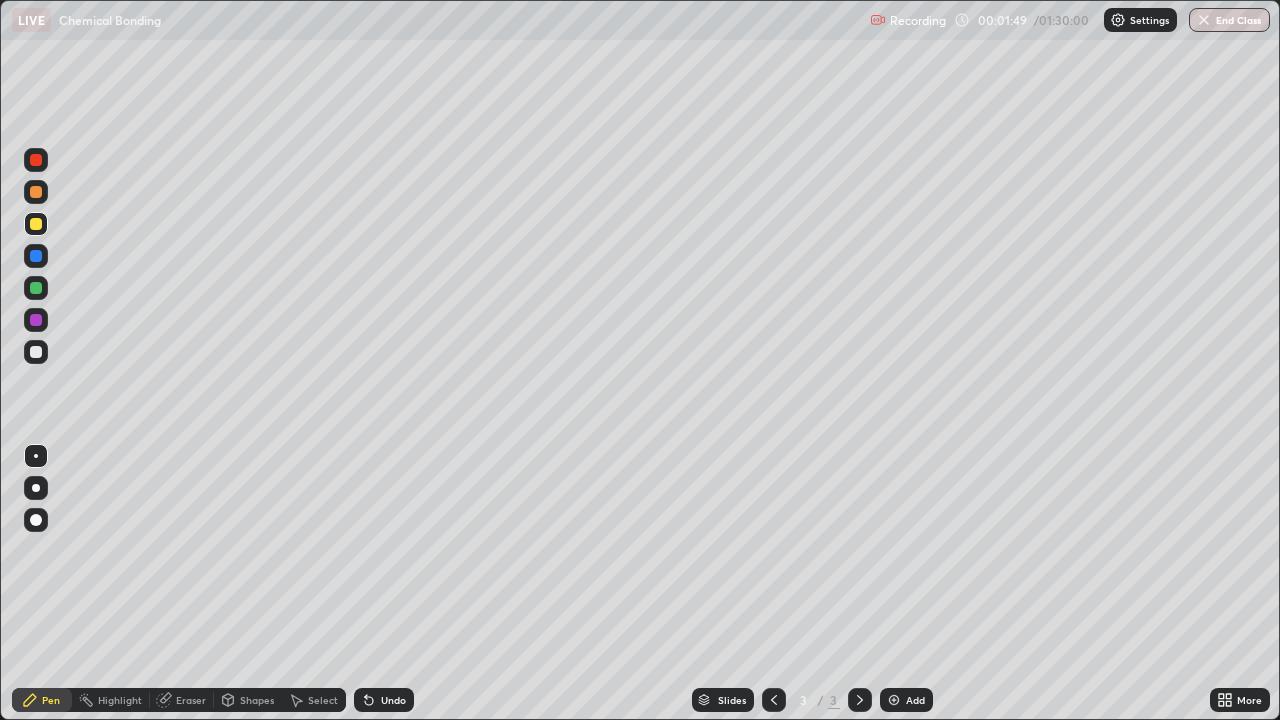 click on "Highlight" at bounding box center (120, 700) 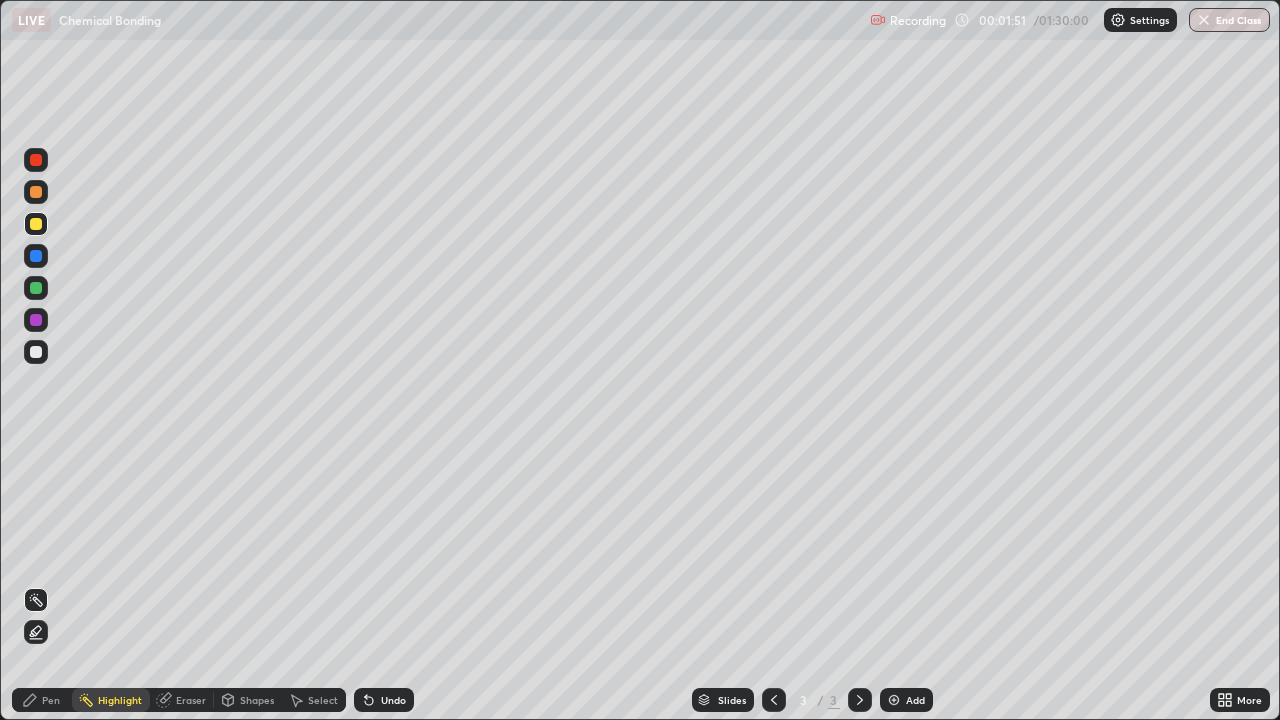 click at bounding box center (36, 320) 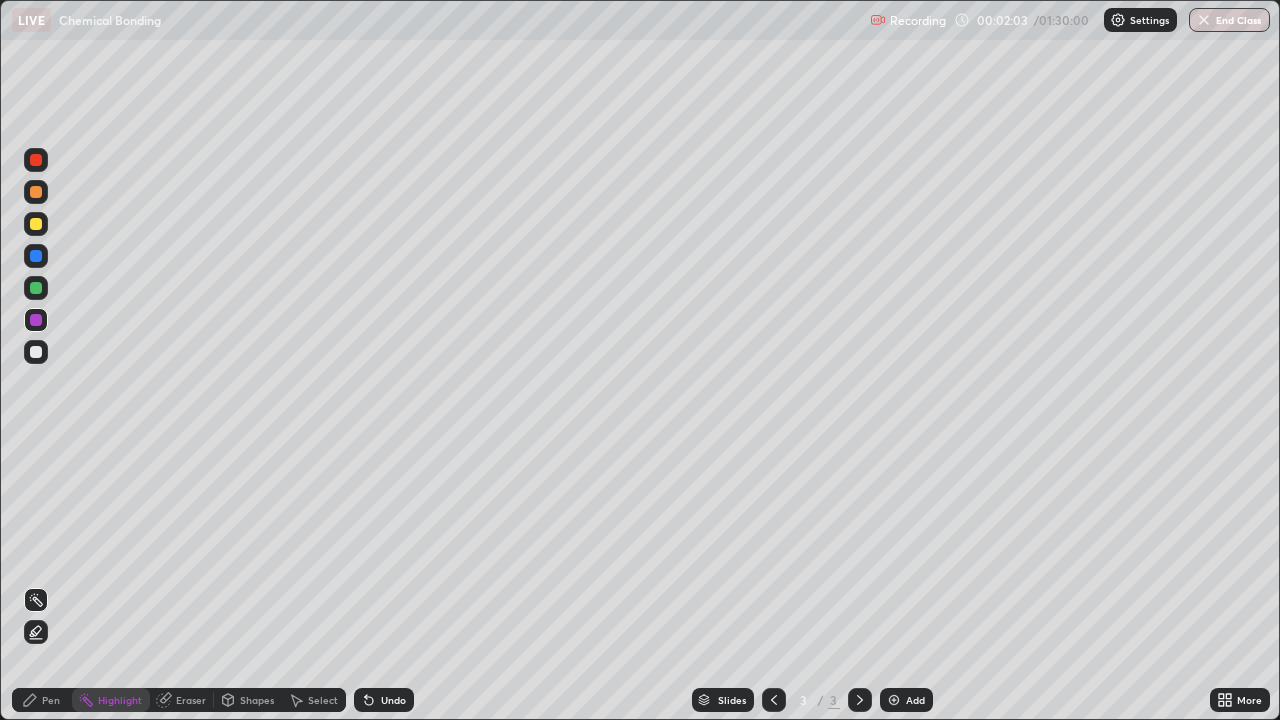 click on "Pen" at bounding box center [51, 700] 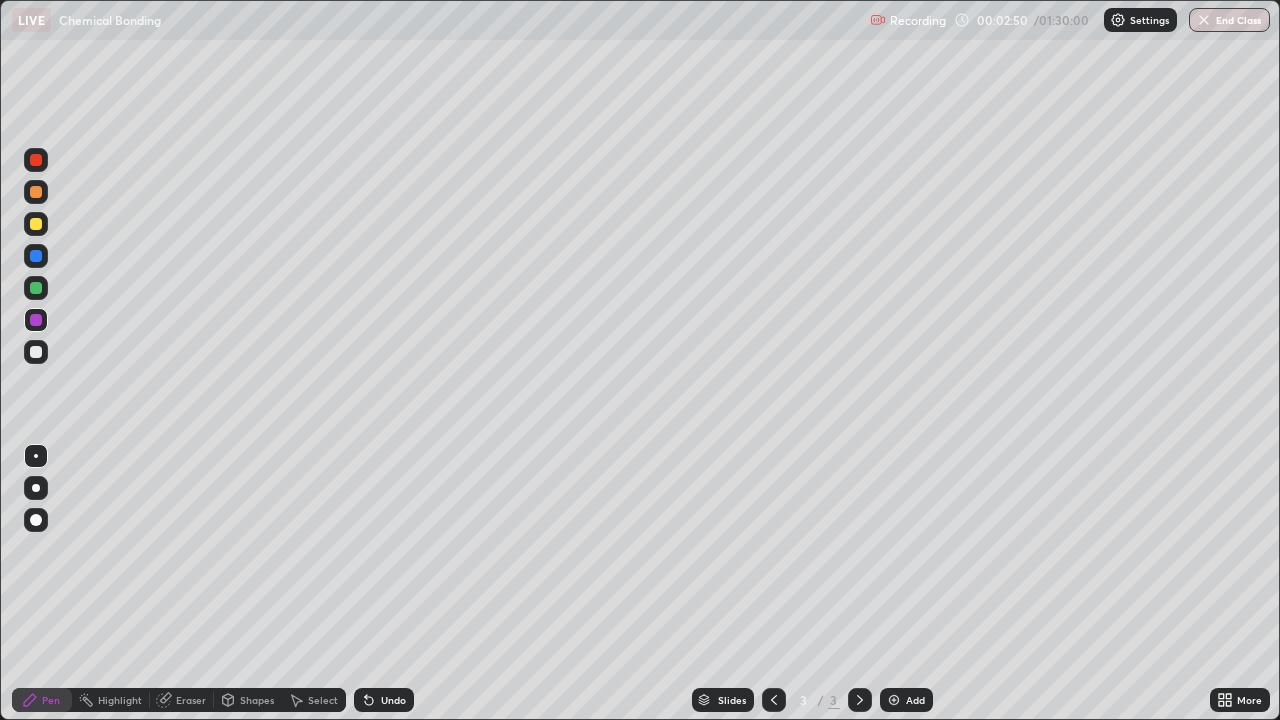 click at bounding box center (36, 256) 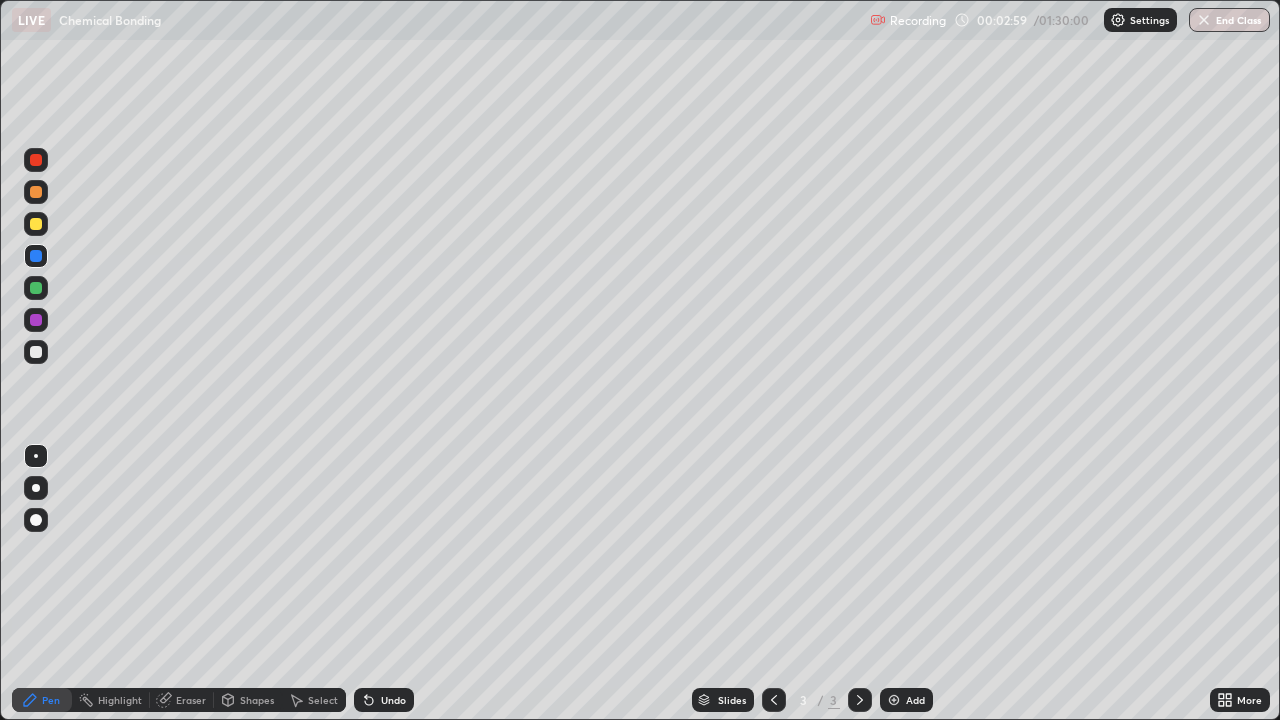click at bounding box center (36, 352) 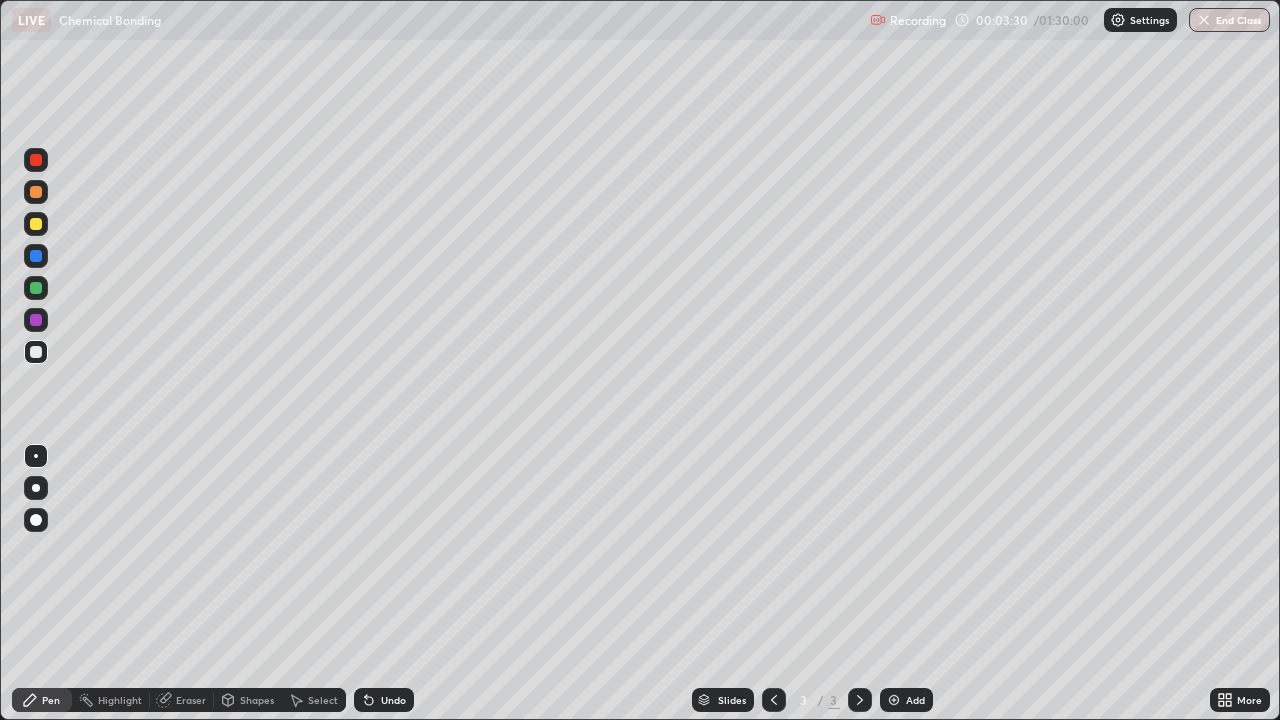 click on "Add" at bounding box center (906, 700) 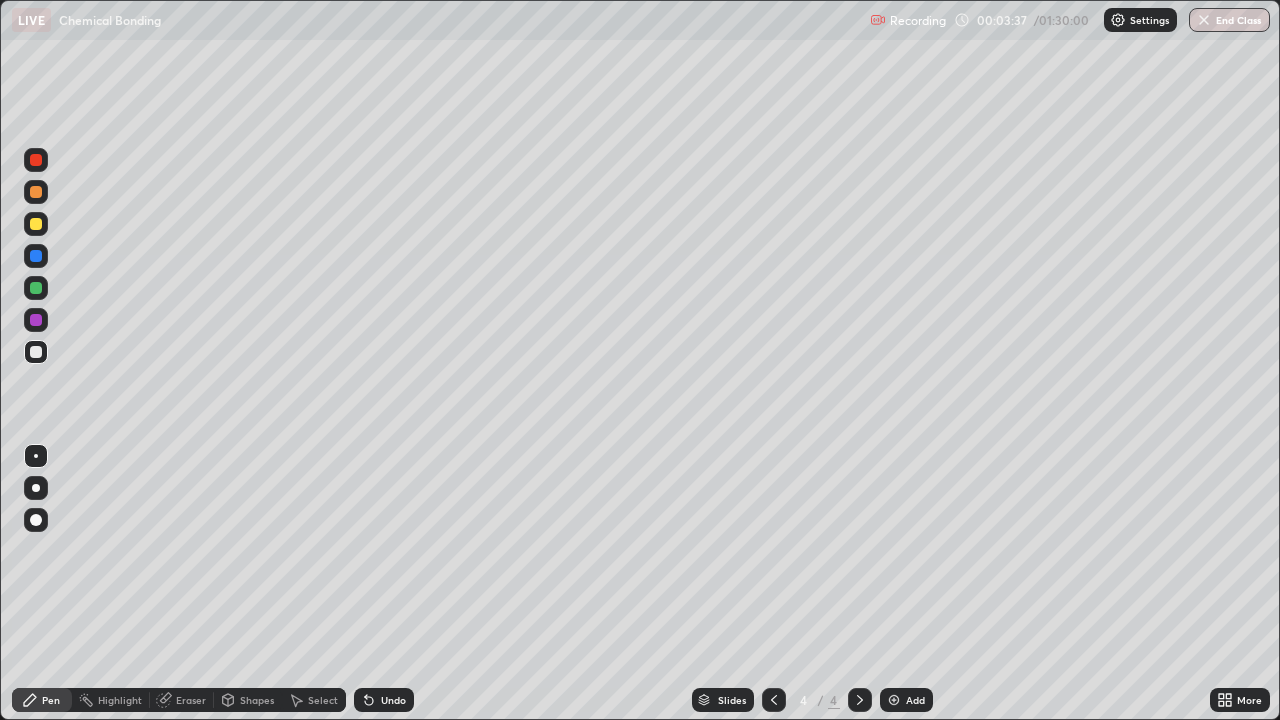 click on "Eraser" at bounding box center [191, 700] 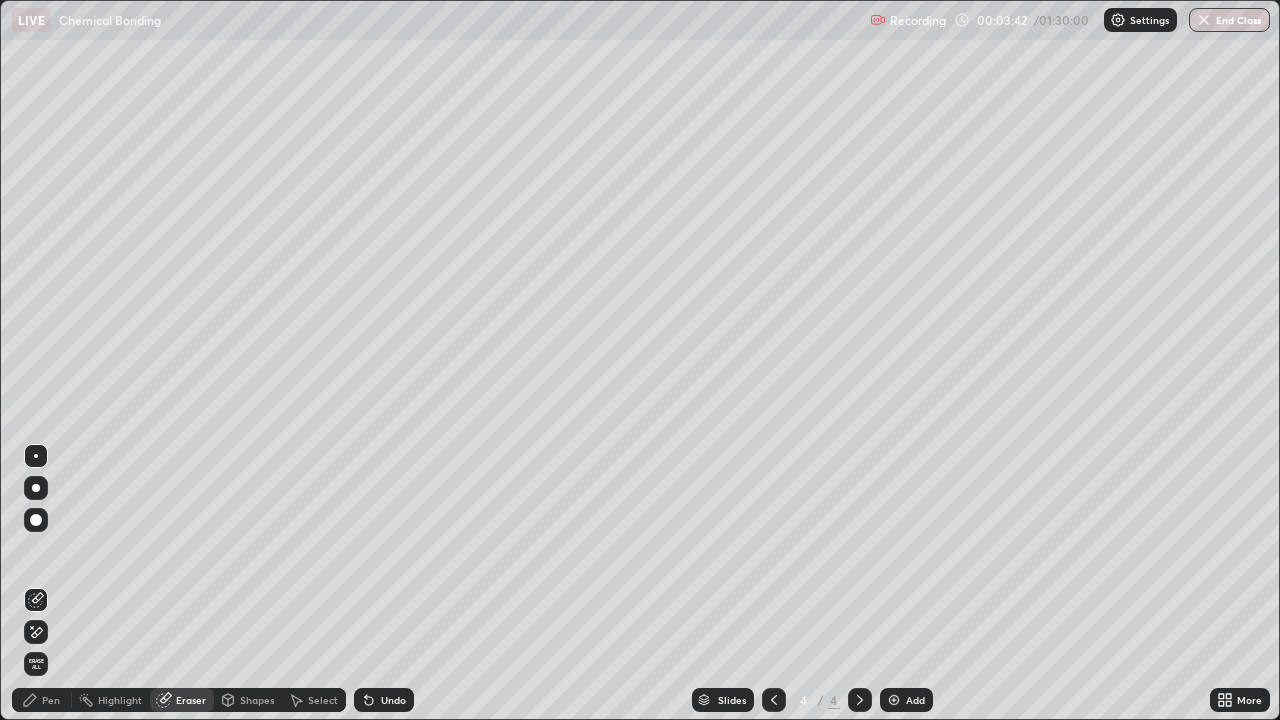 click on "Pen" at bounding box center [51, 700] 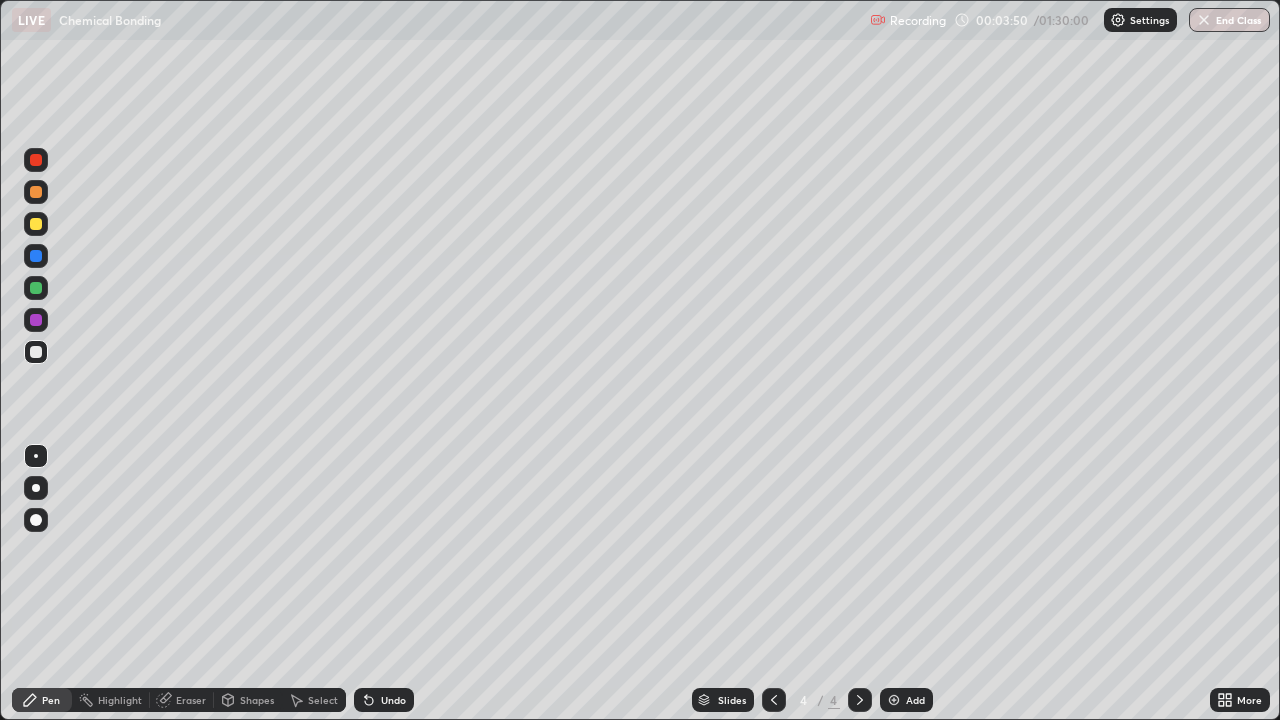 click at bounding box center [36, 256] 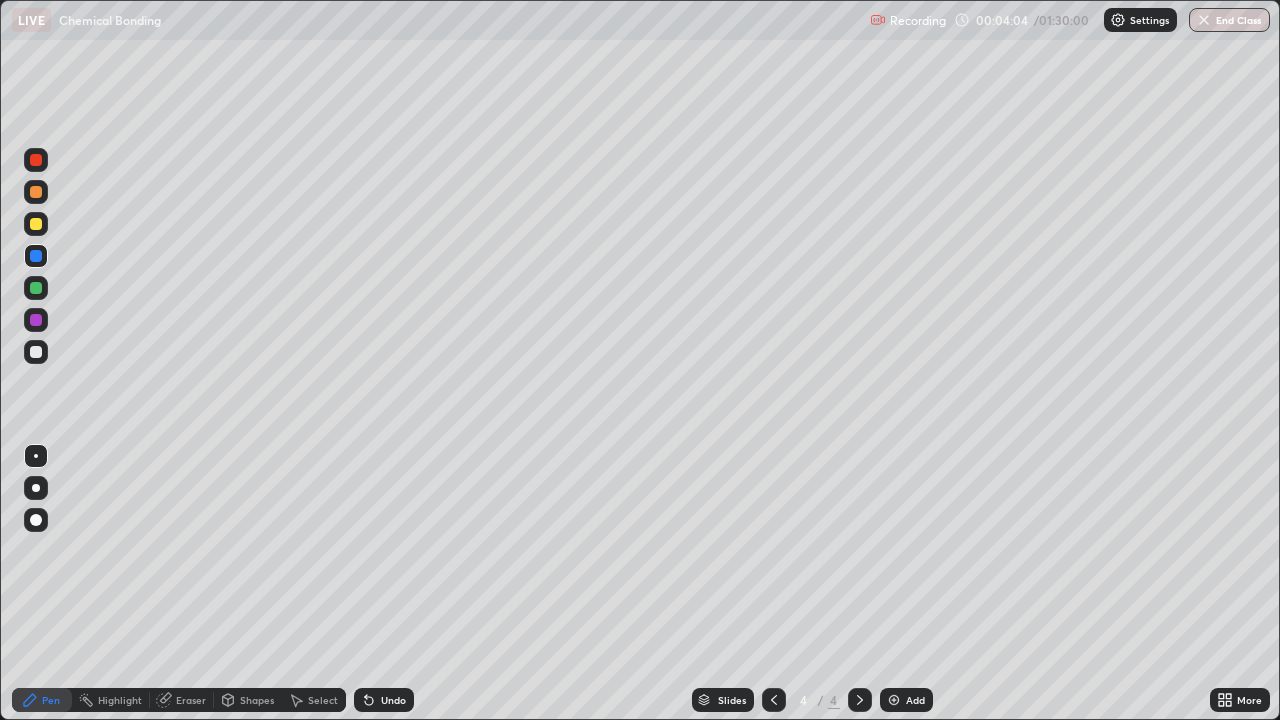 click at bounding box center (36, 160) 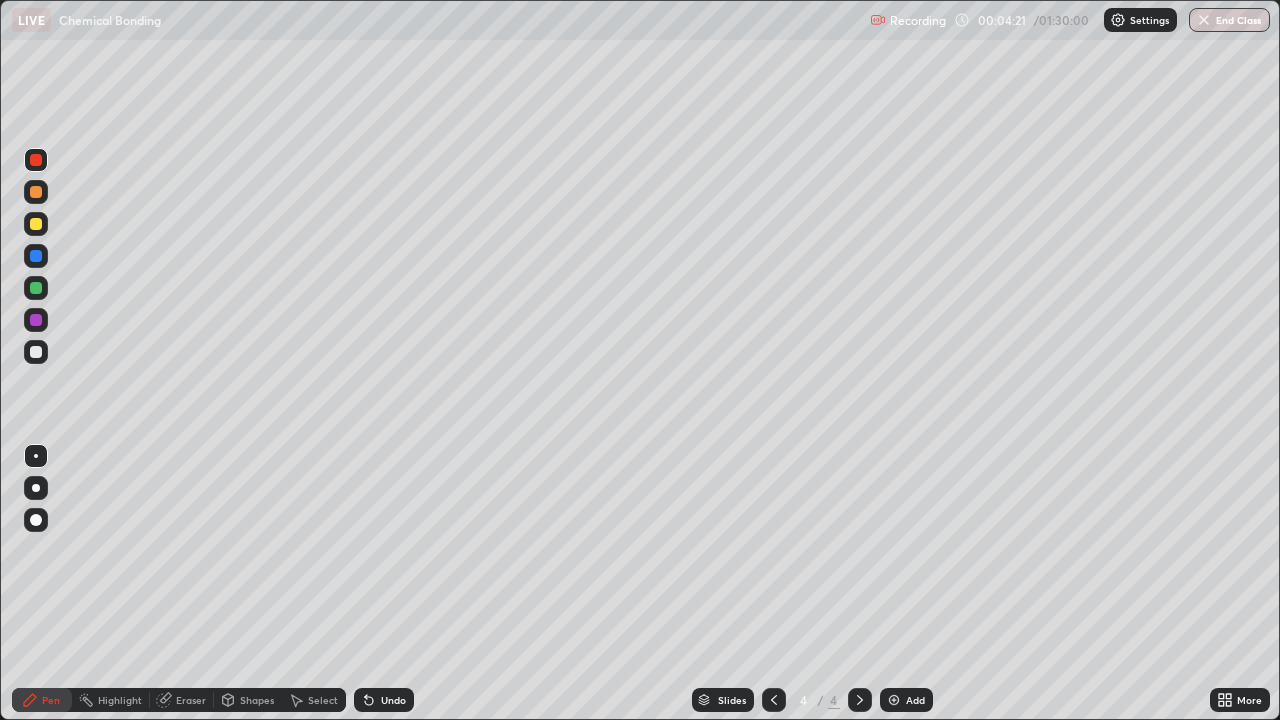 click 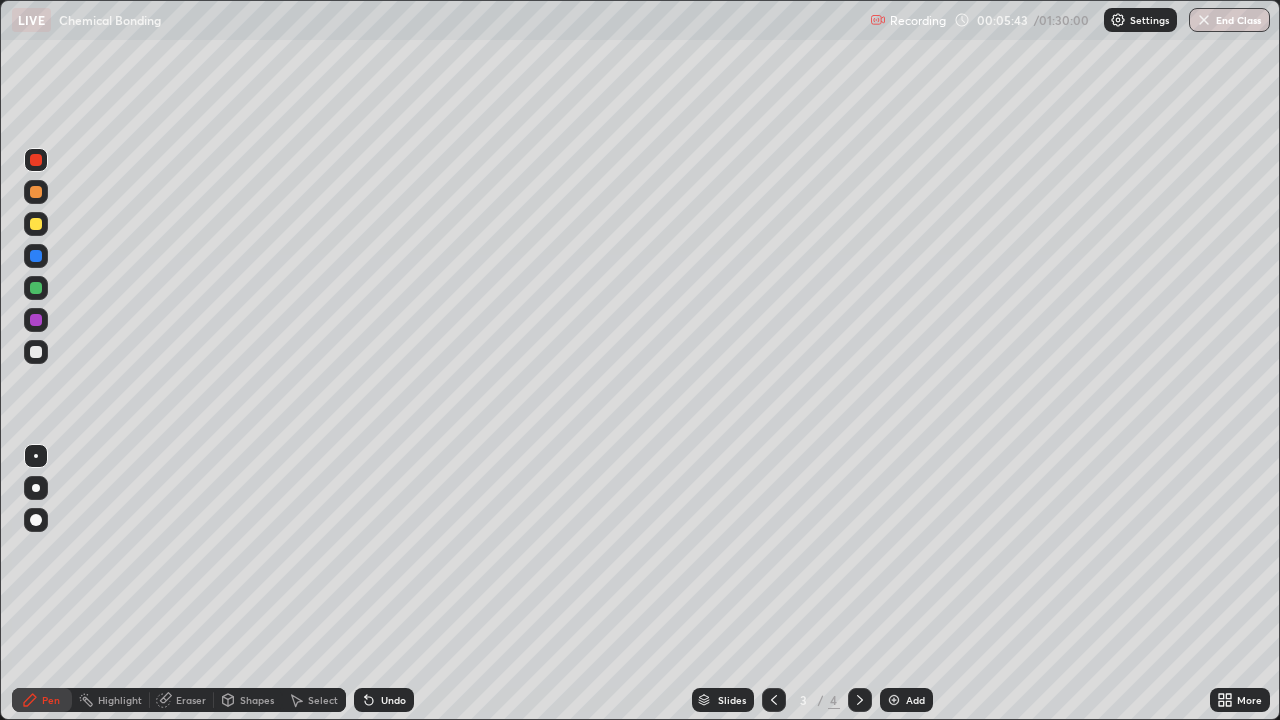 click 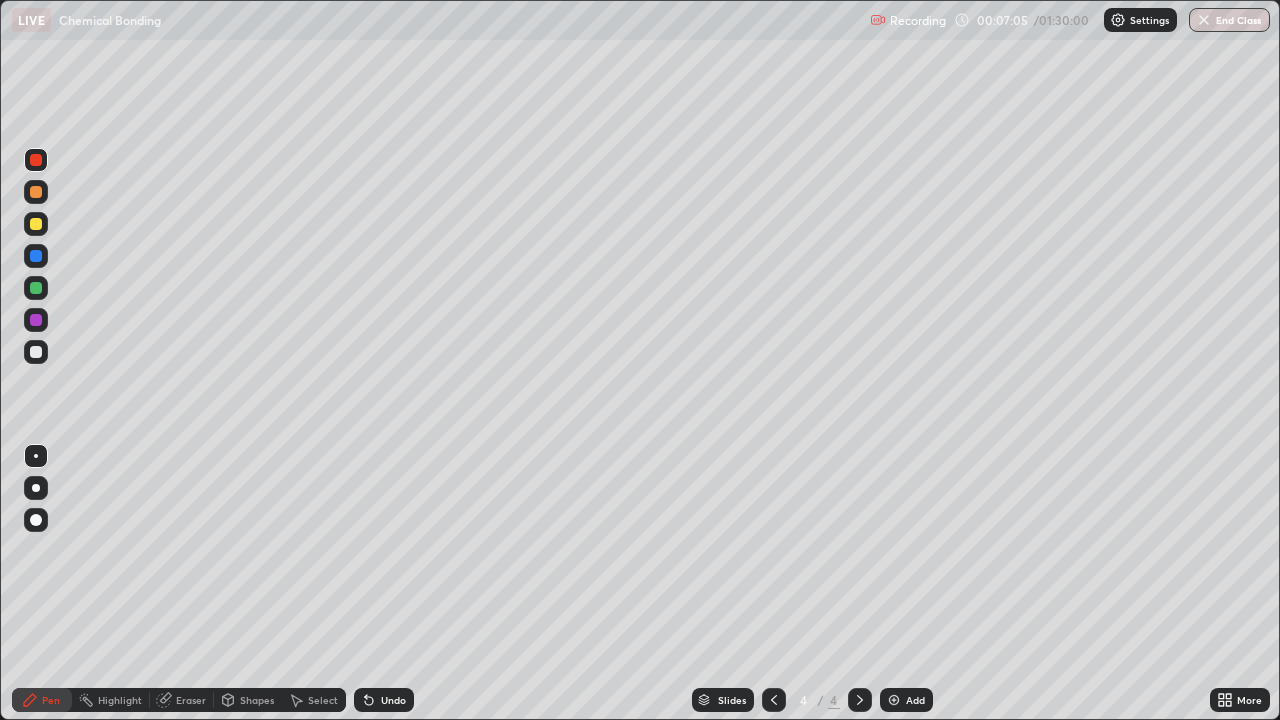 click at bounding box center (36, 256) 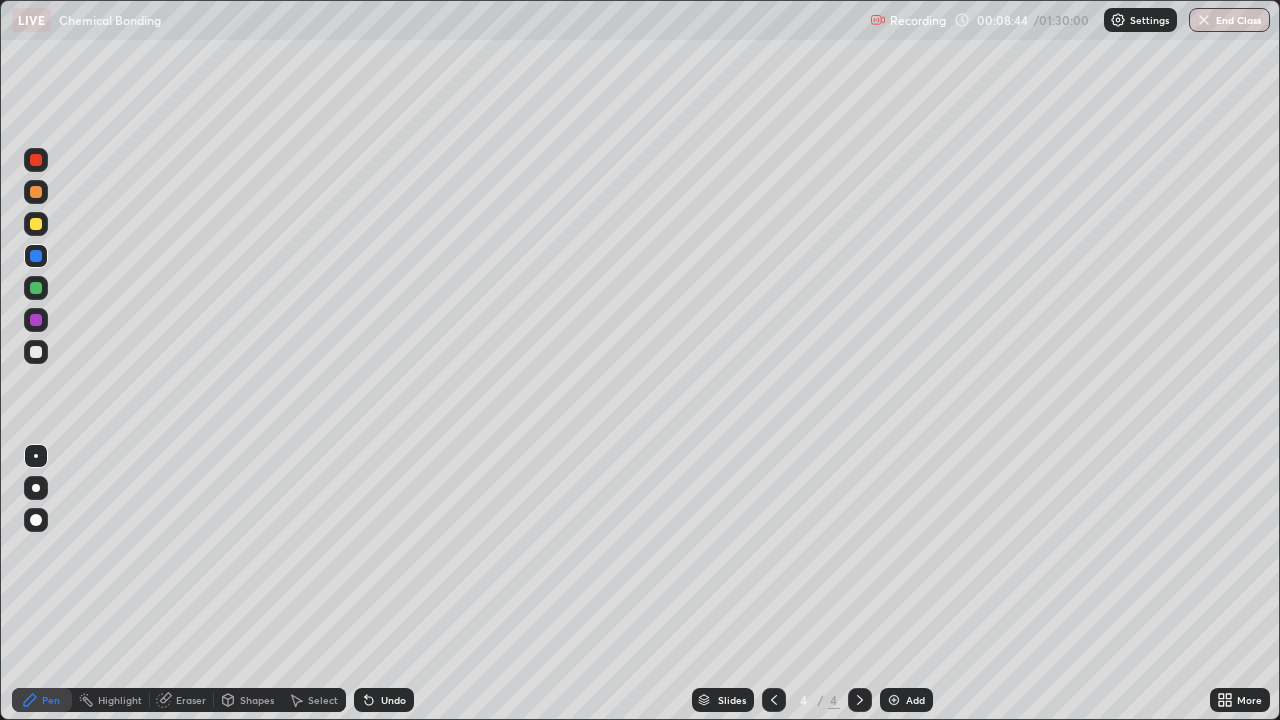 click at bounding box center (36, 224) 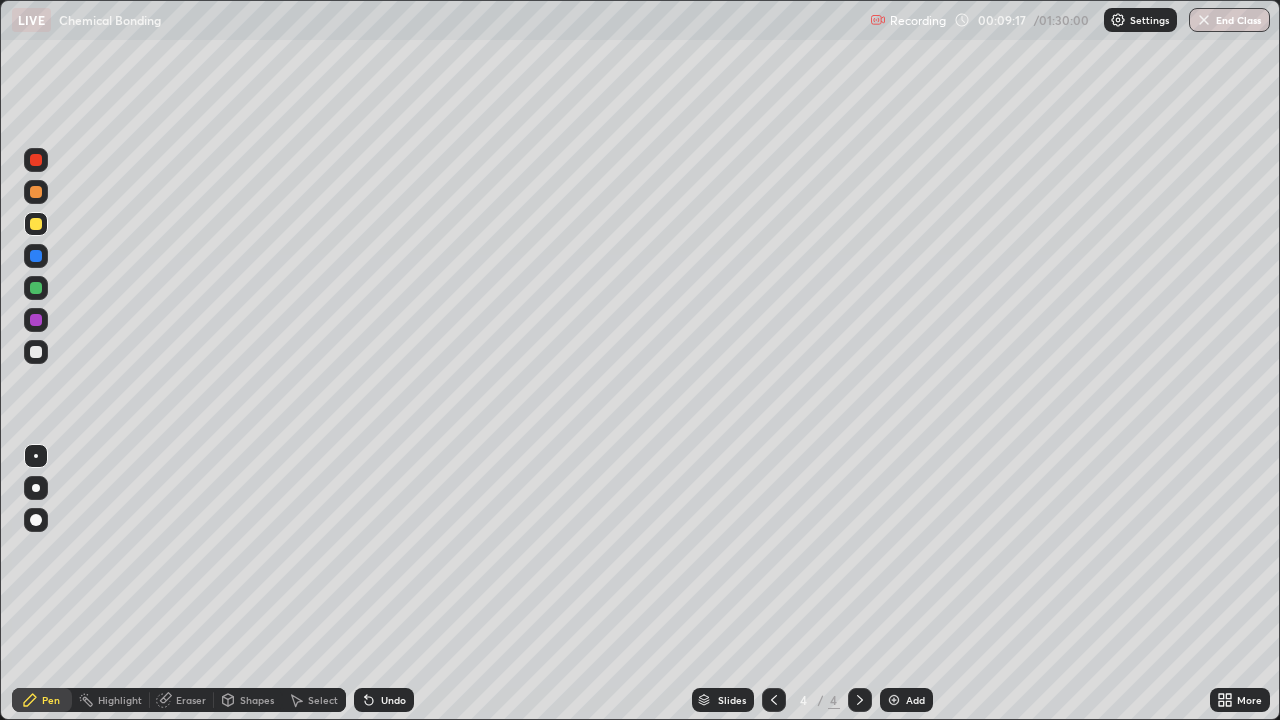 click at bounding box center [36, 256] 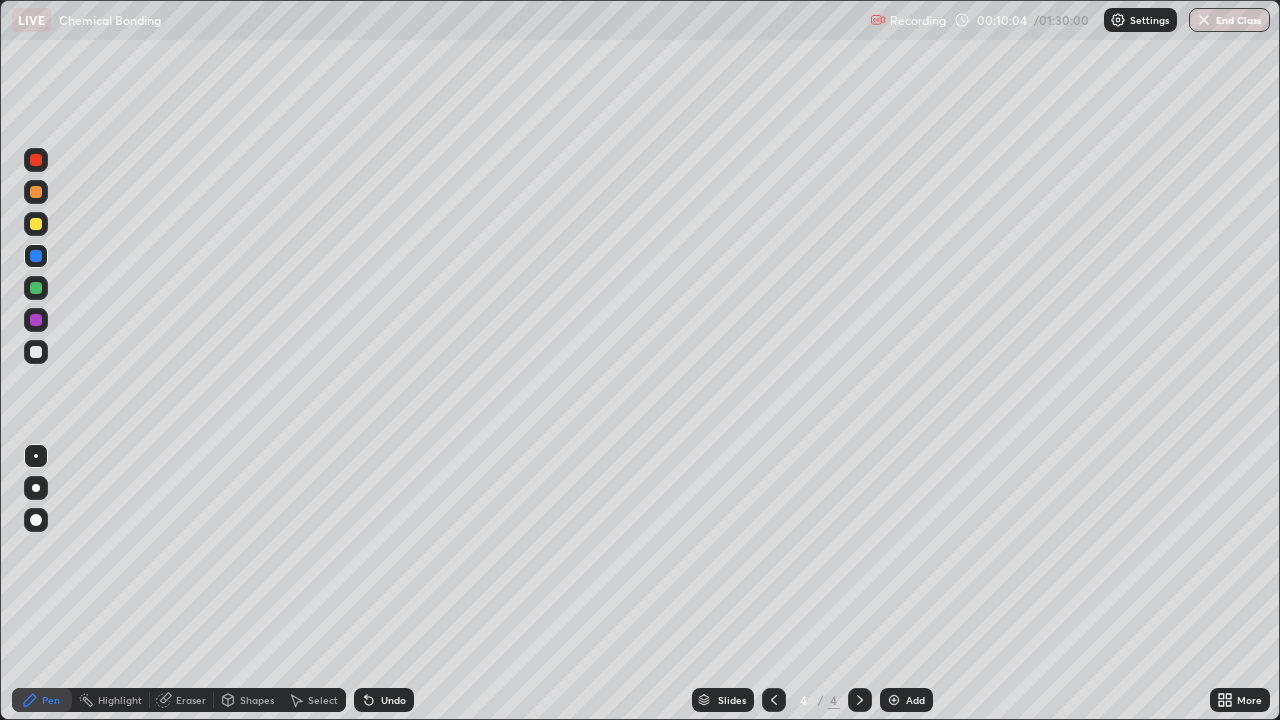 click on "Add" at bounding box center (915, 700) 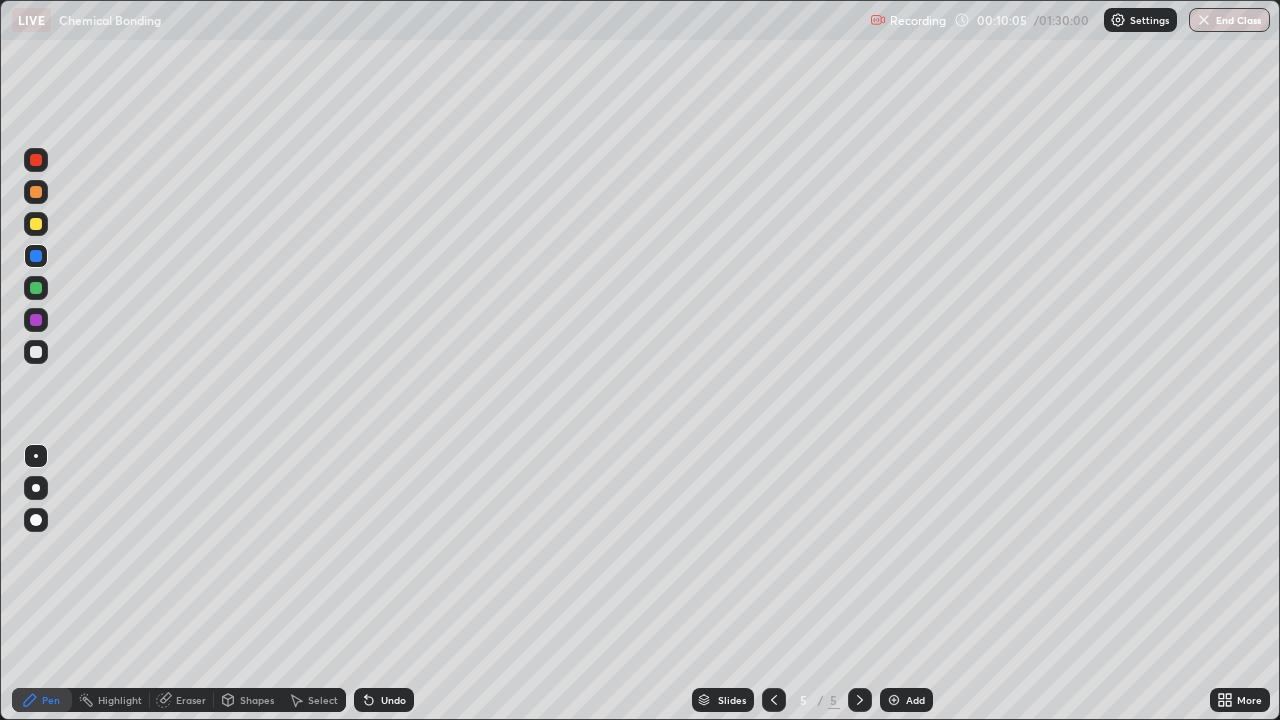 click at bounding box center [36, 288] 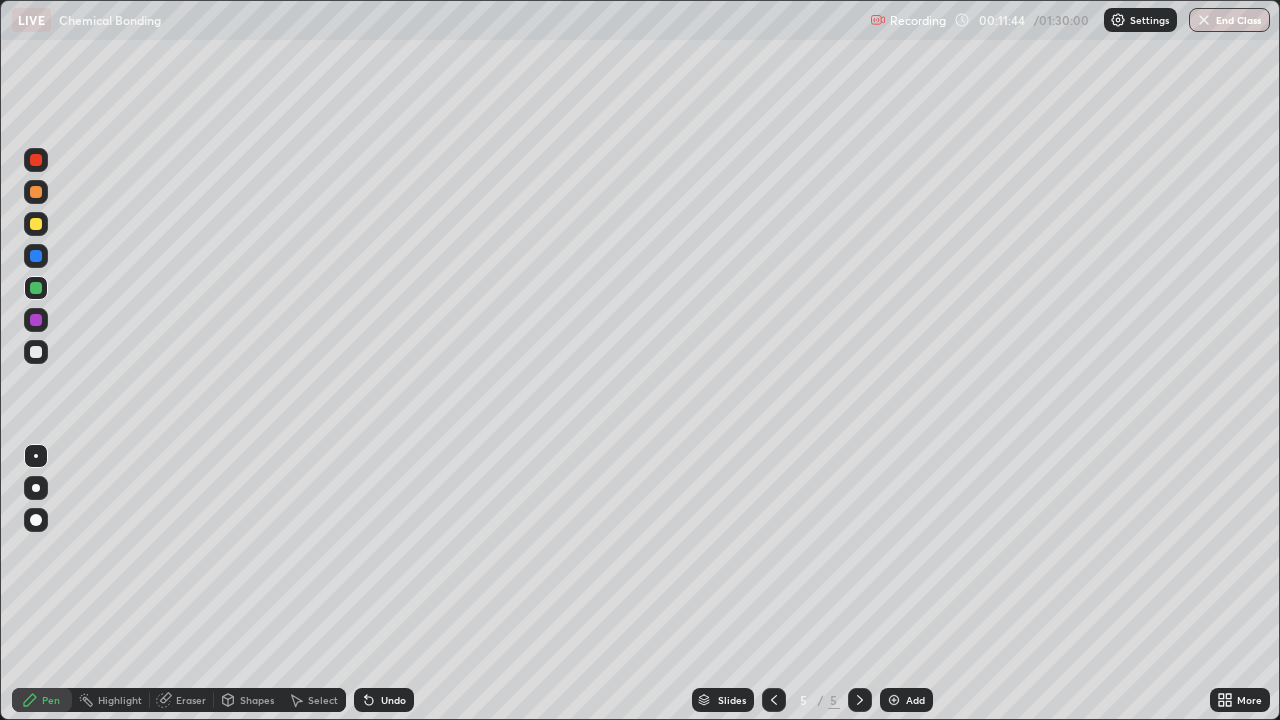 click at bounding box center [36, 320] 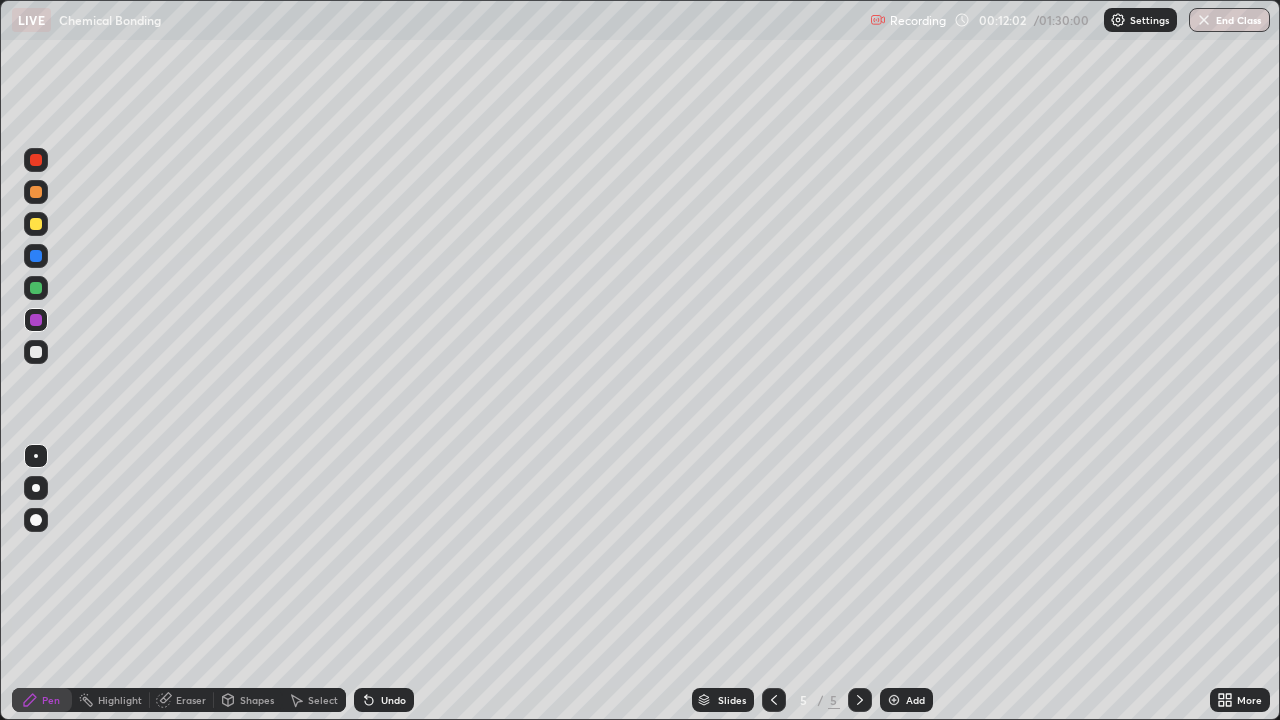 click at bounding box center [36, 256] 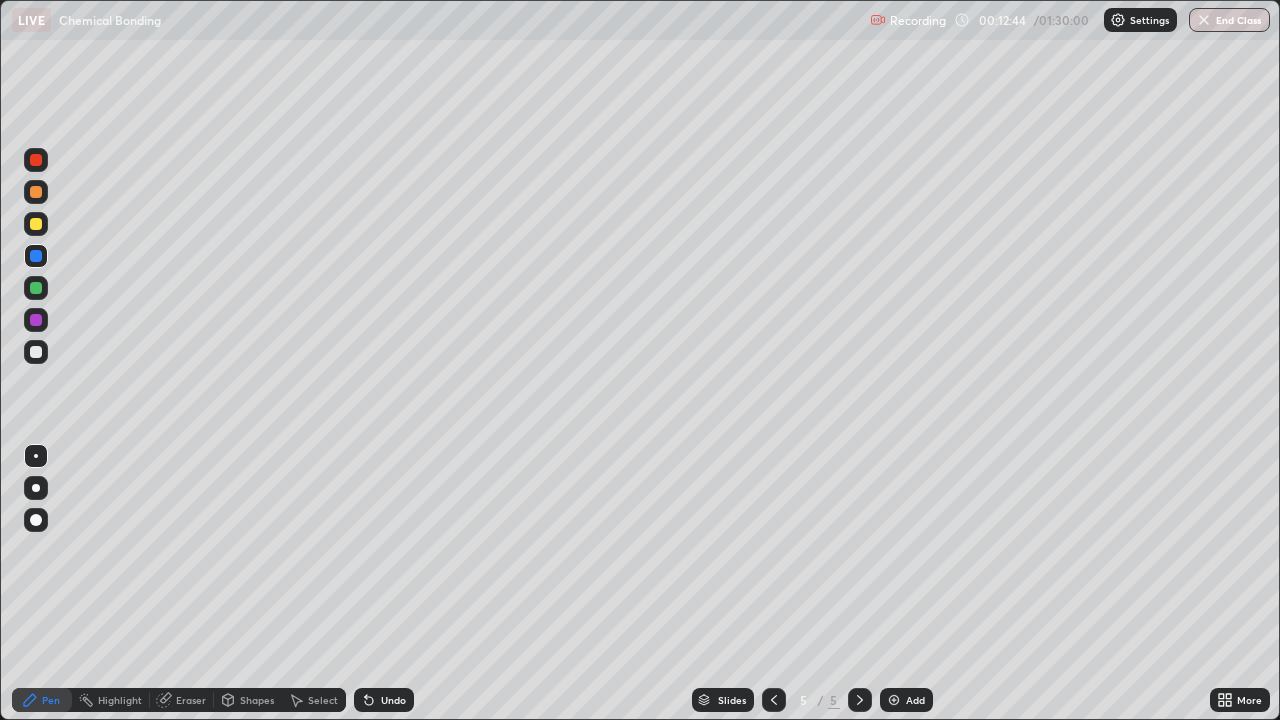 click on "Add" at bounding box center [915, 700] 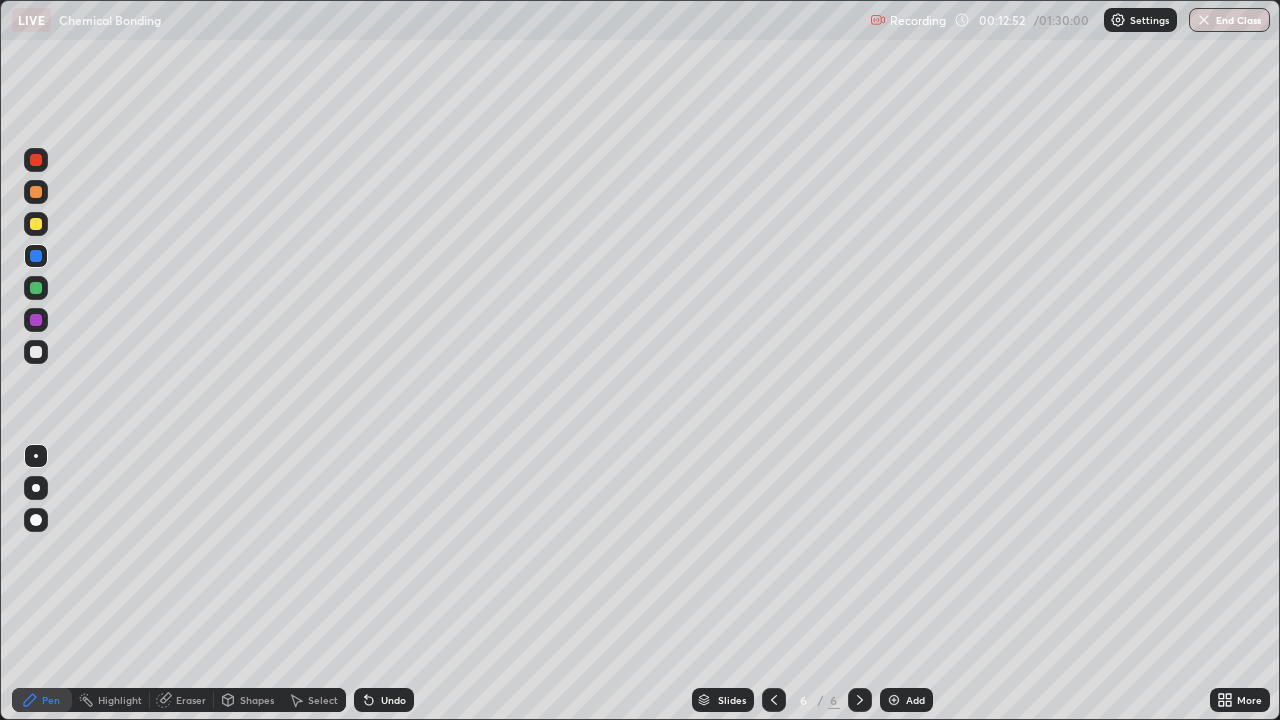 click at bounding box center [36, 192] 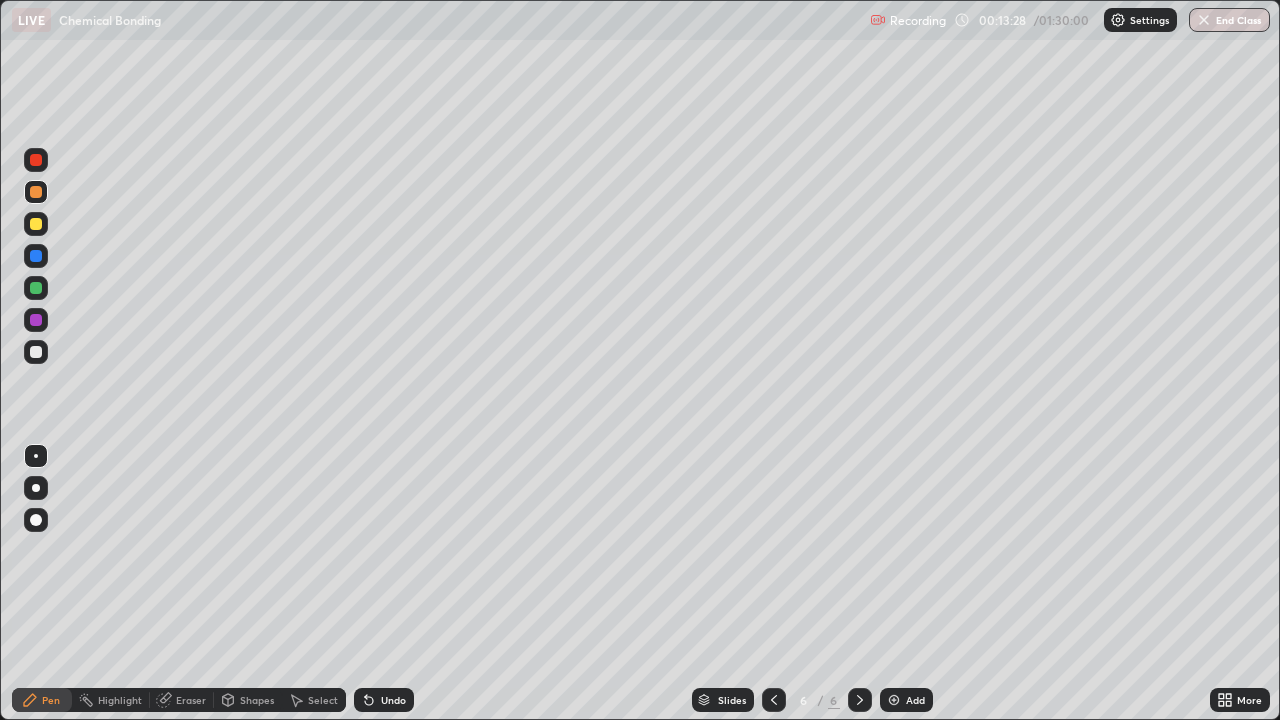 click at bounding box center [36, 256] 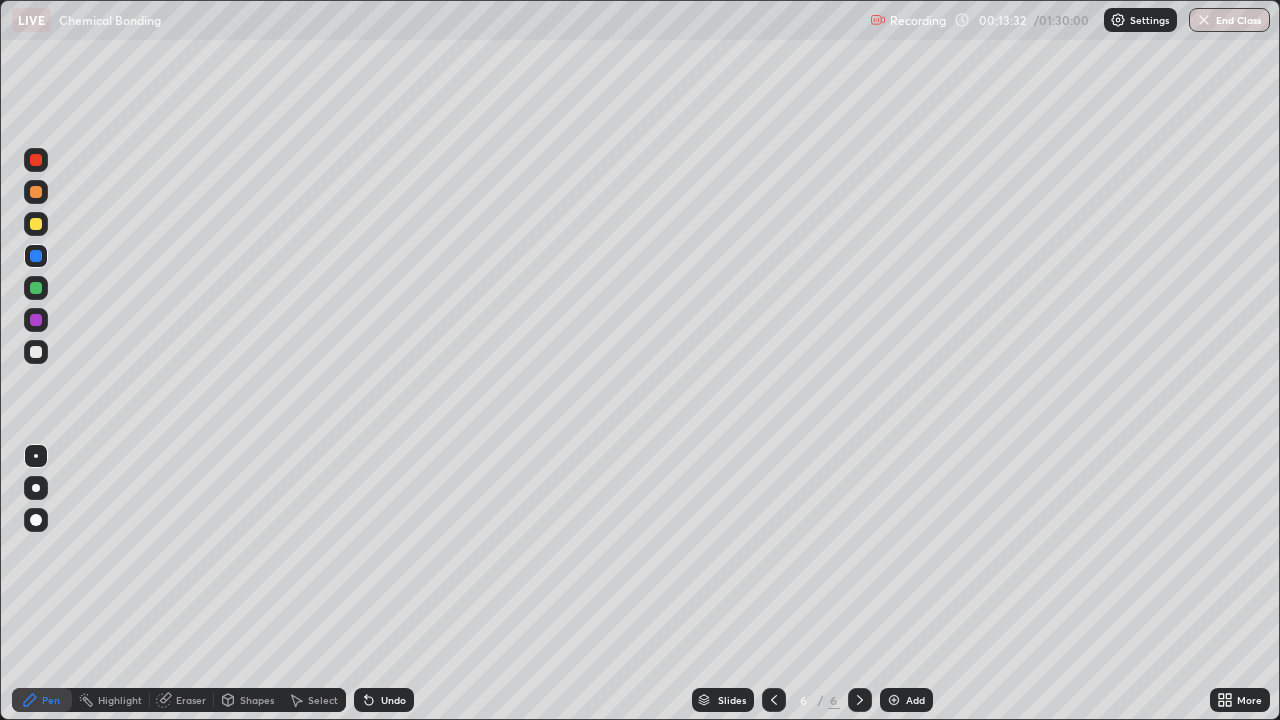 click 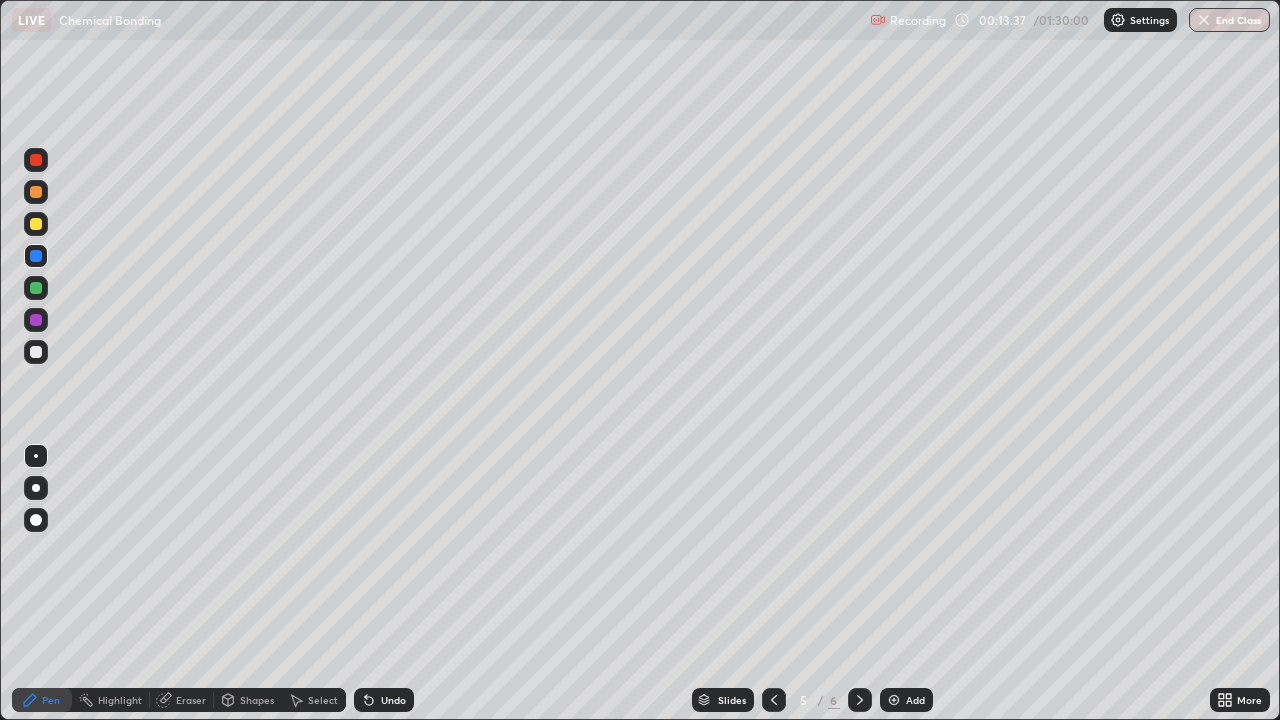 click 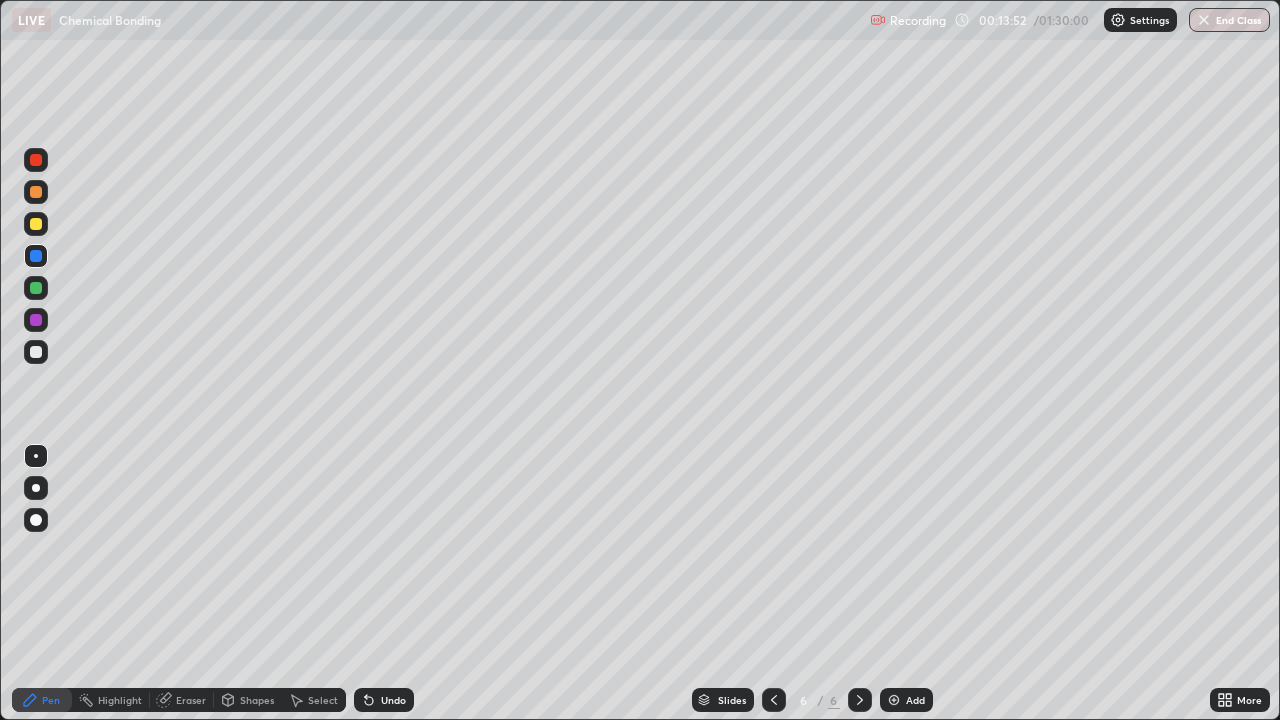 click at bounding box center (36, 224) 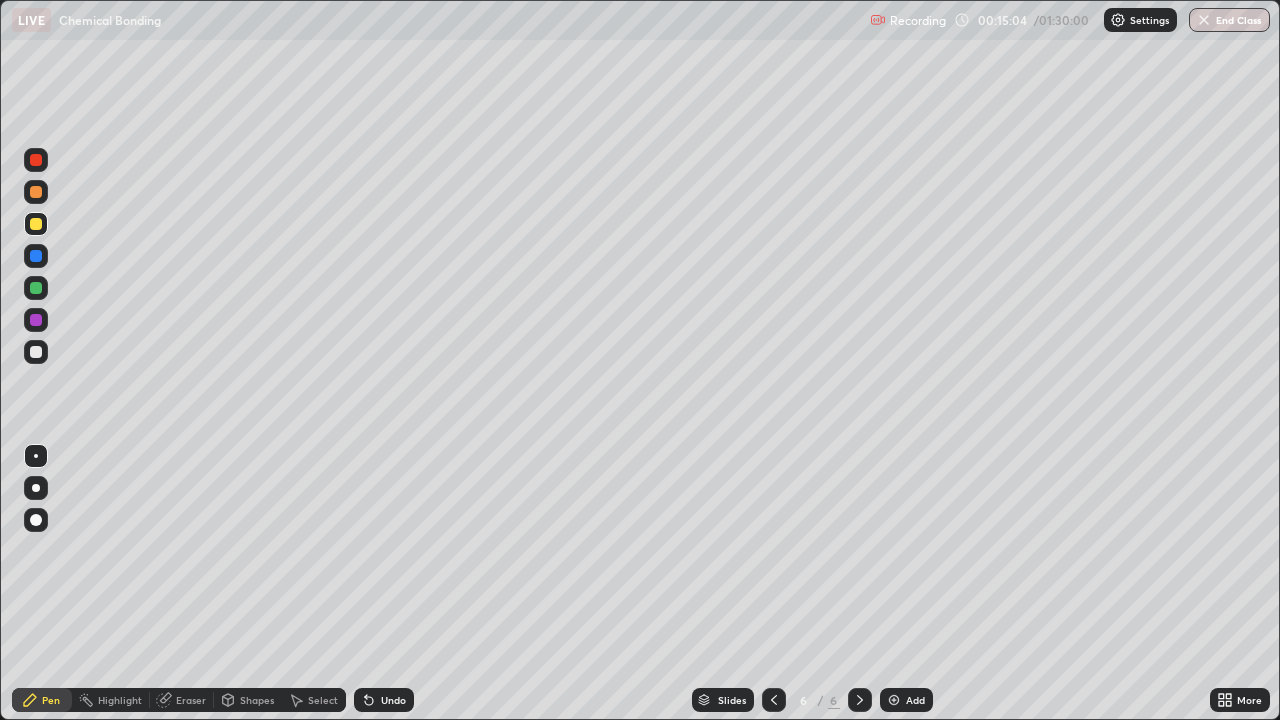 click on "Eraser" at bounding box center [182, 700] 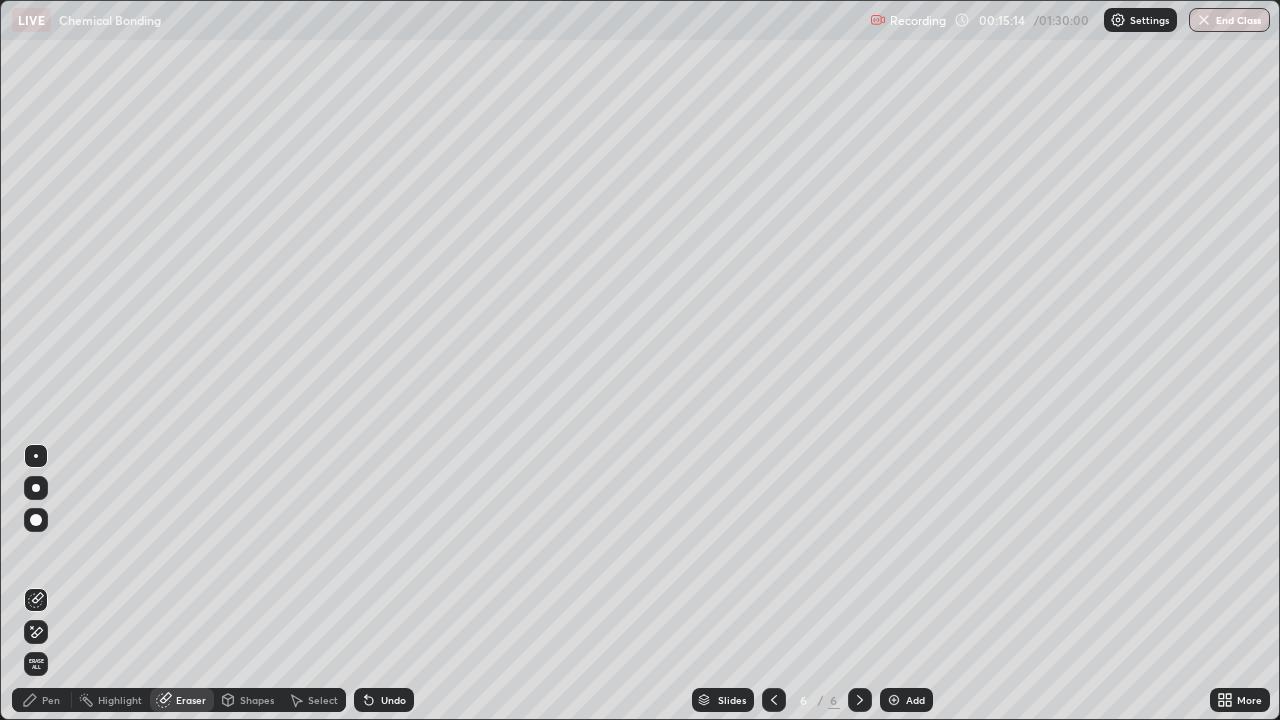 click 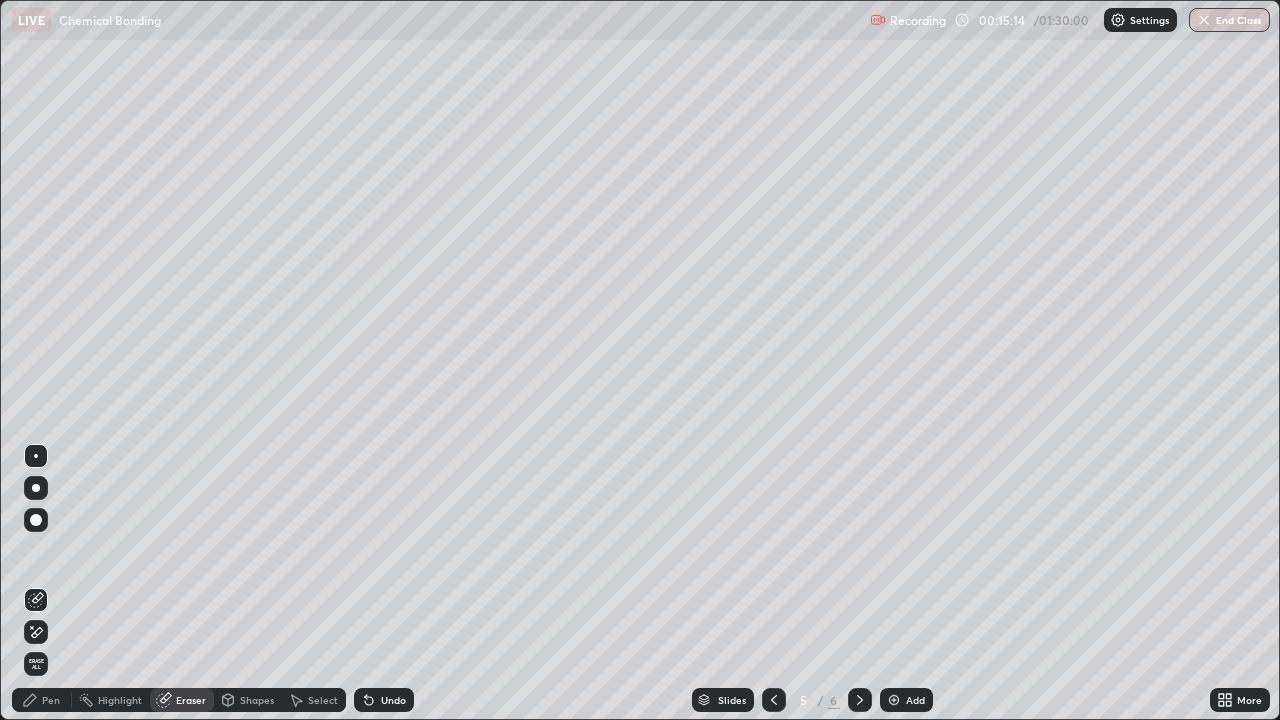 click 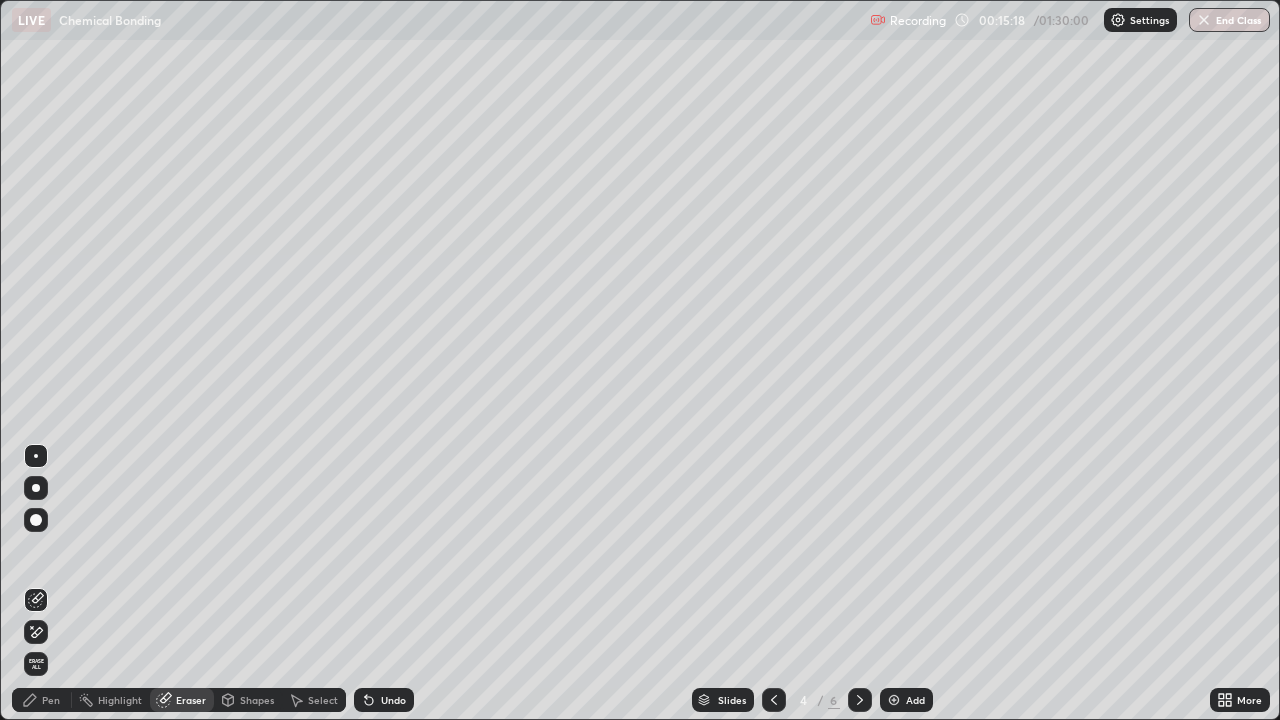 click 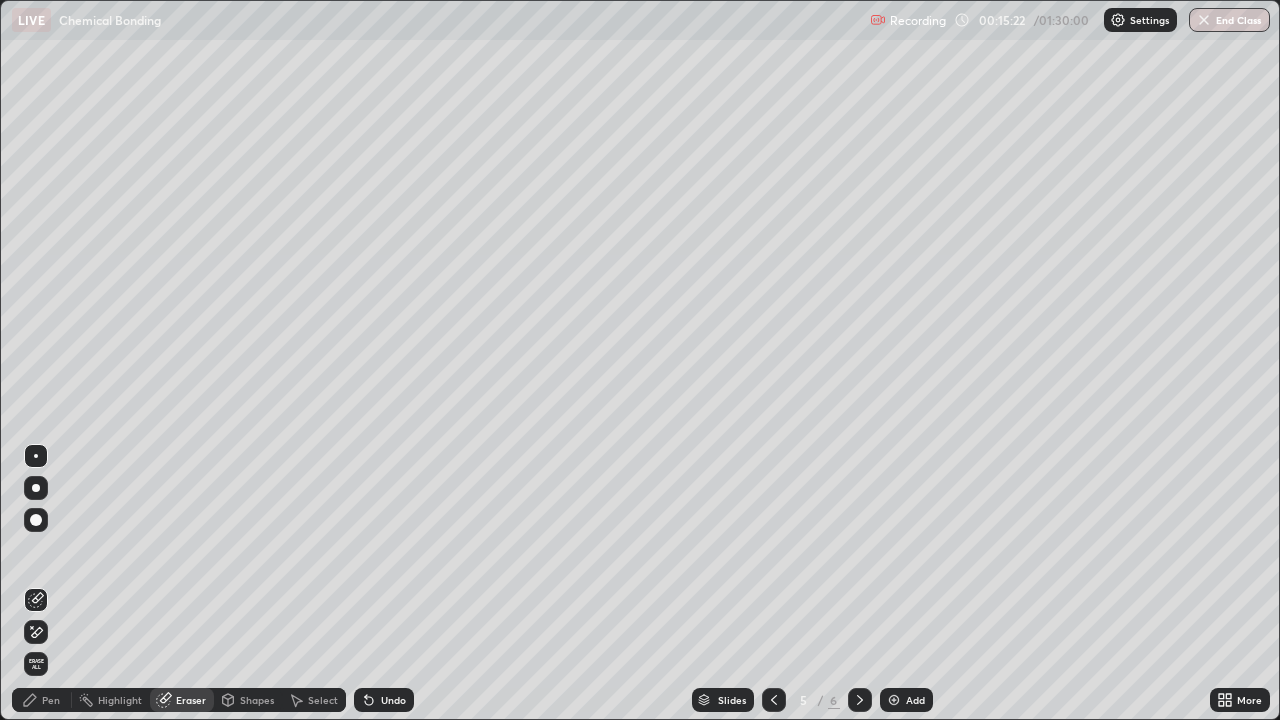 click on "Pen" at bounding box center (51, 700) 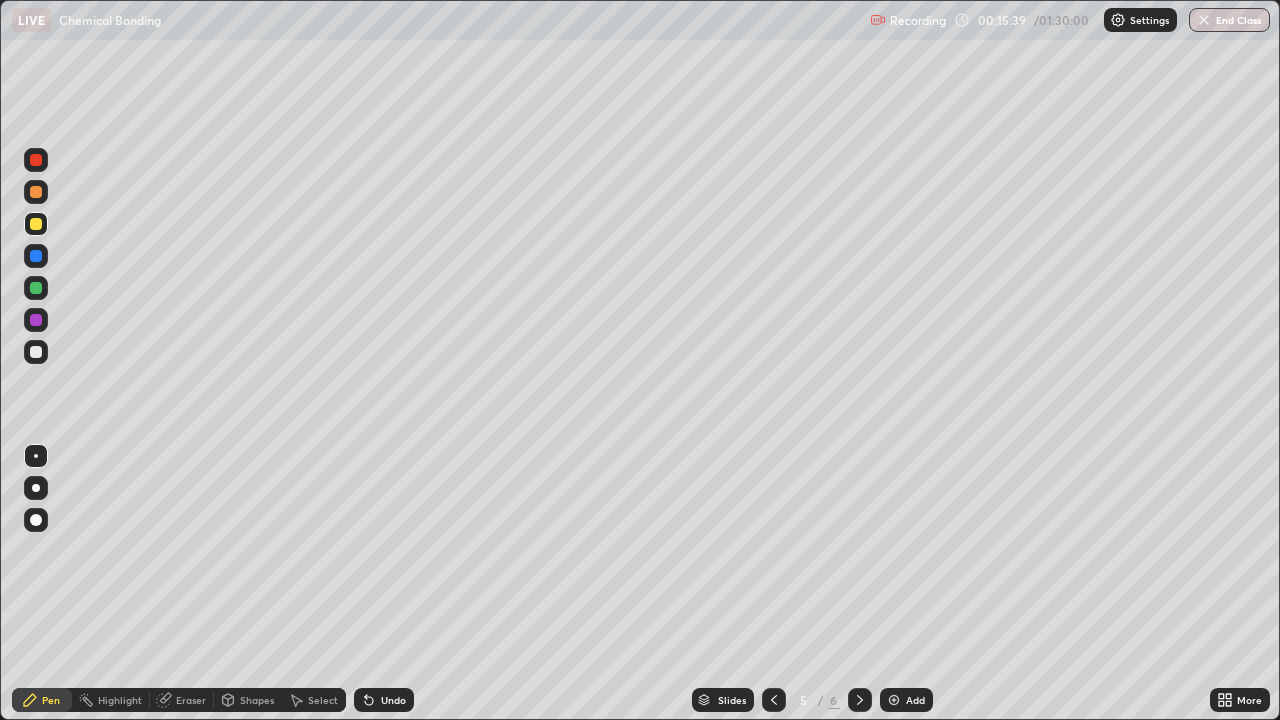 click 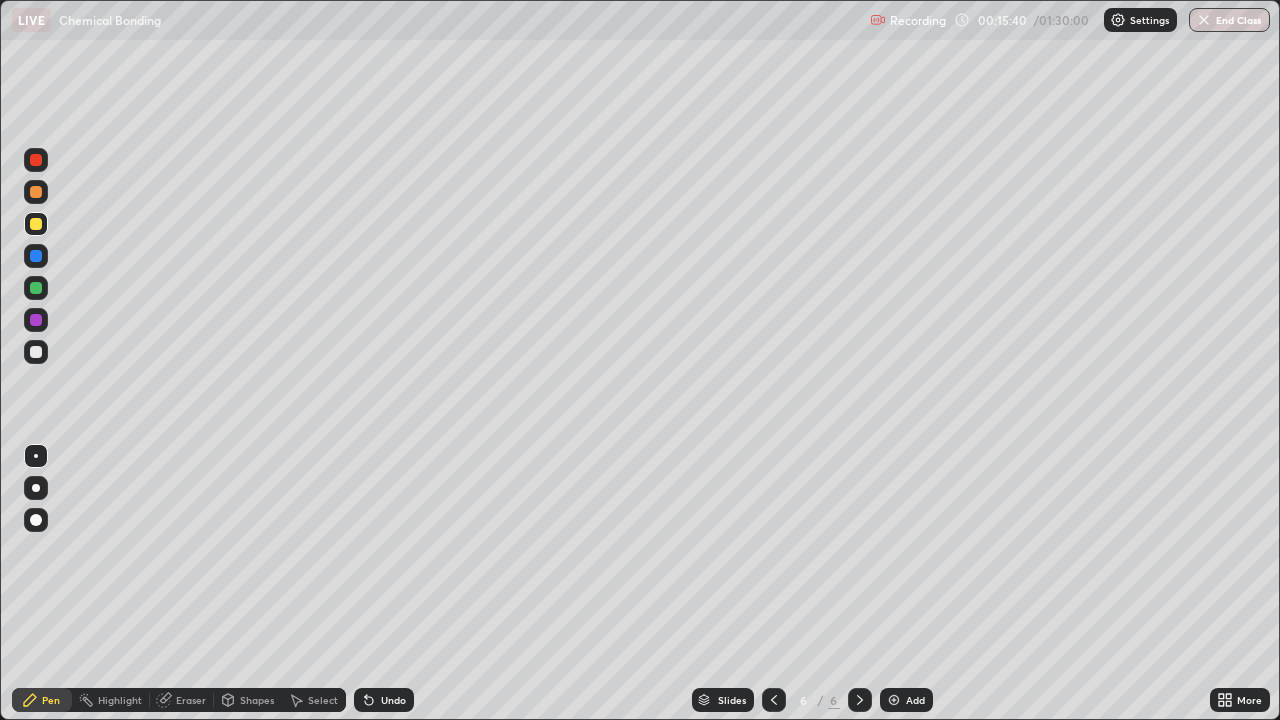 click on "Add" at bounding box center [915, 700] 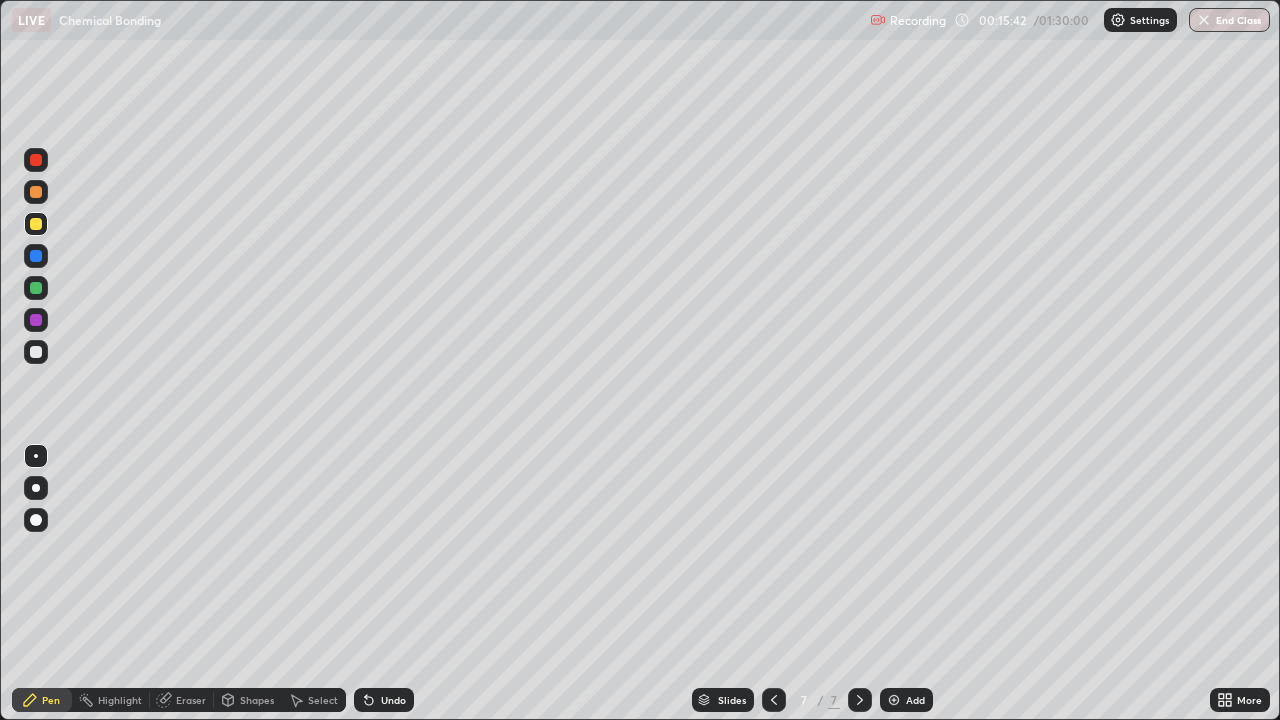 click at bounding box center (36, 288) 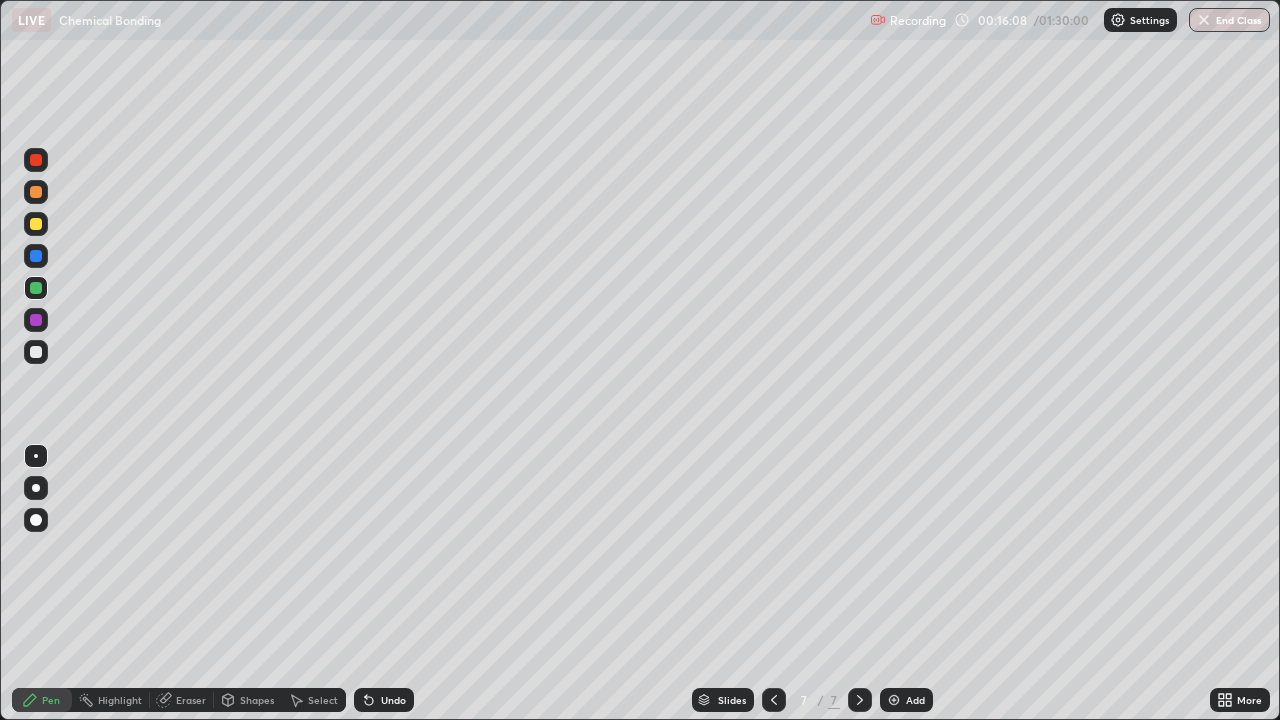 click at bounding box center [36, 224] 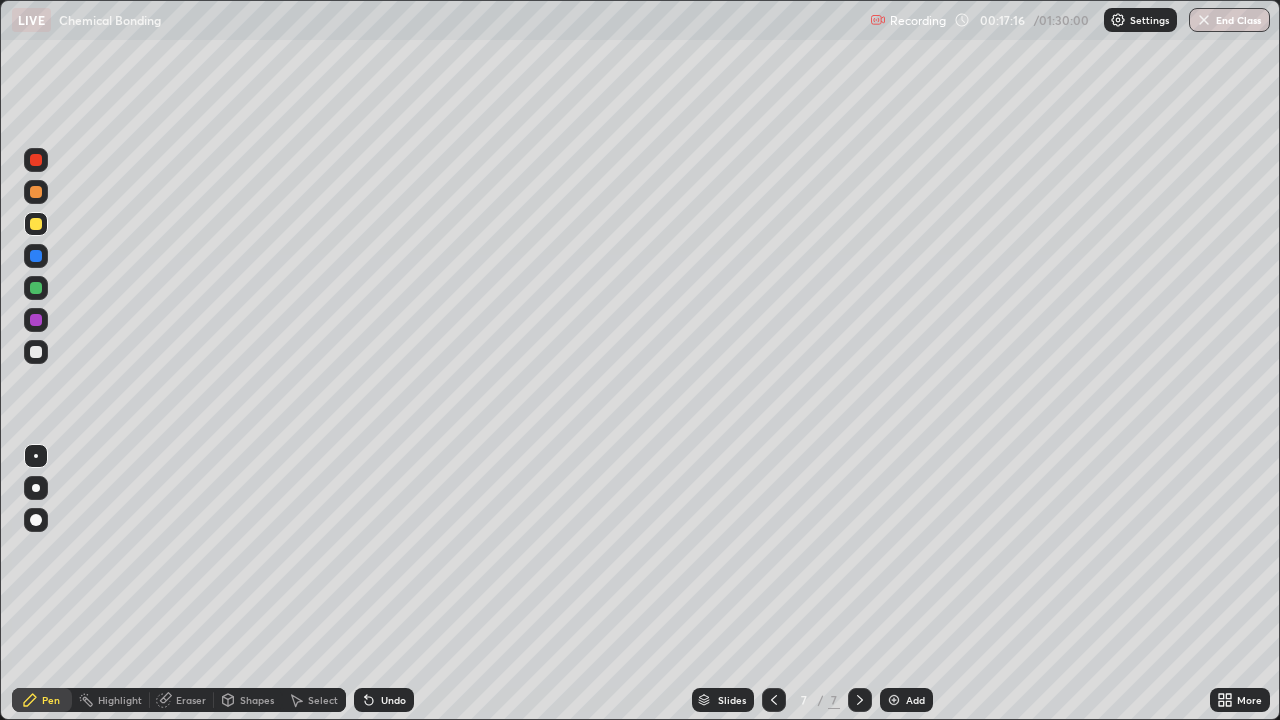 click 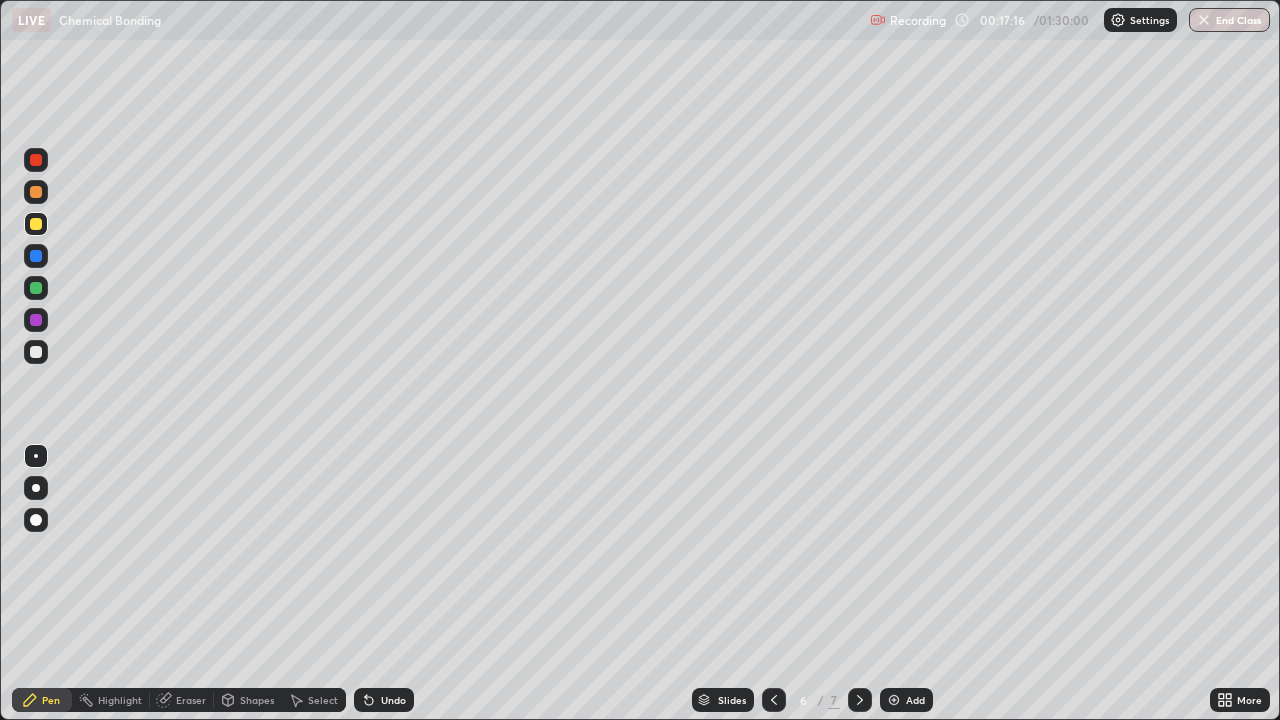 click 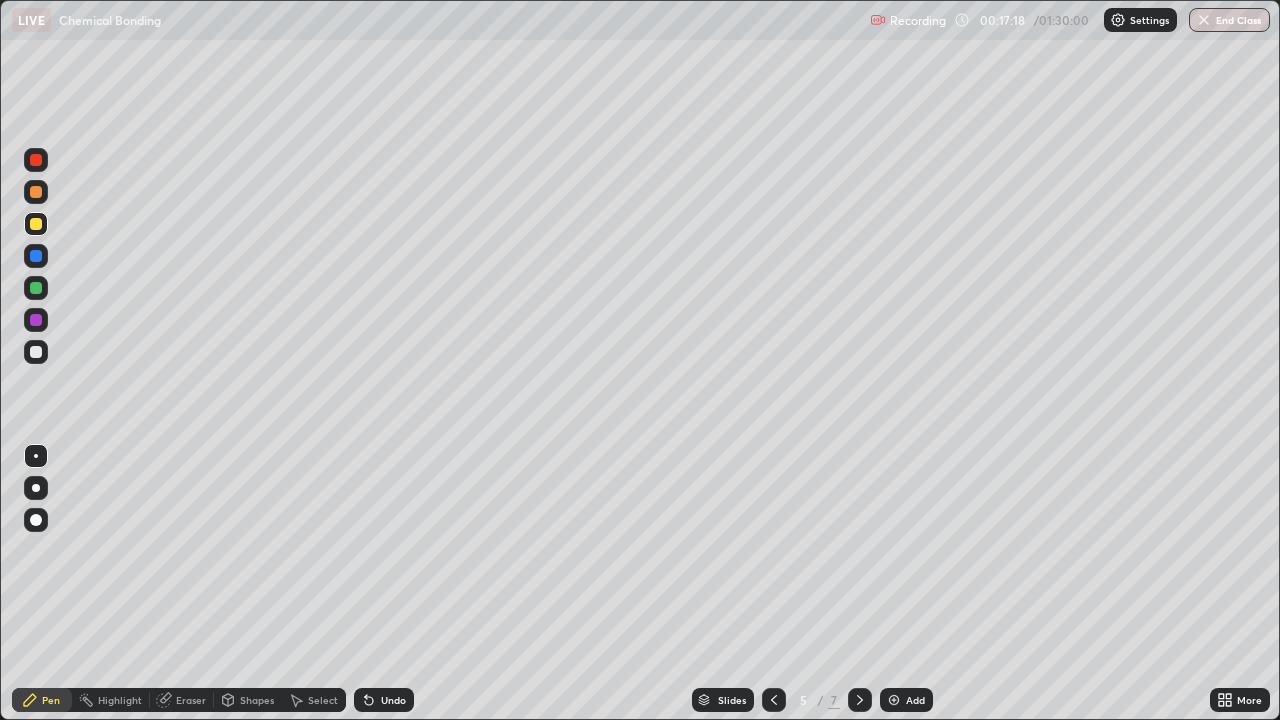 click at bounding box center (774, 700) 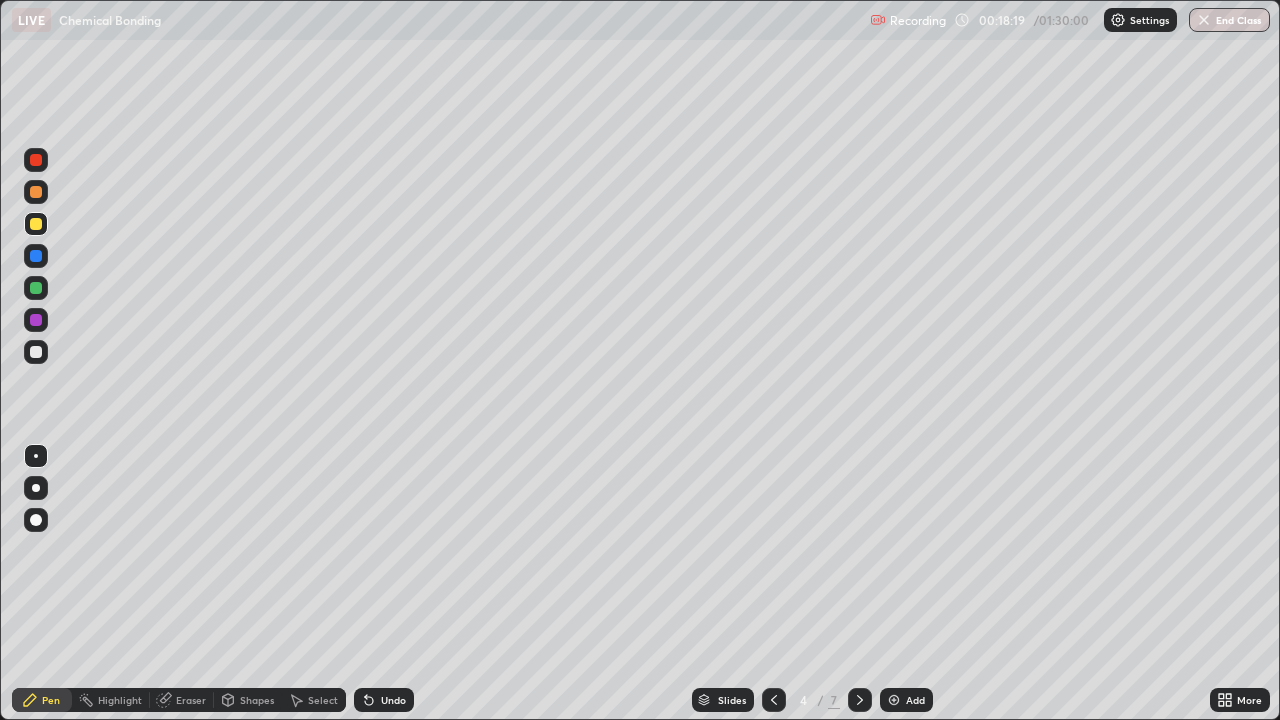 click 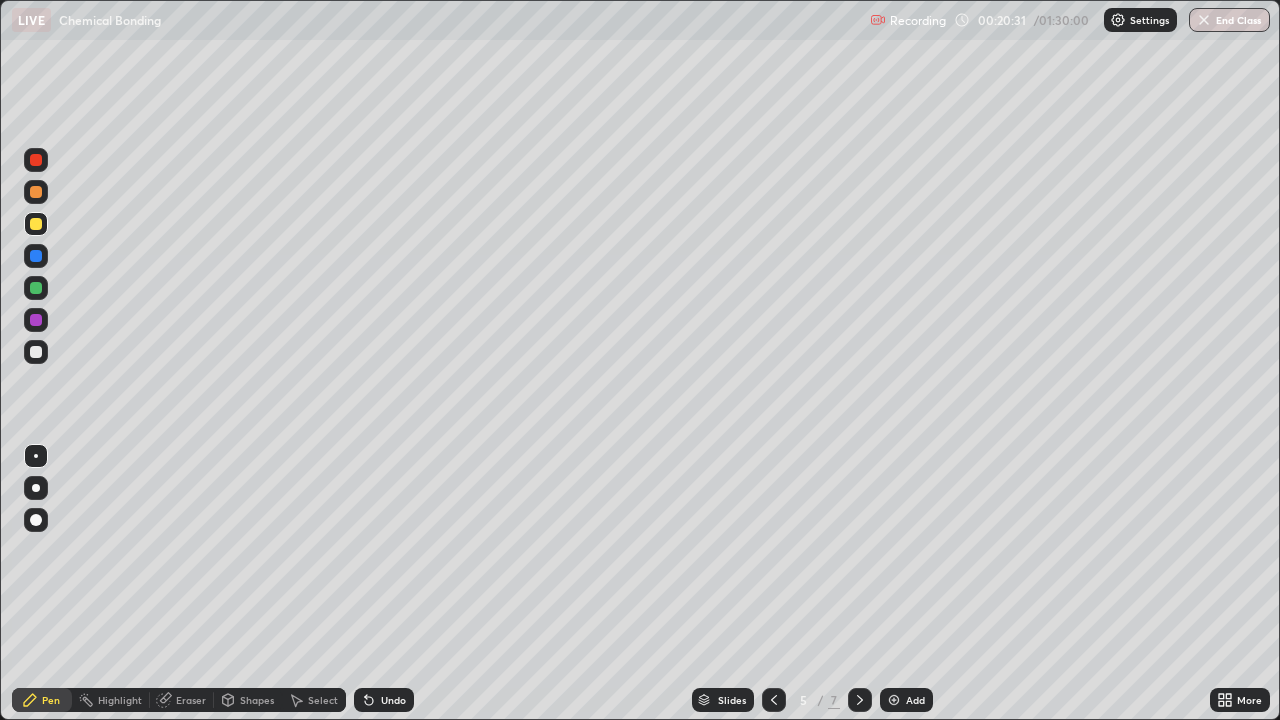 click 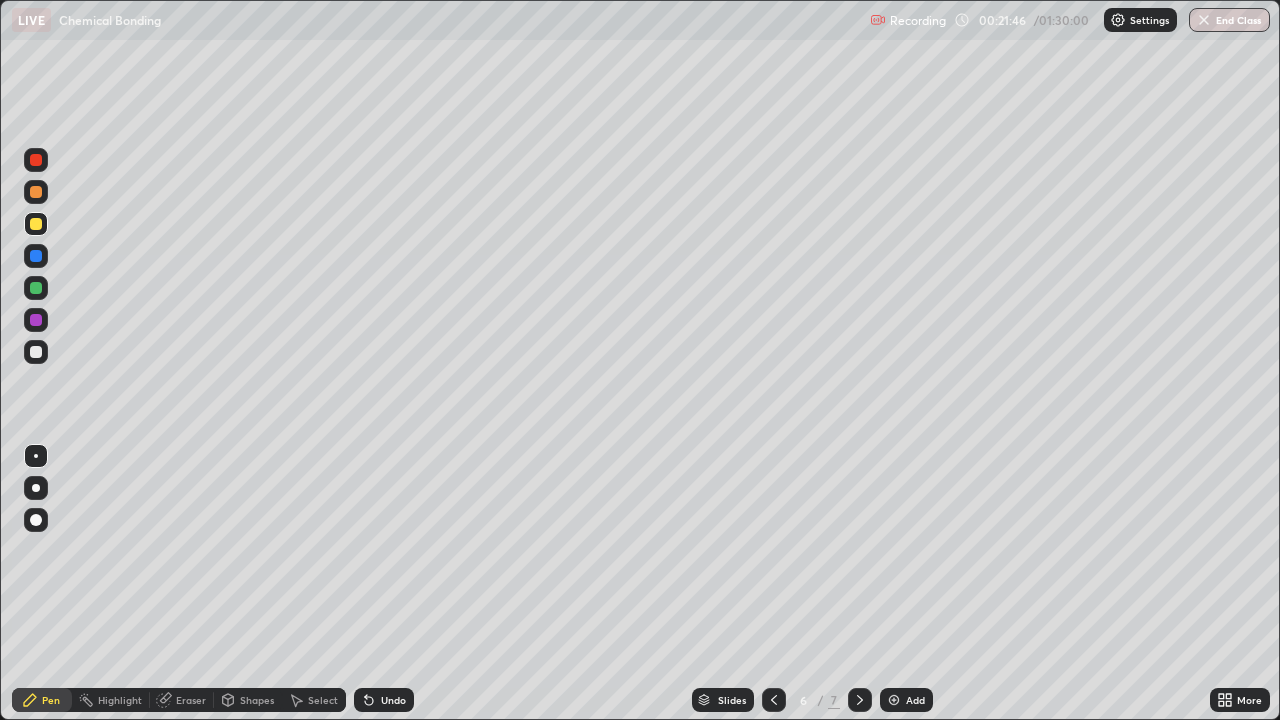 click 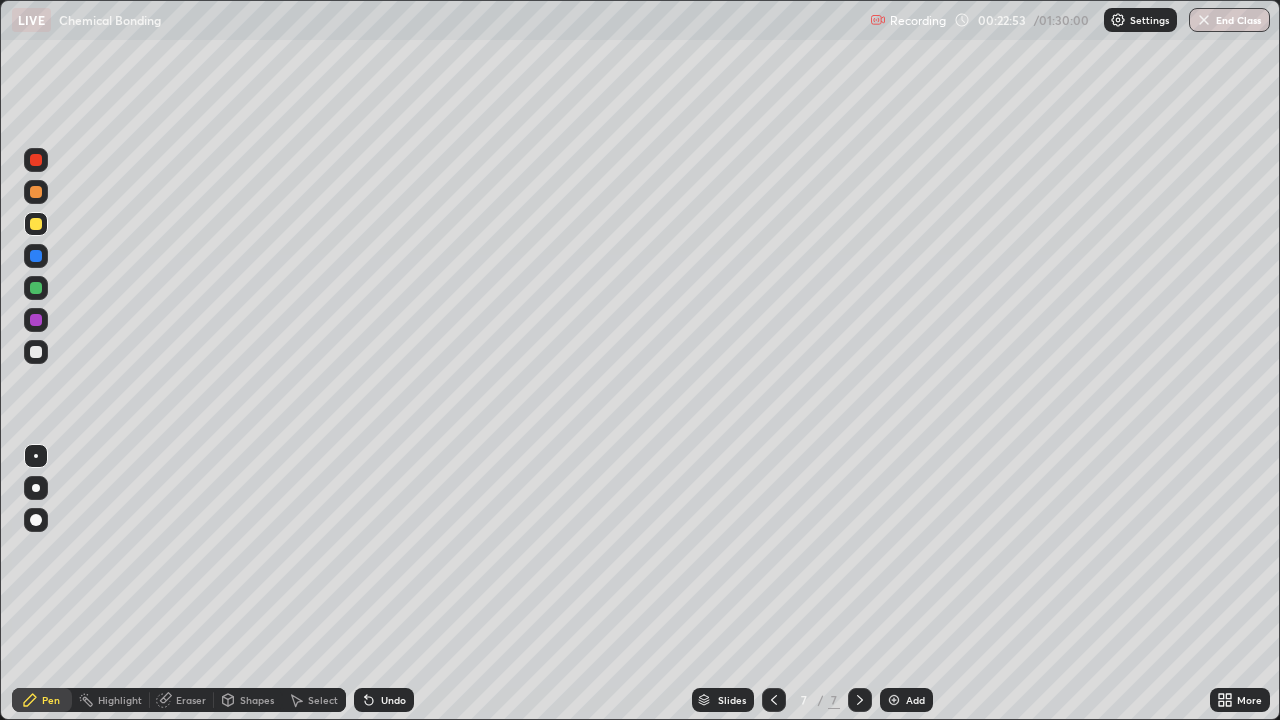 click at bounding box center (36, 288) 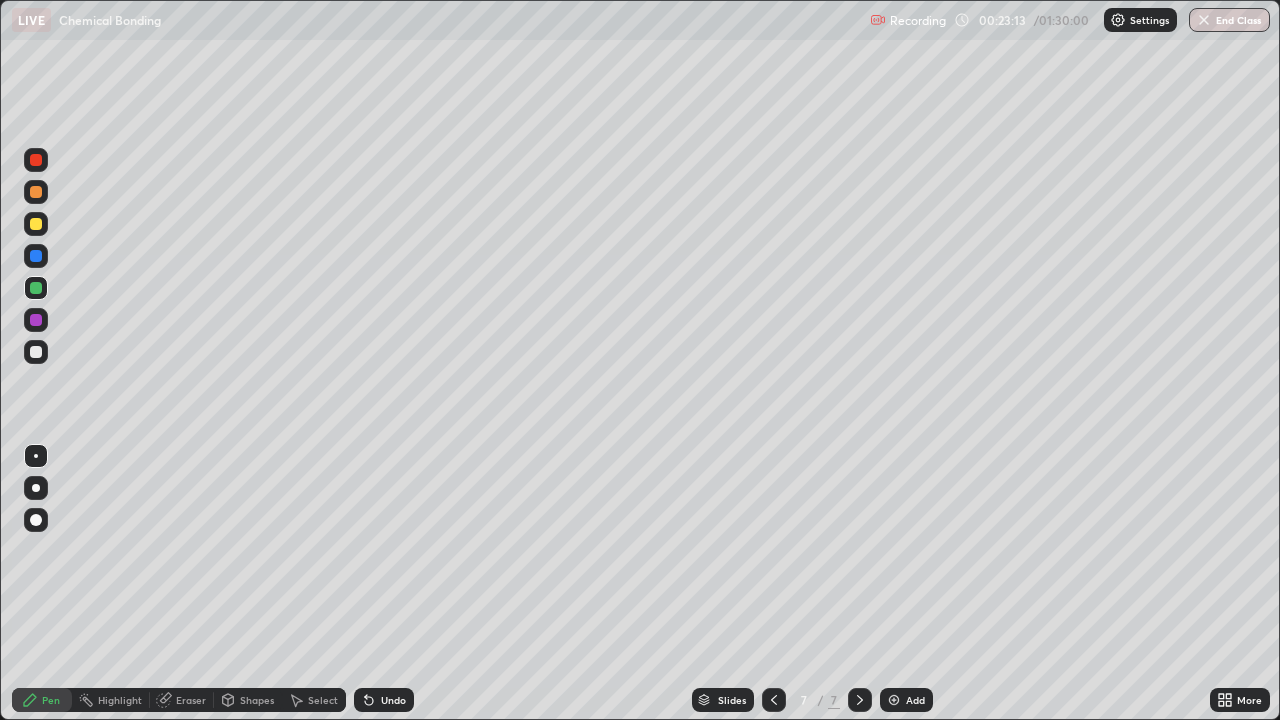 click on "Eraser" at bounding box center [191, 700] 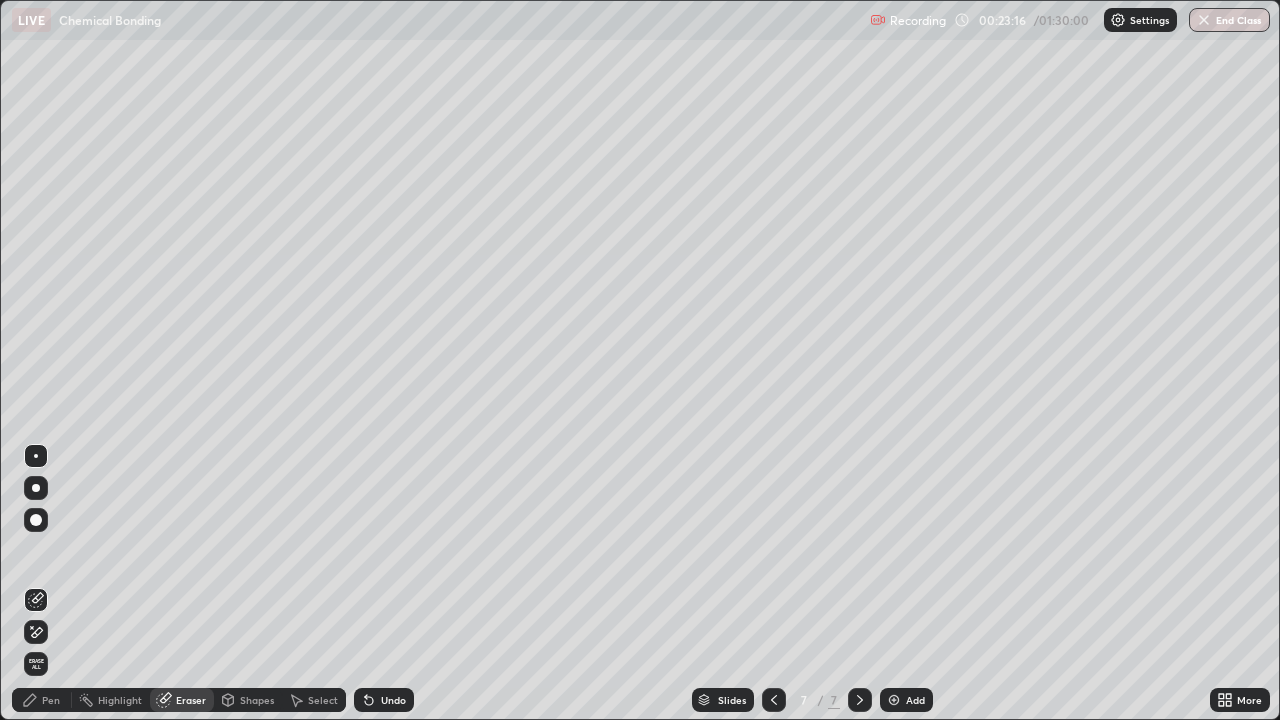 click on "Pen" at bounding box center [51, 700] 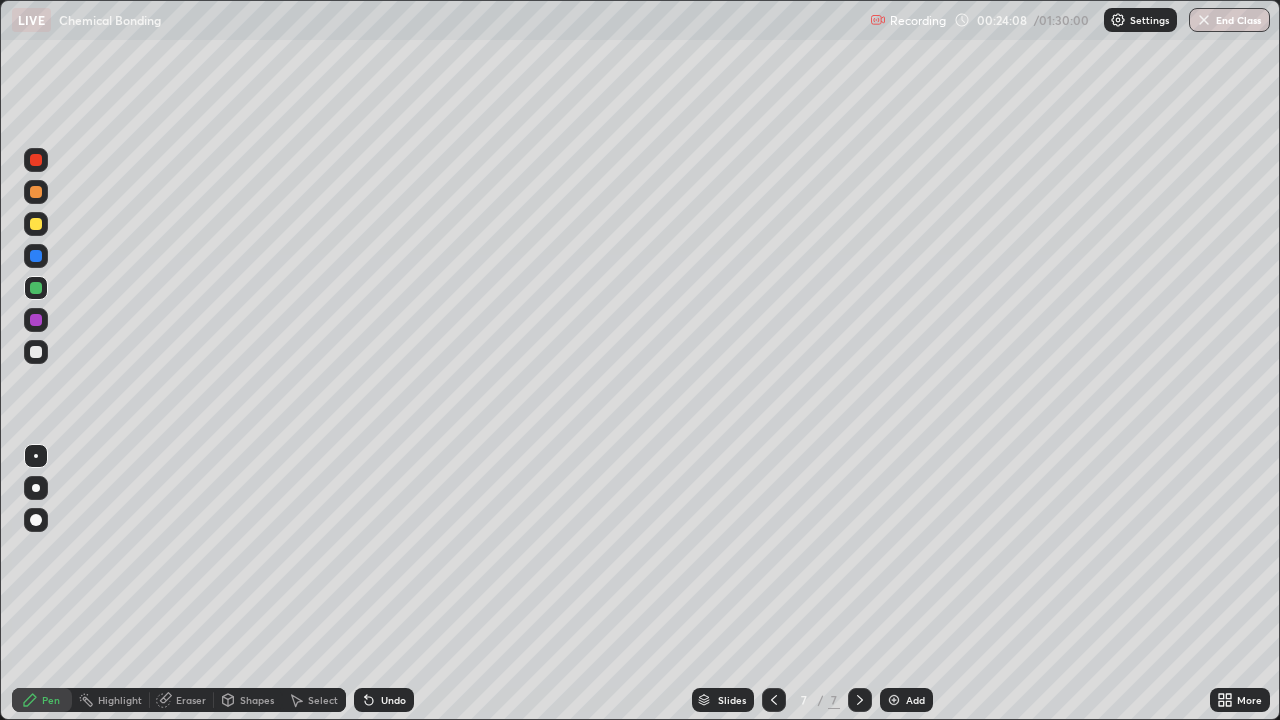 click on "Add" at bounding box center [915, 700] 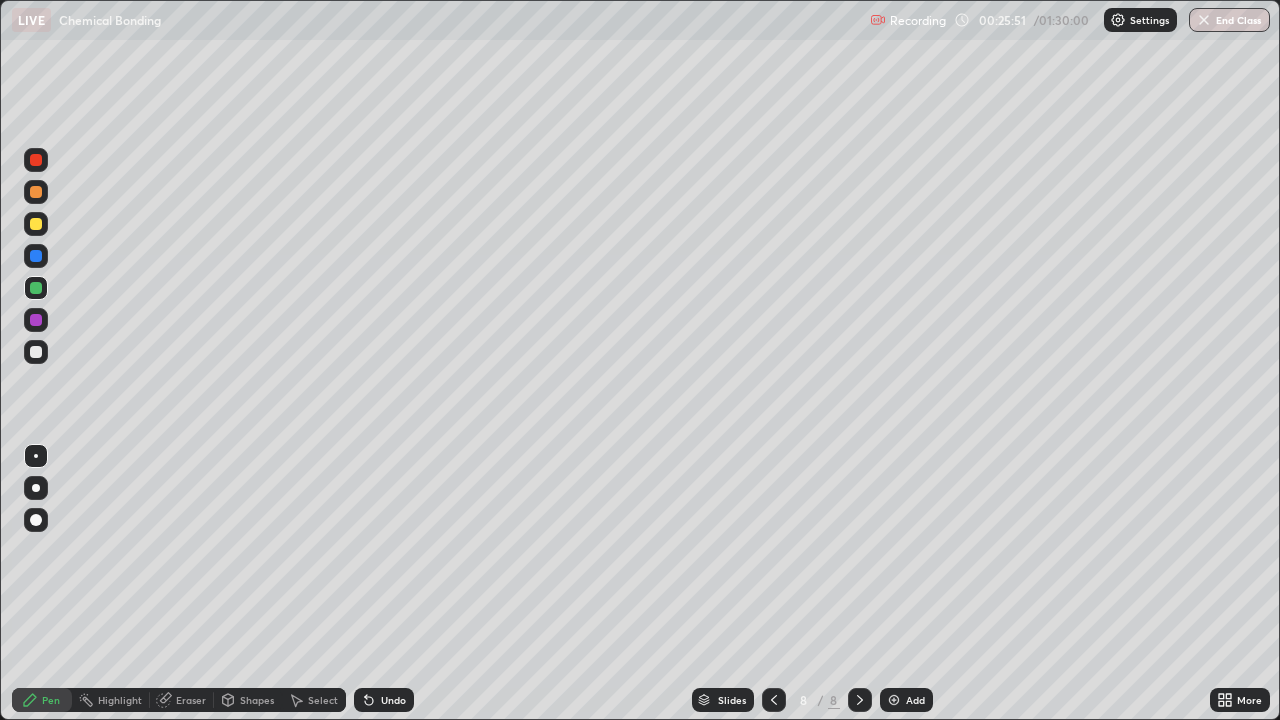 click at bounding box center (36, 256) 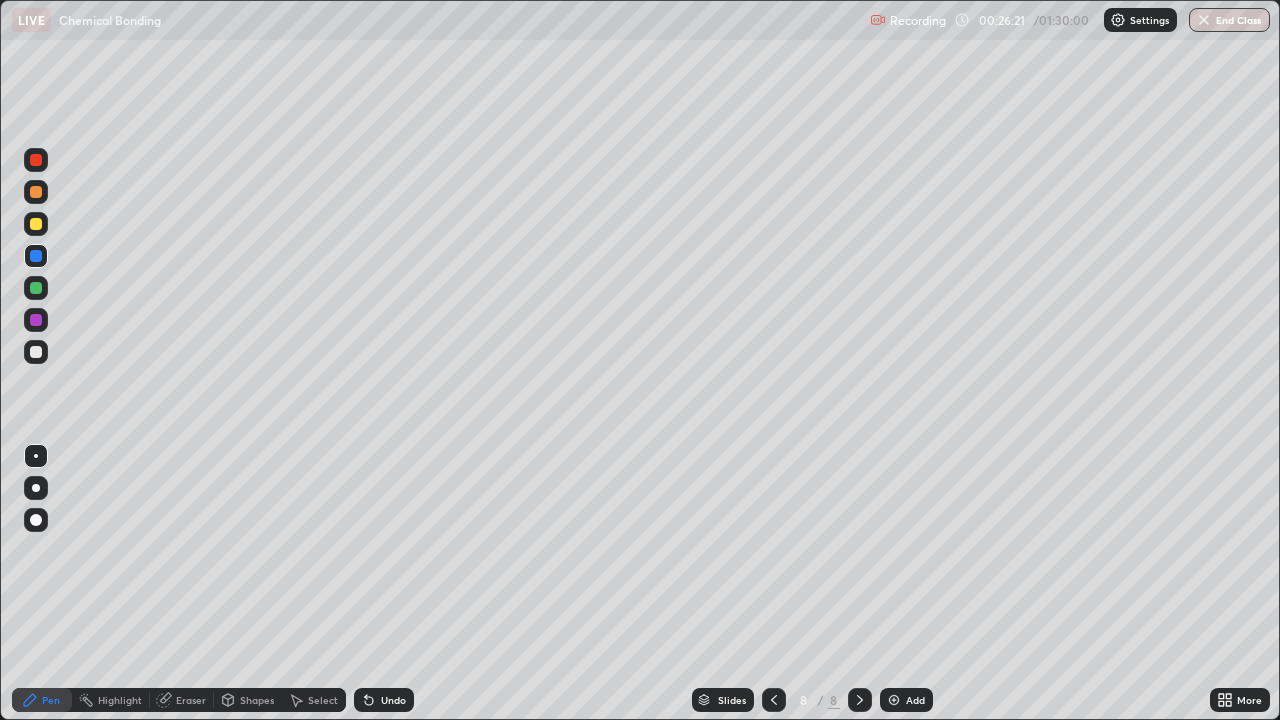 click on "Eraser" at bounding box center [182, 700] 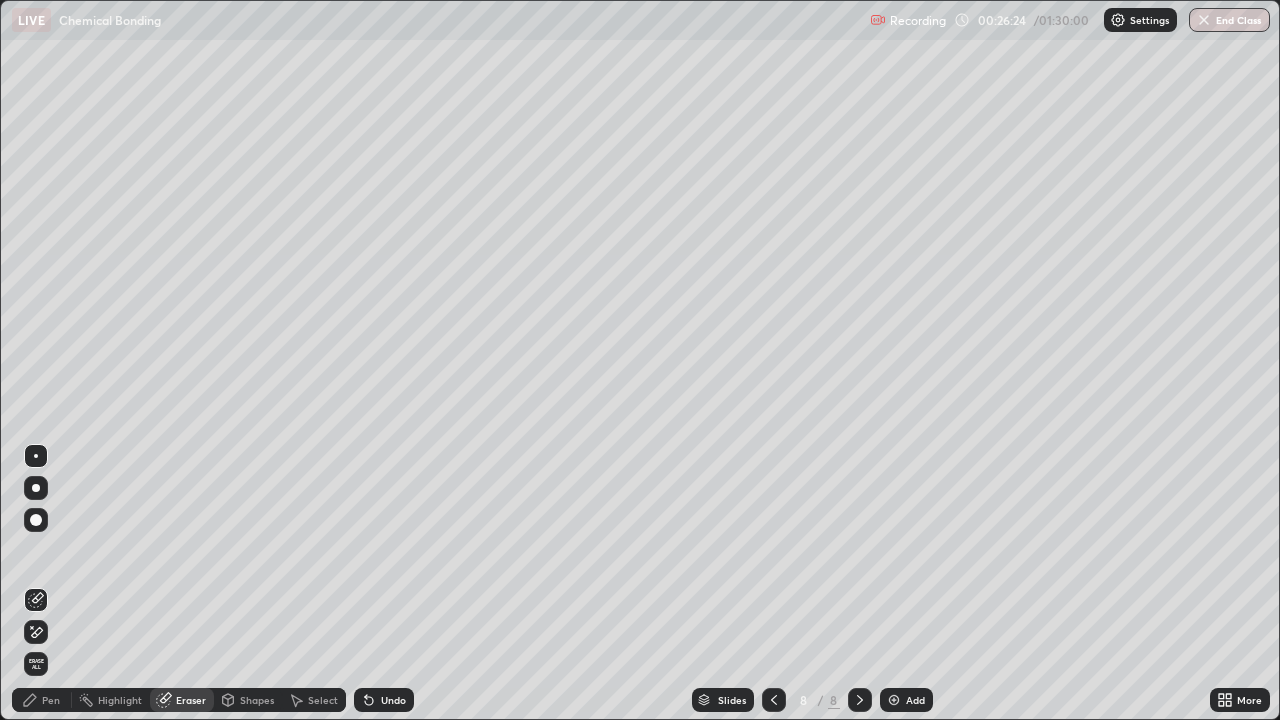 click on "Pen" at bounding box center (51, 700) 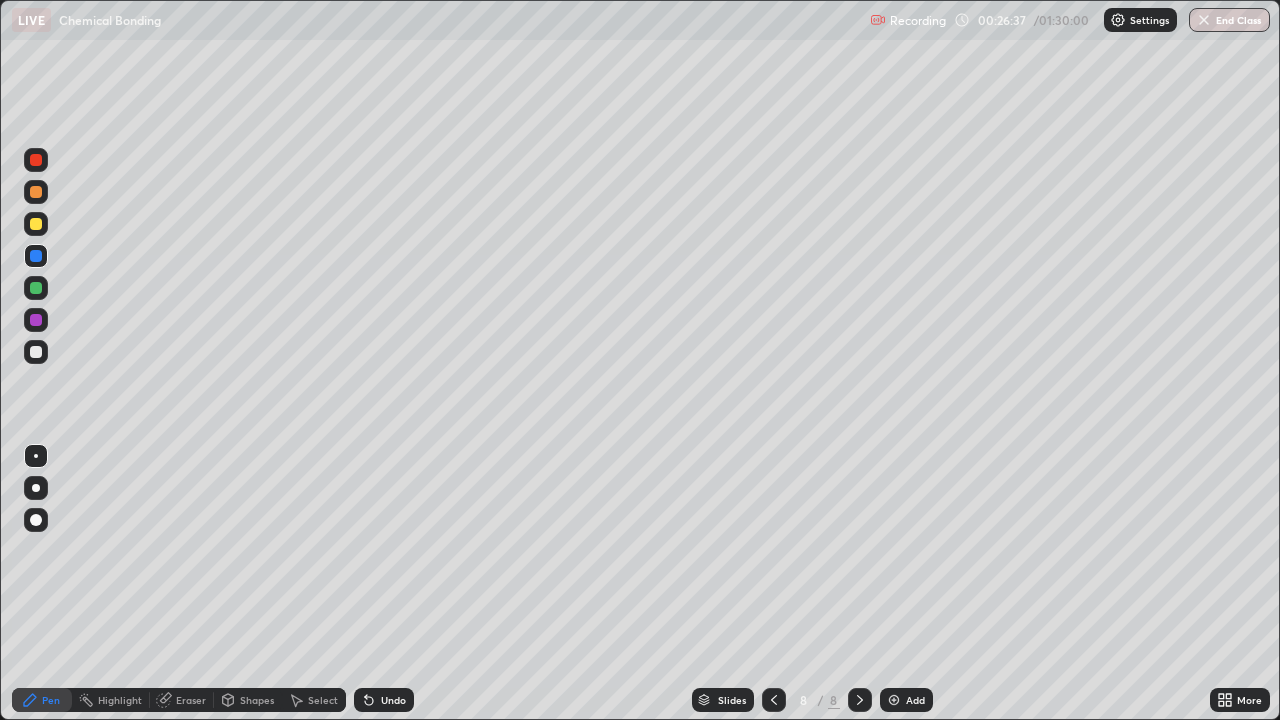 click at bounding box center (36, 288) 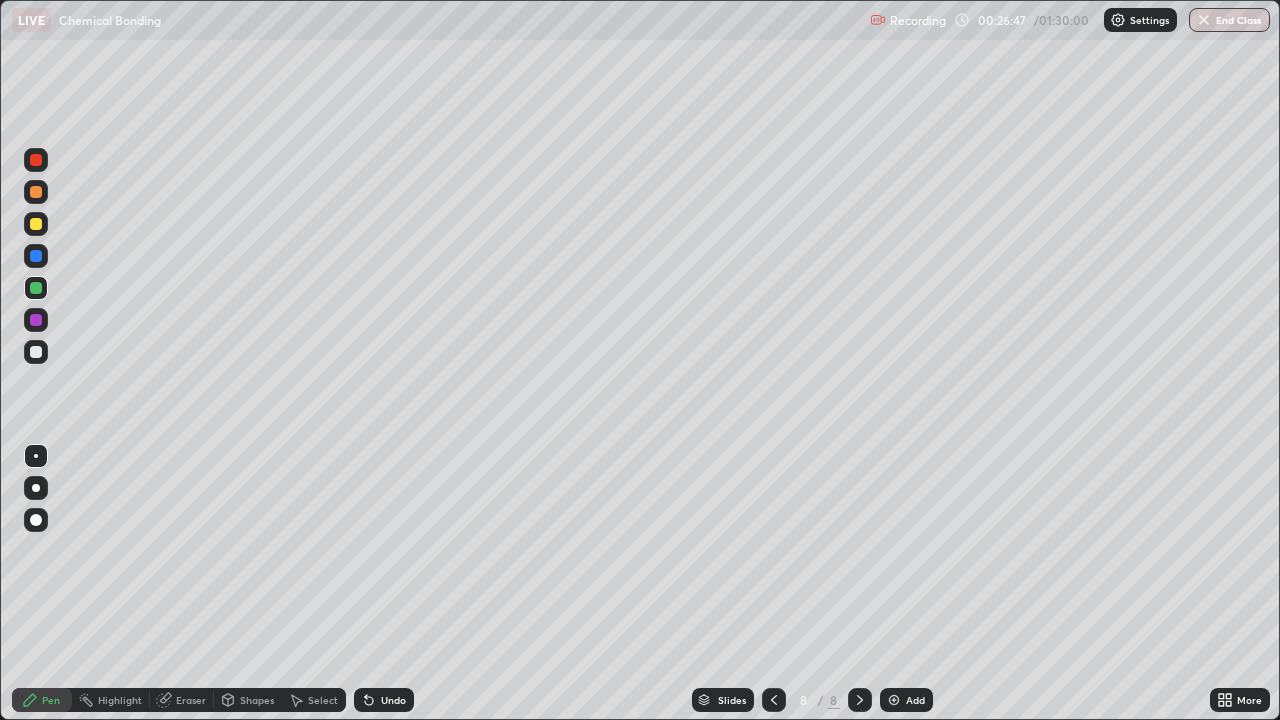 click on "Add" at bounding box center [915, 700] 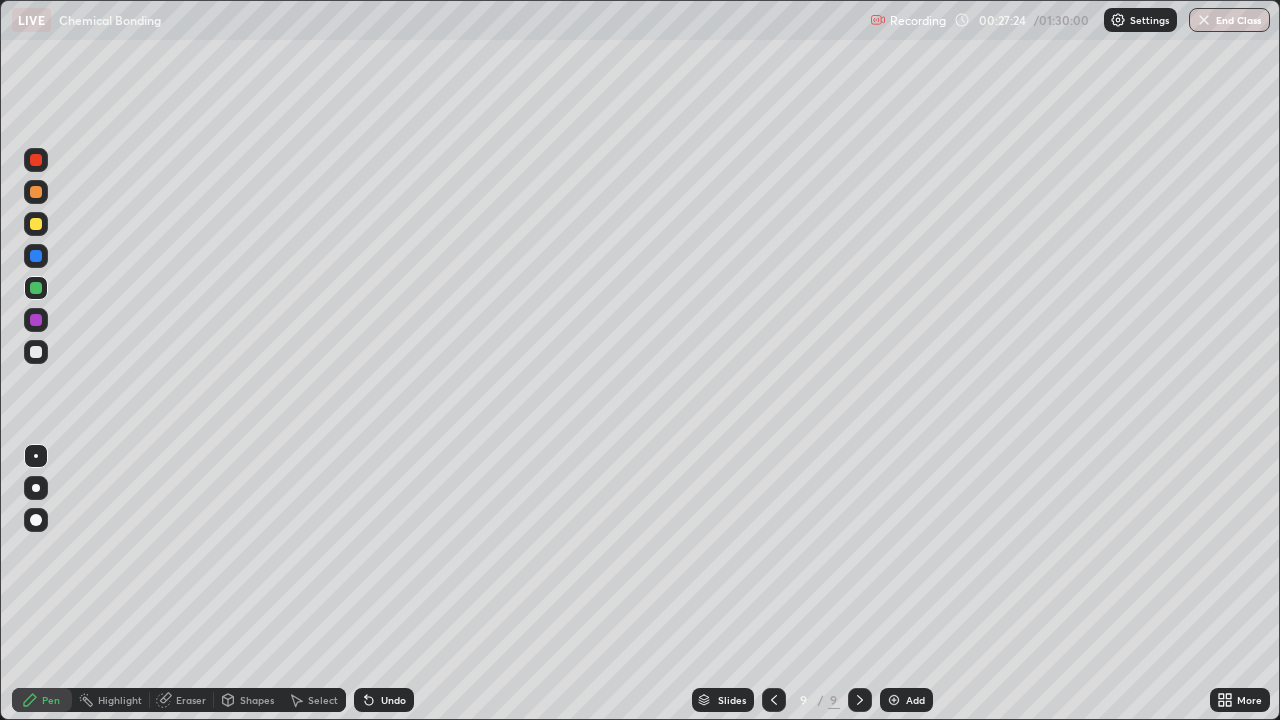 click at bounding box center [36, 320] 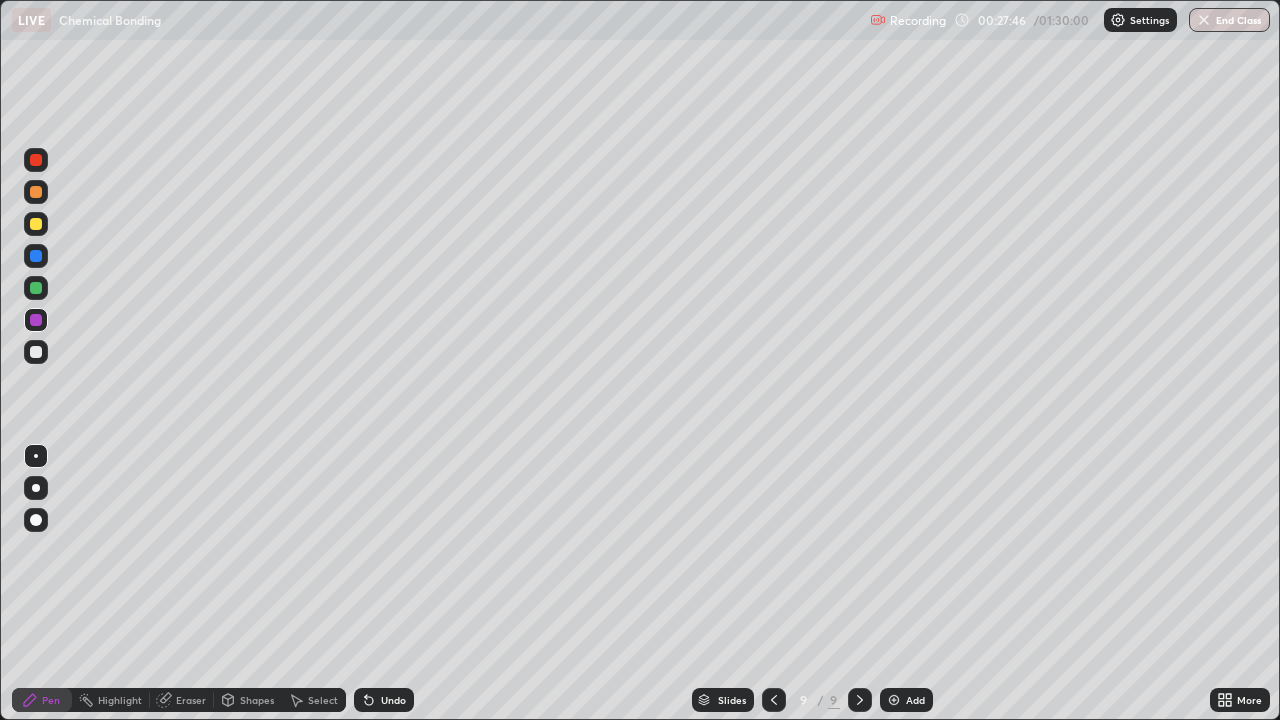 click on "Add" at bounding box center [906, 700] 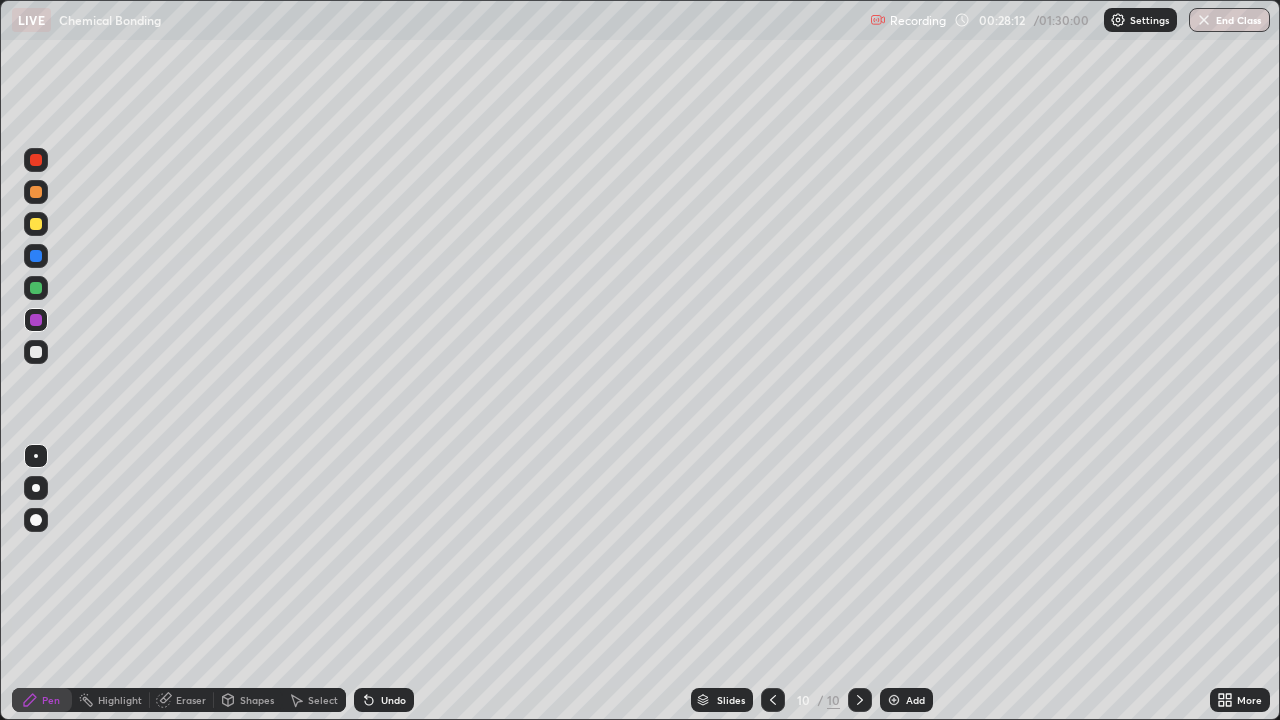 click at bounding box center [36, 288] 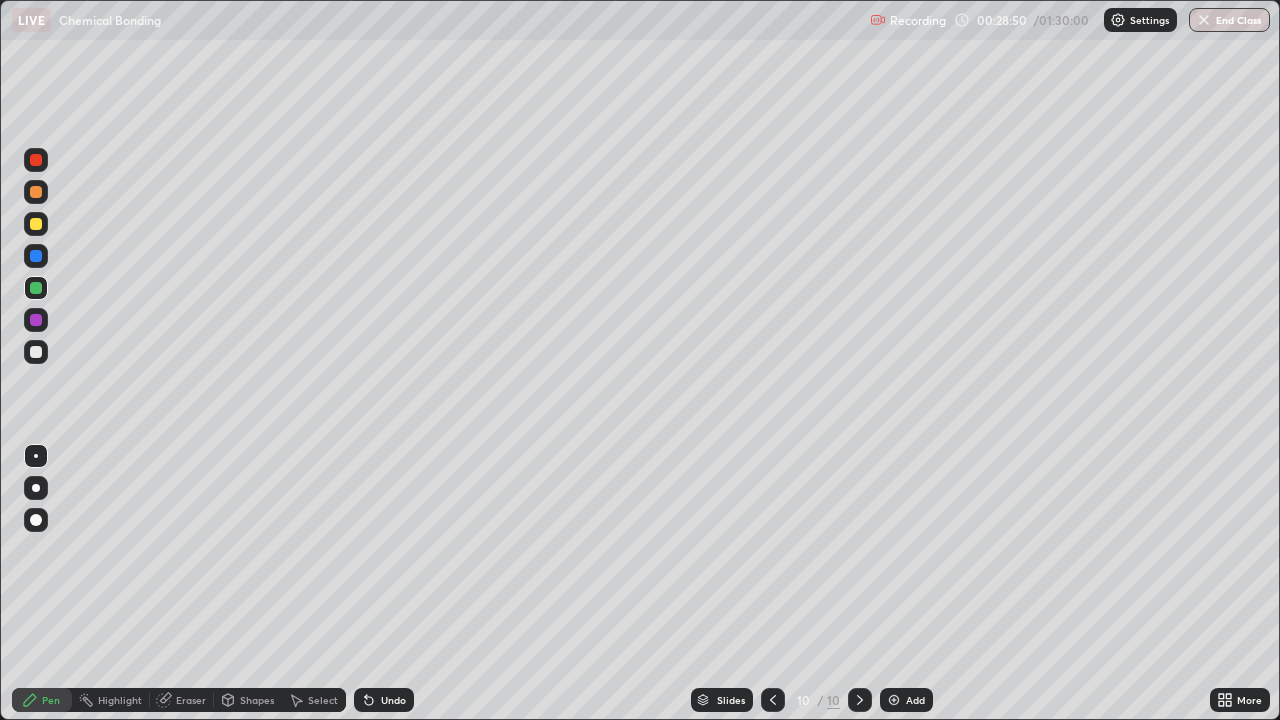 click at bounding box center [36, 192] 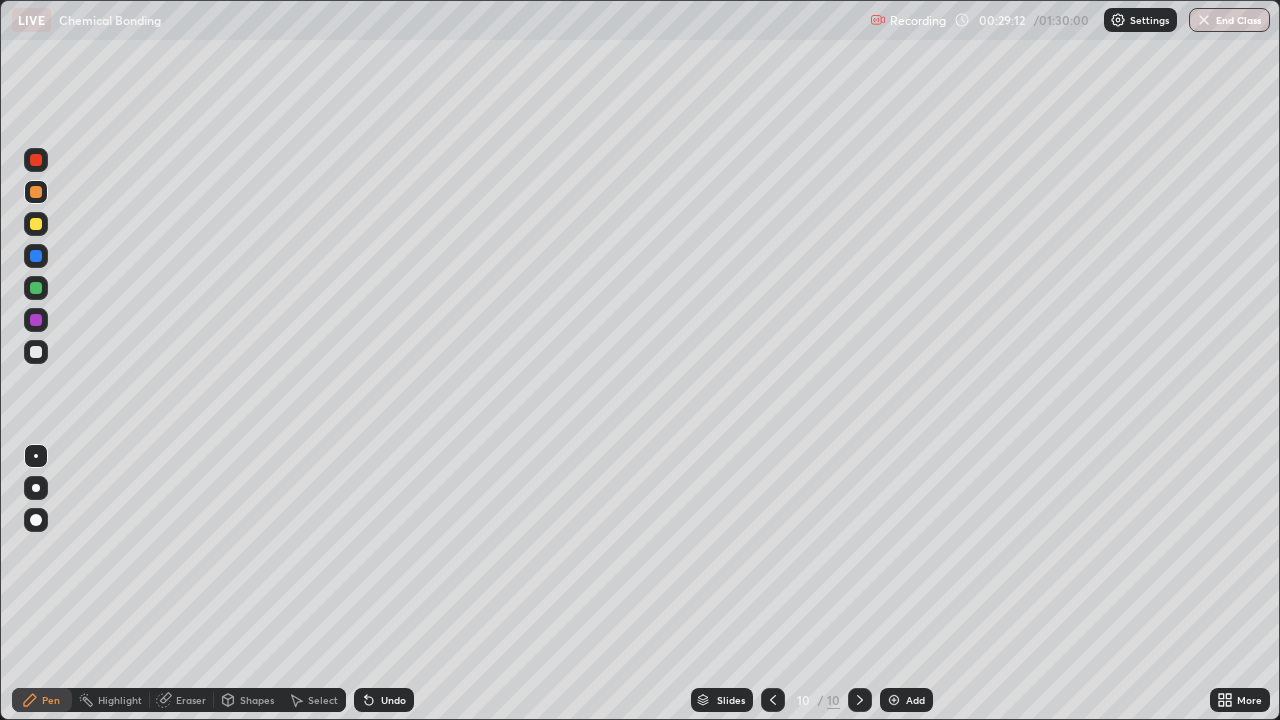 click 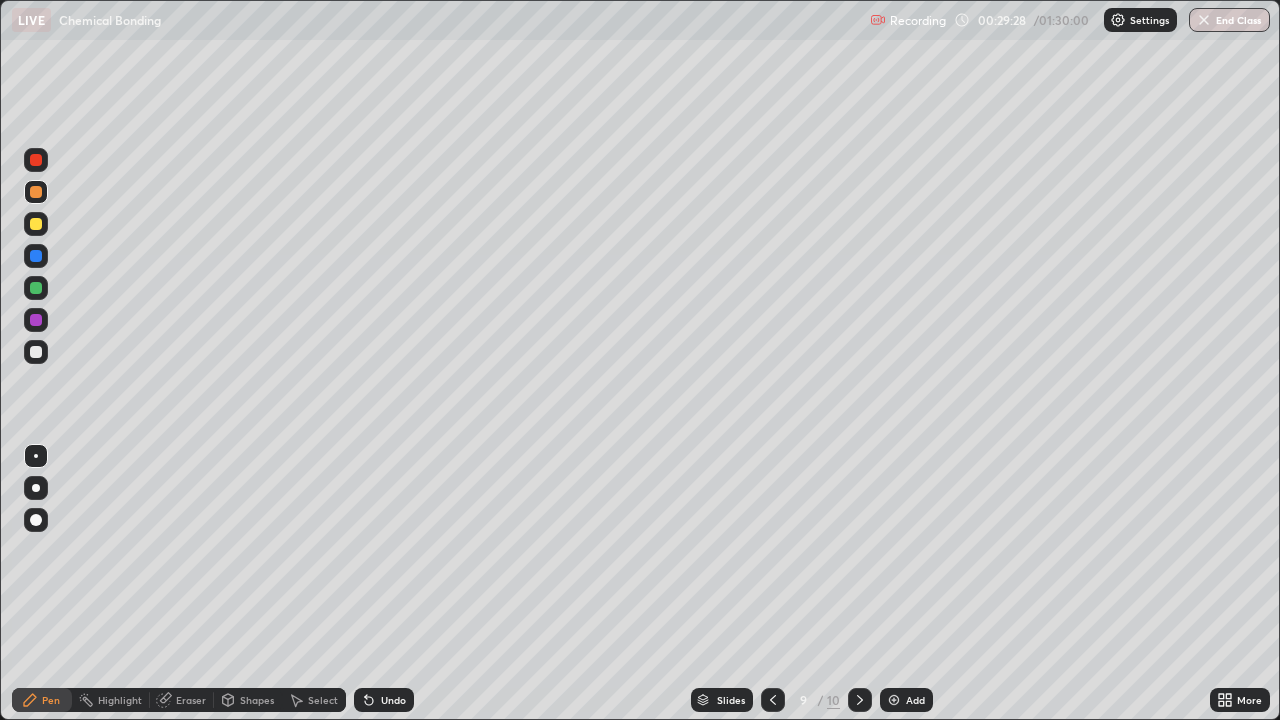 click 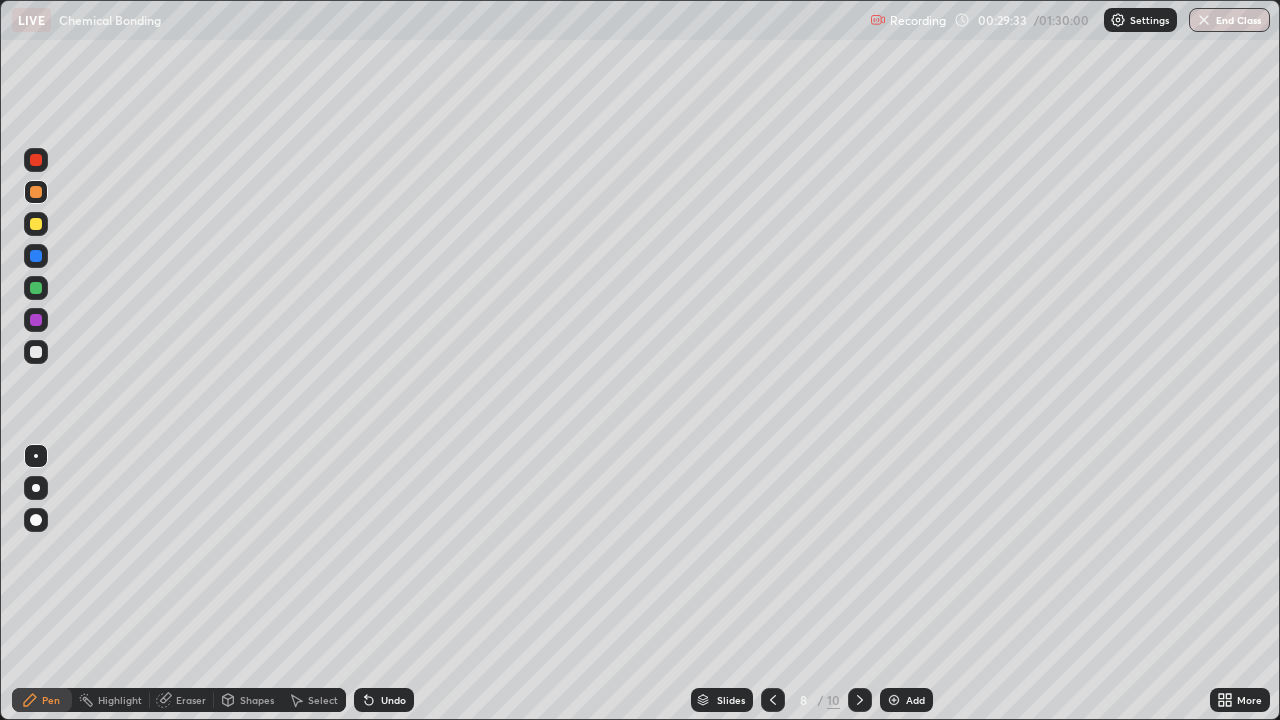 click 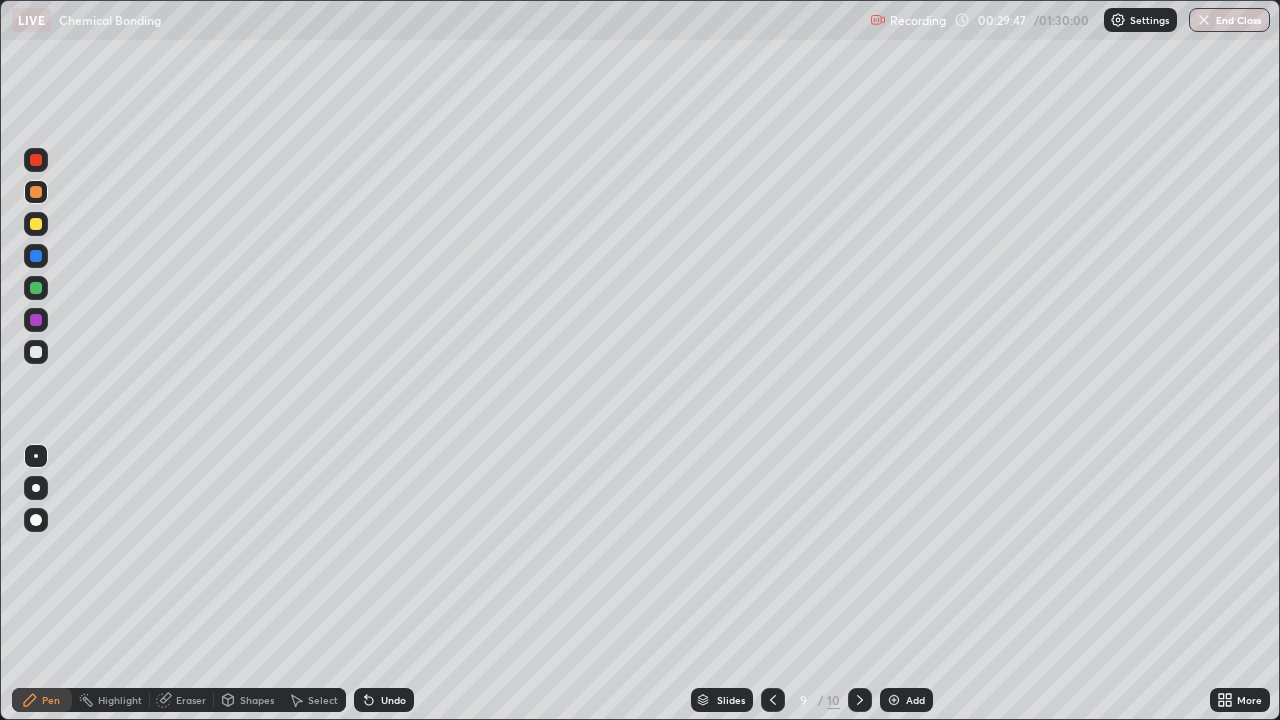 click 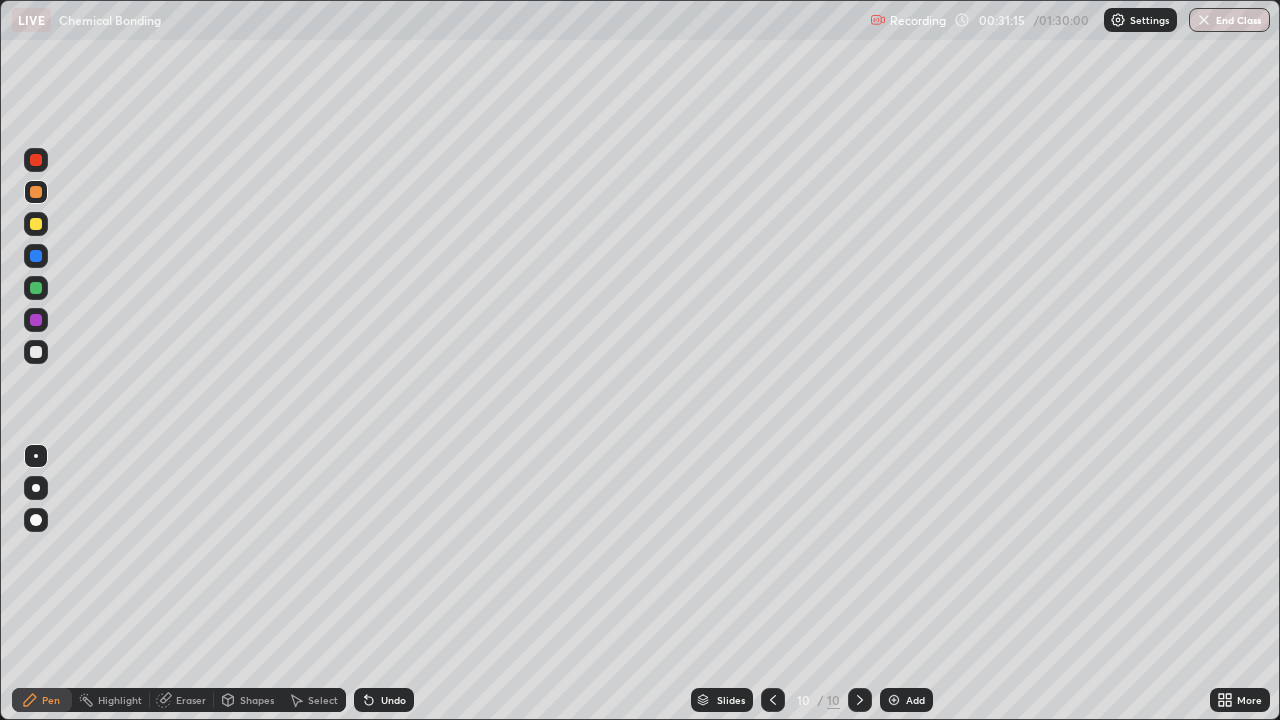 click 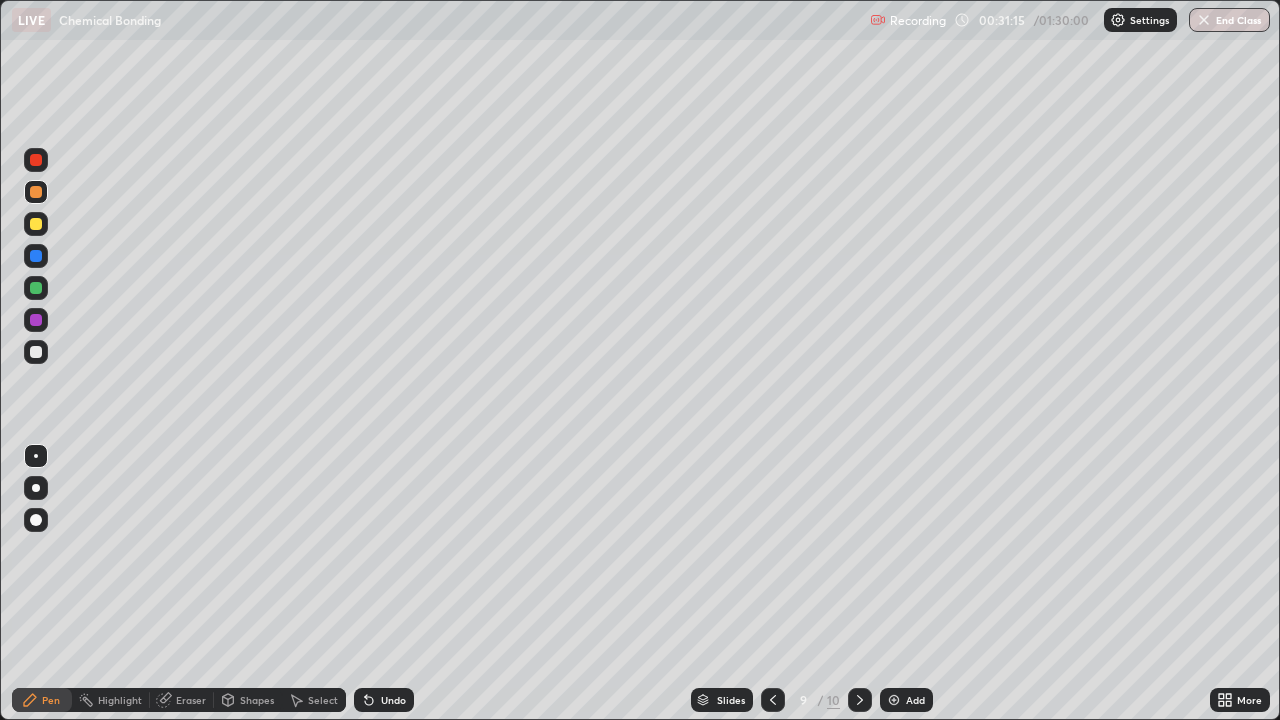 click 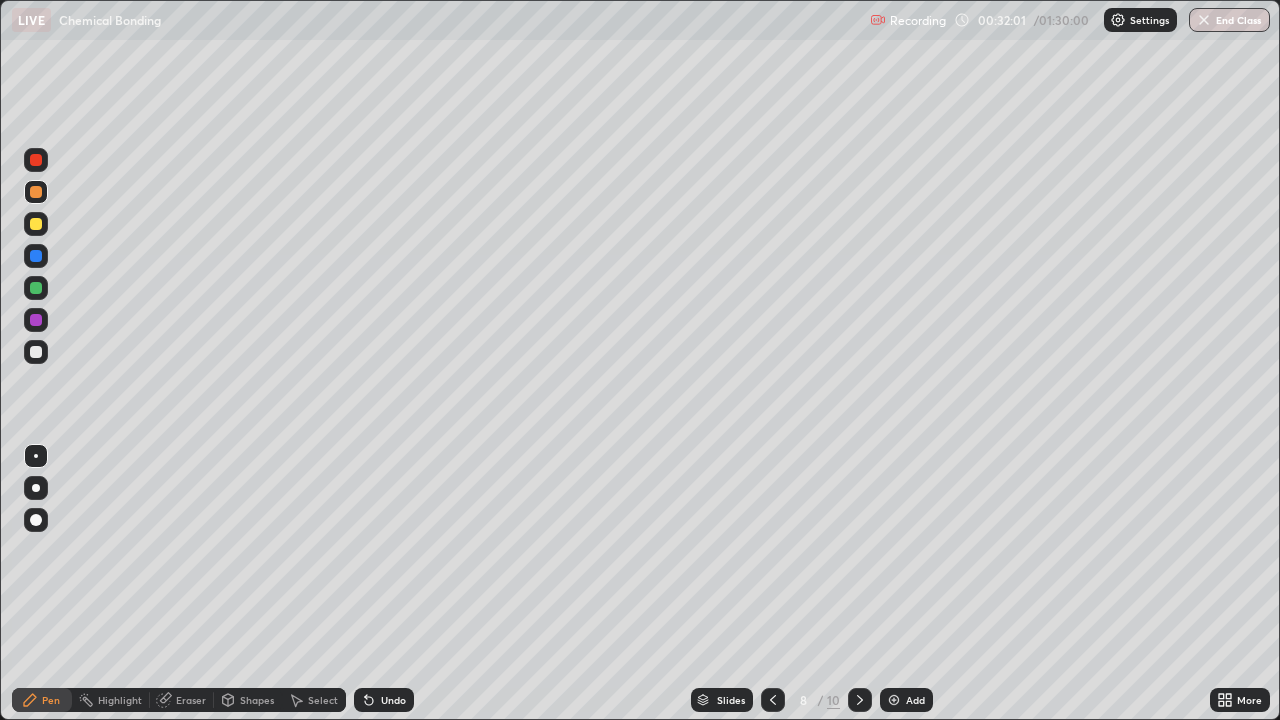 click 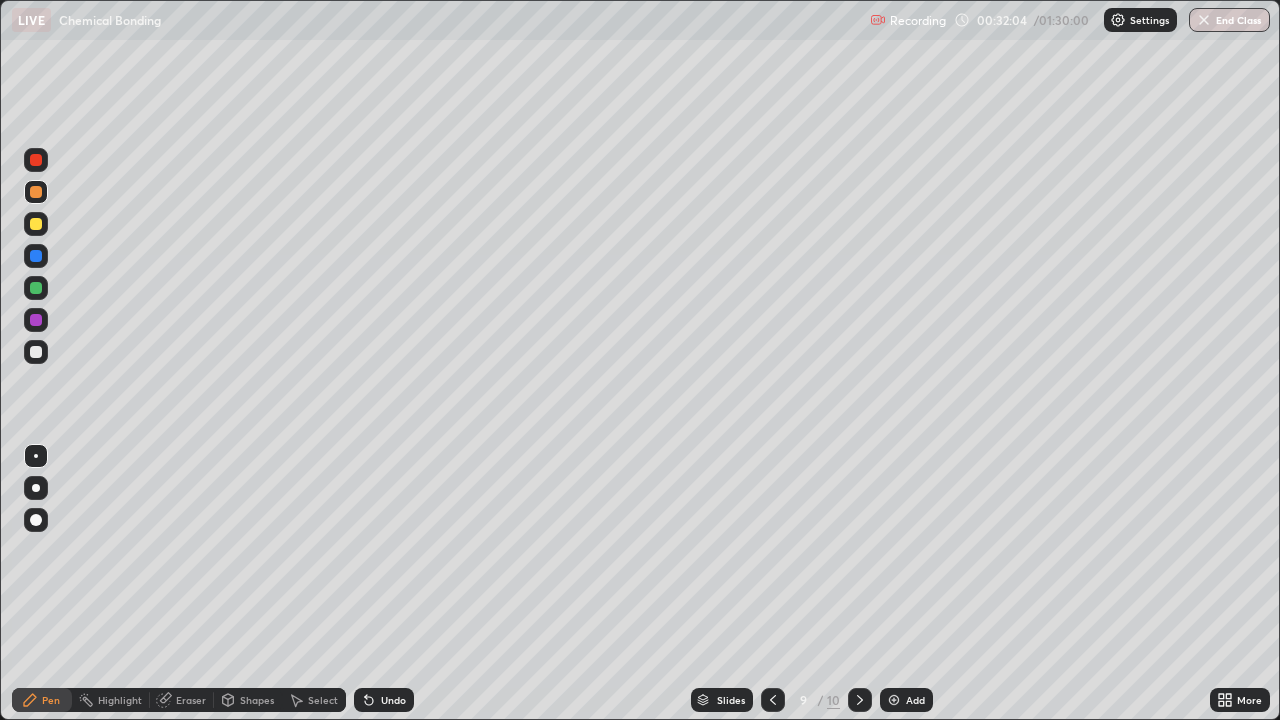 click 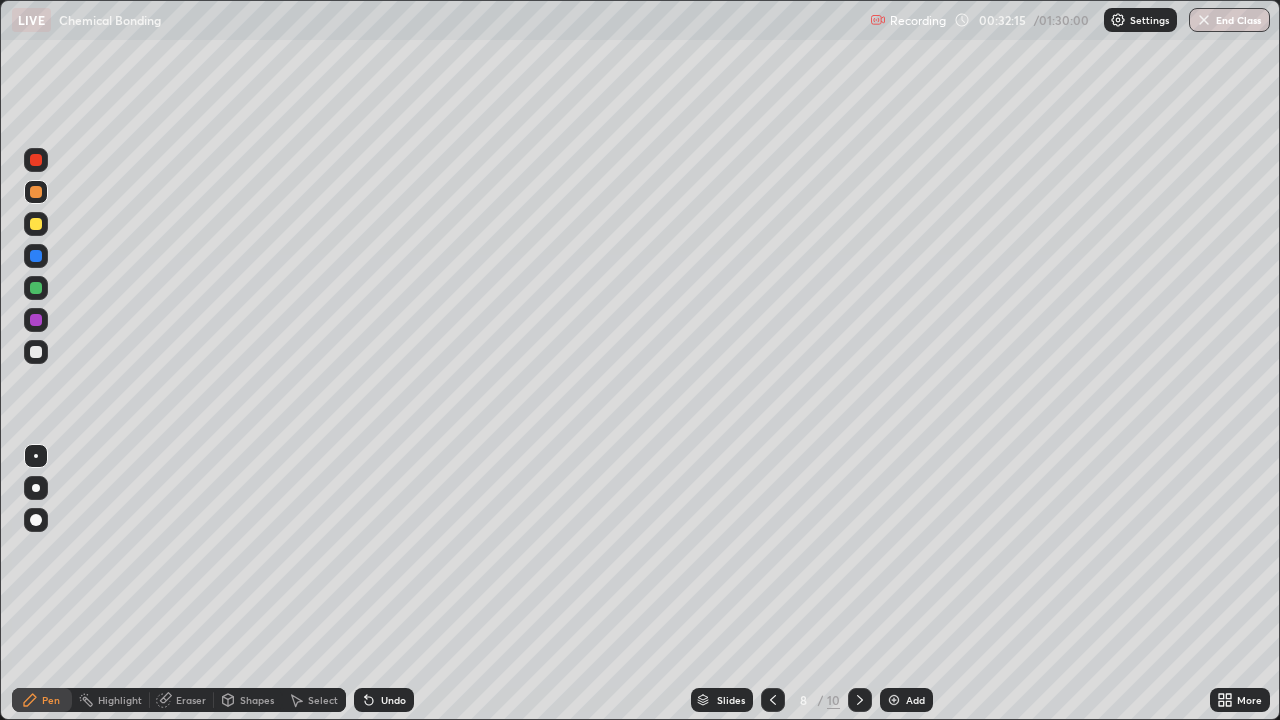 click 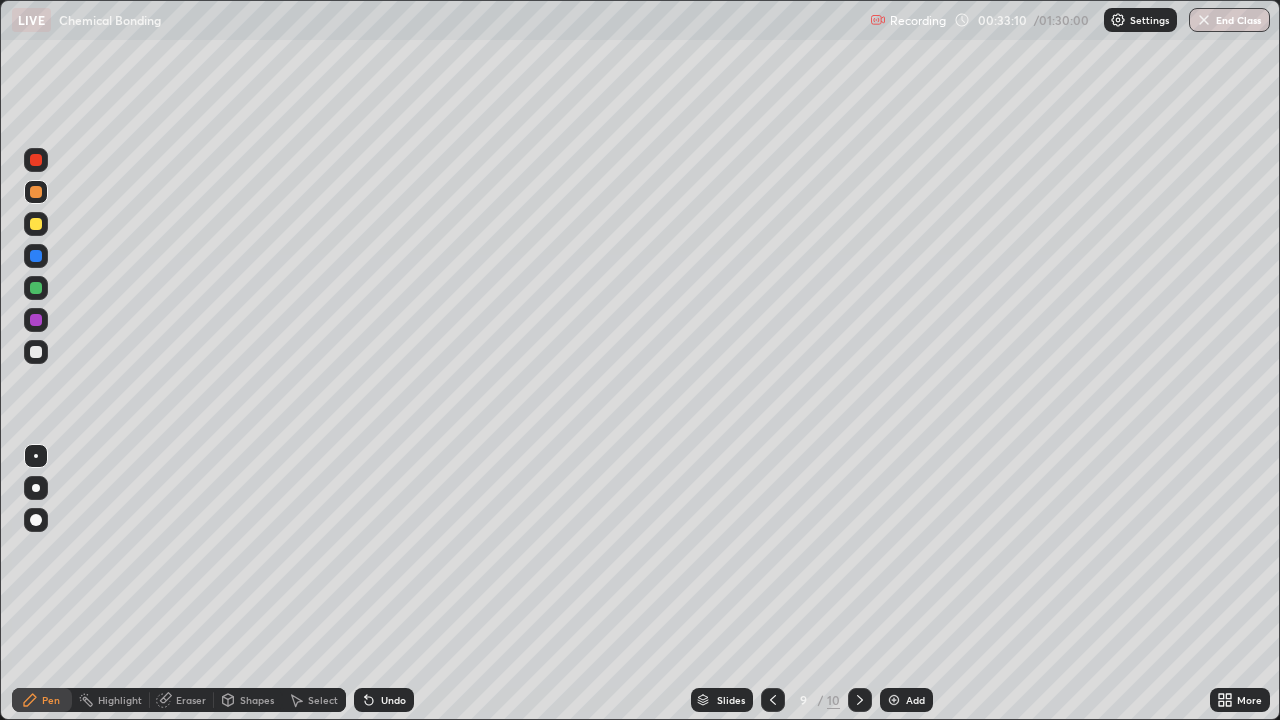 click 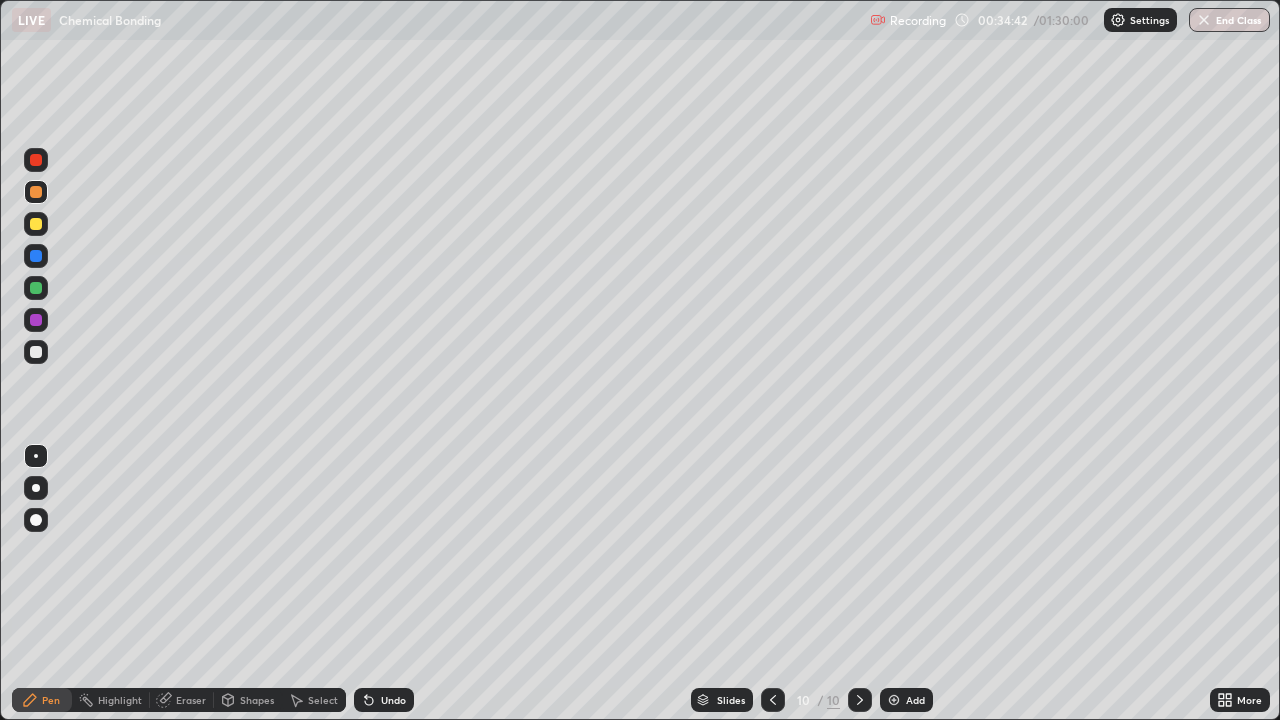 click at bounding box center [36, 320] 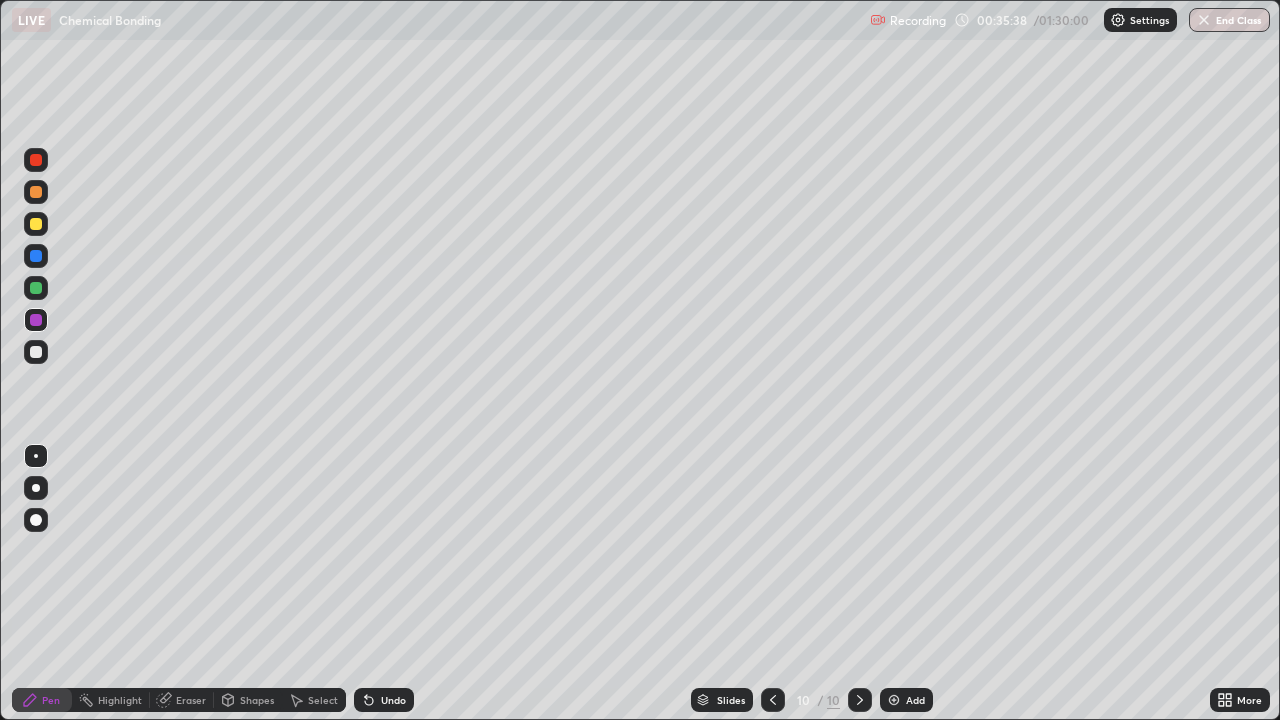 click on "Eraser" at bounding box center [191, 700] 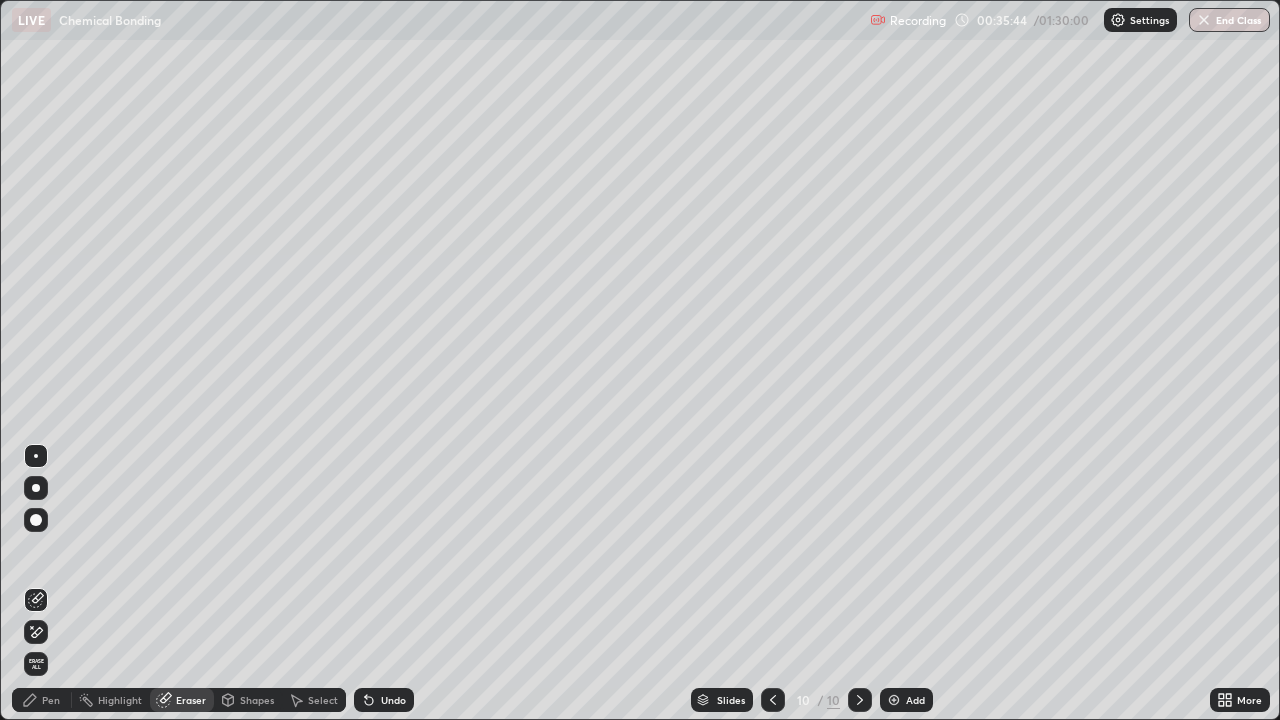 click on "Add" at bounding box center [915, 700] 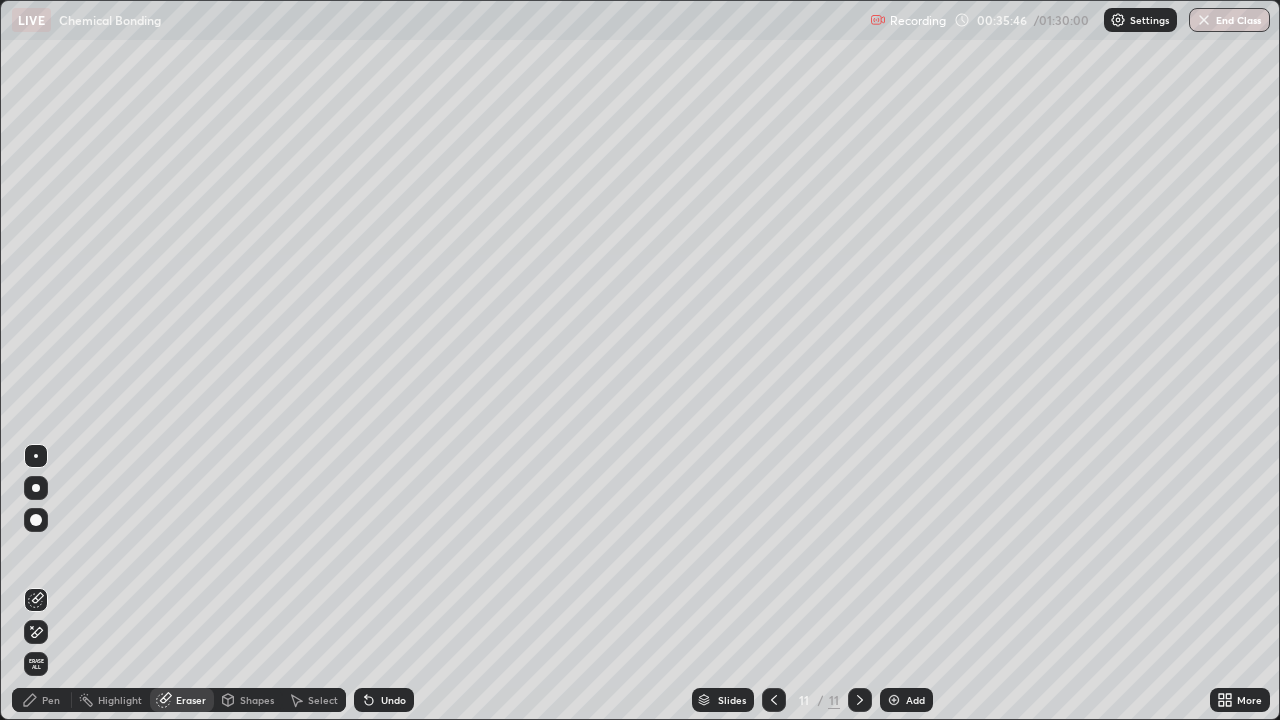 click on "Pen" at bounding box center (51, 700) 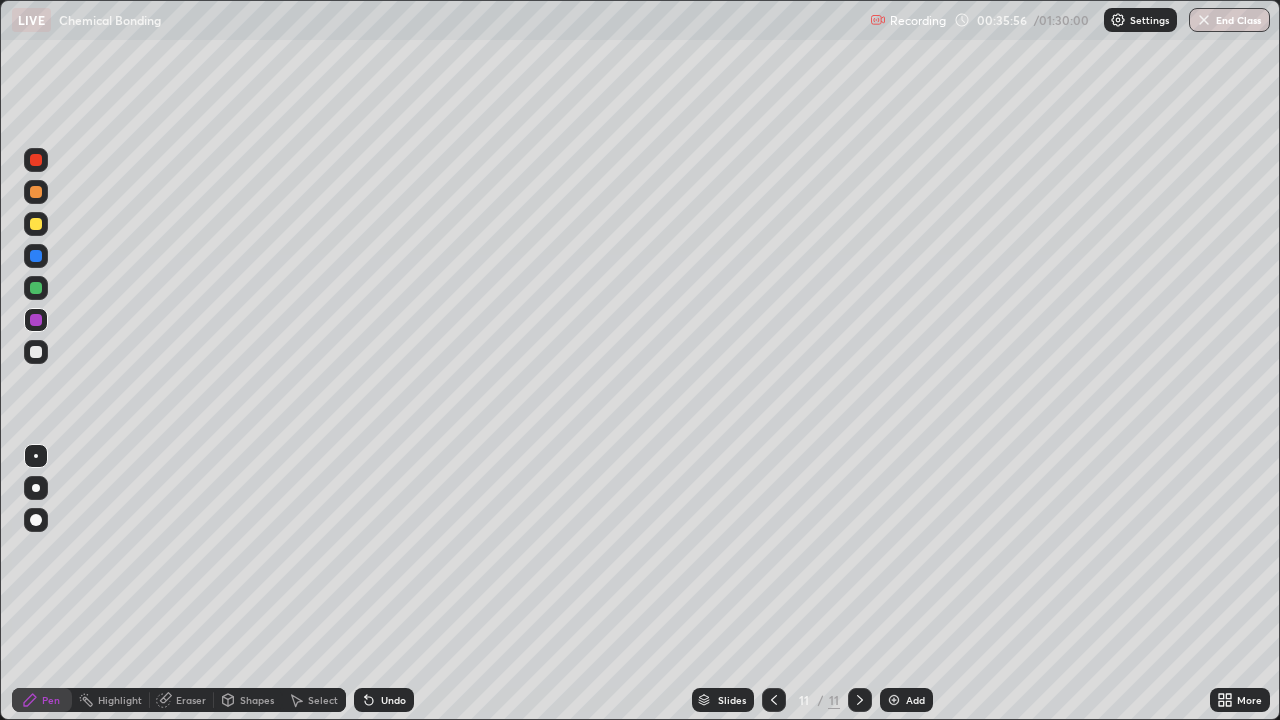 click on "Eraser" at bounding box center [191, 700] 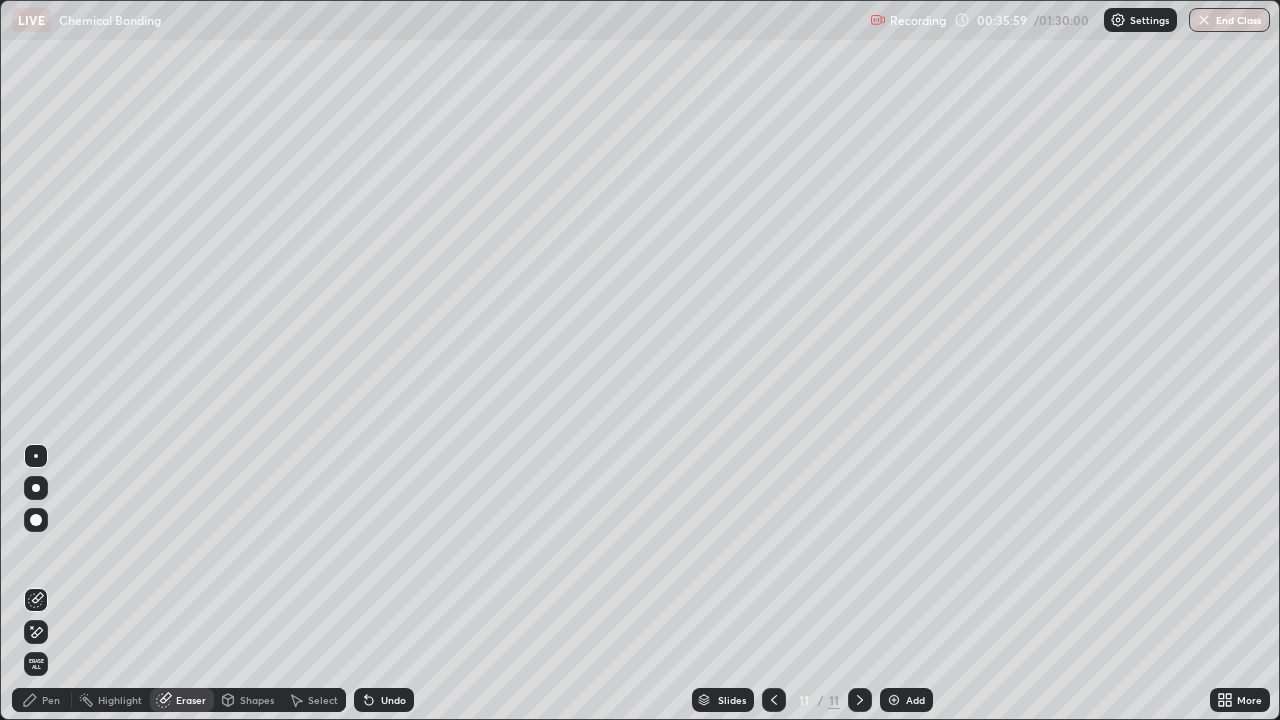click on "Pen" at bounding box center [51, 700] 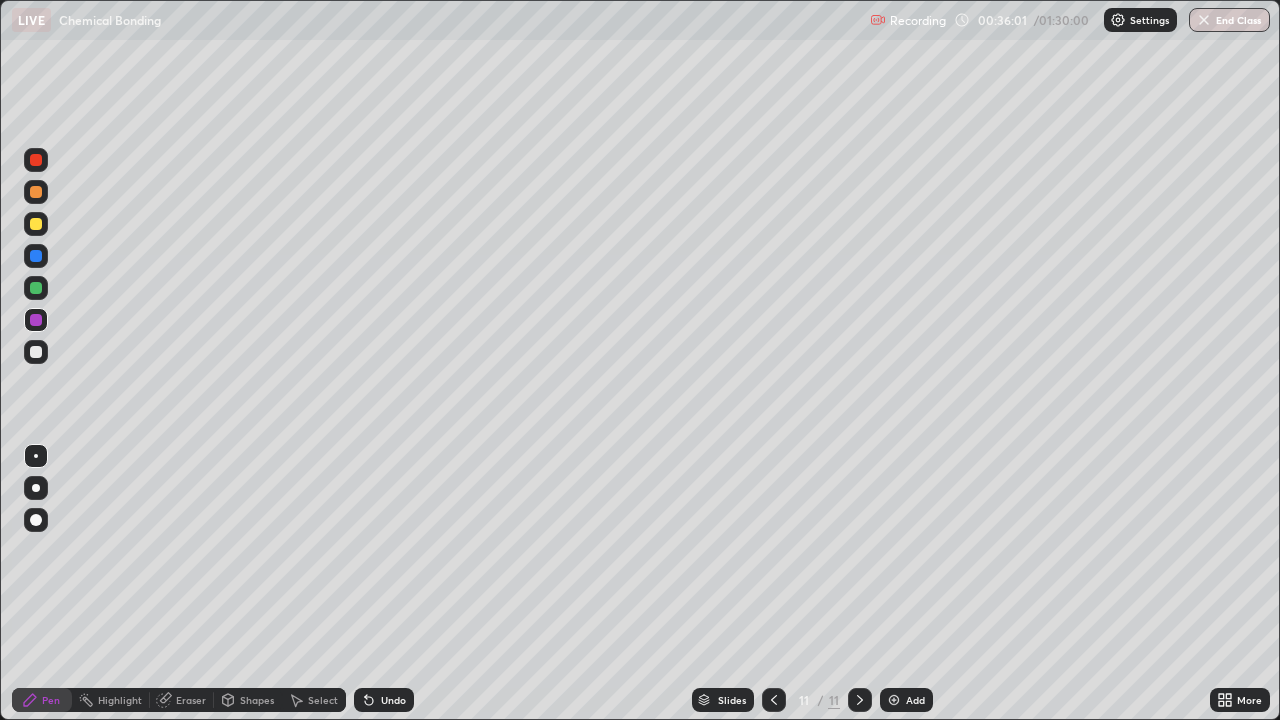 click at bounding box center [36, 192] 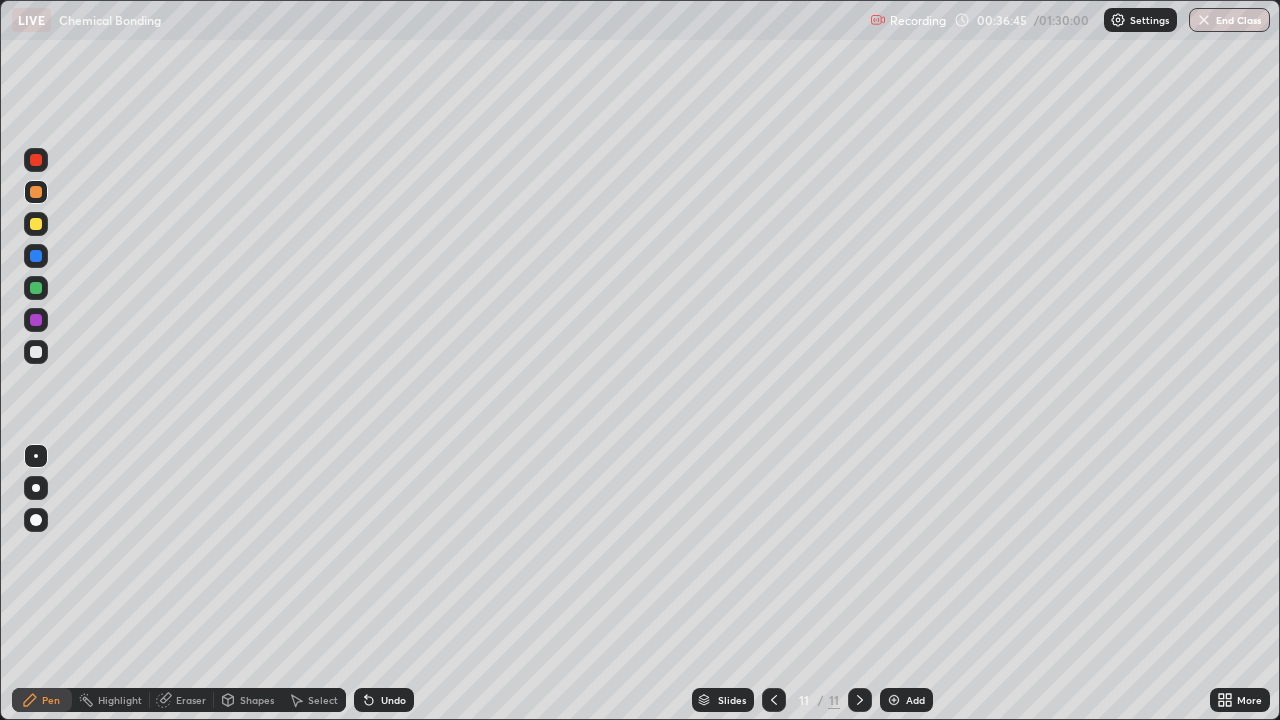 click at bounding box center [36, 320] 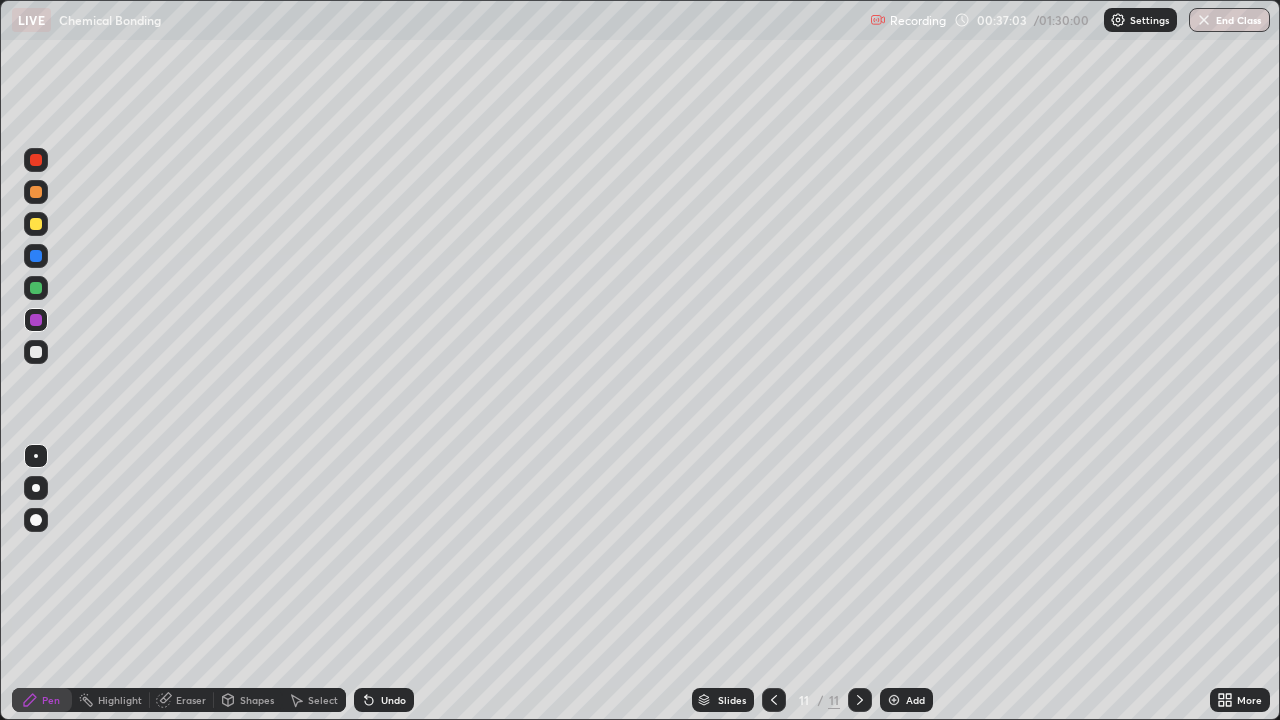 click at bounding box center (36, 224) 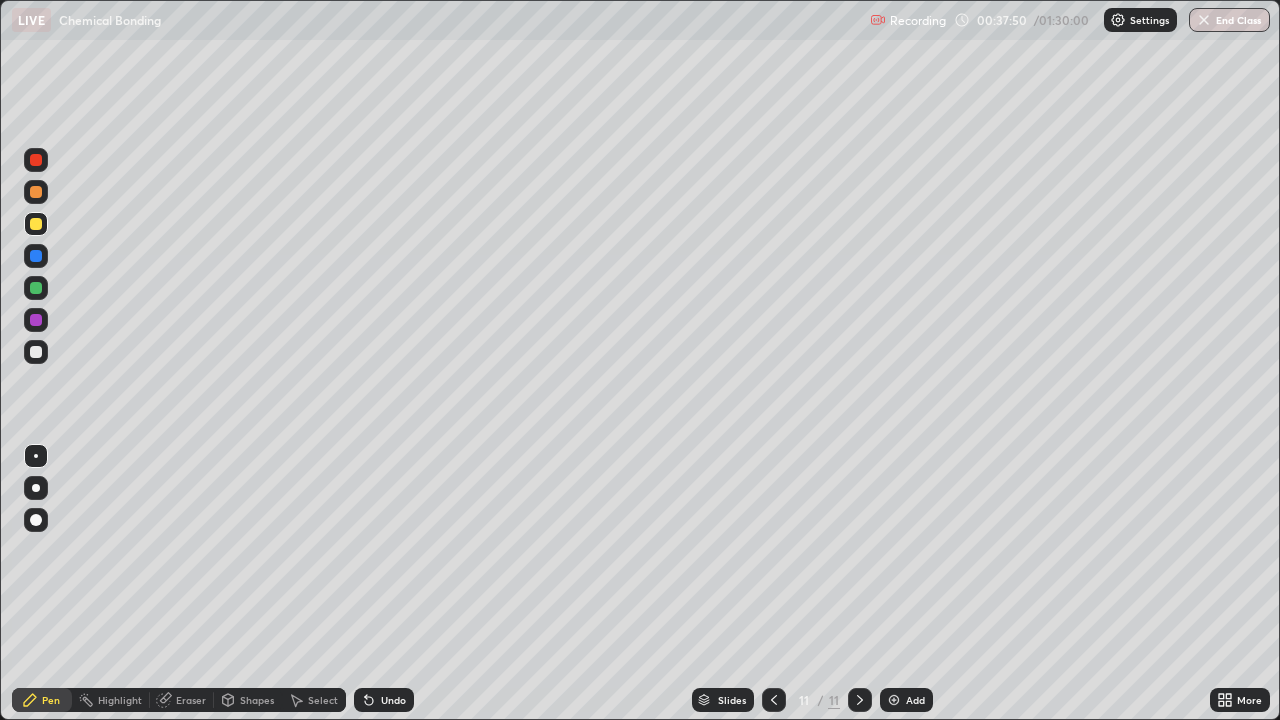 click on "Eraser" at bounding box center [191, 700] 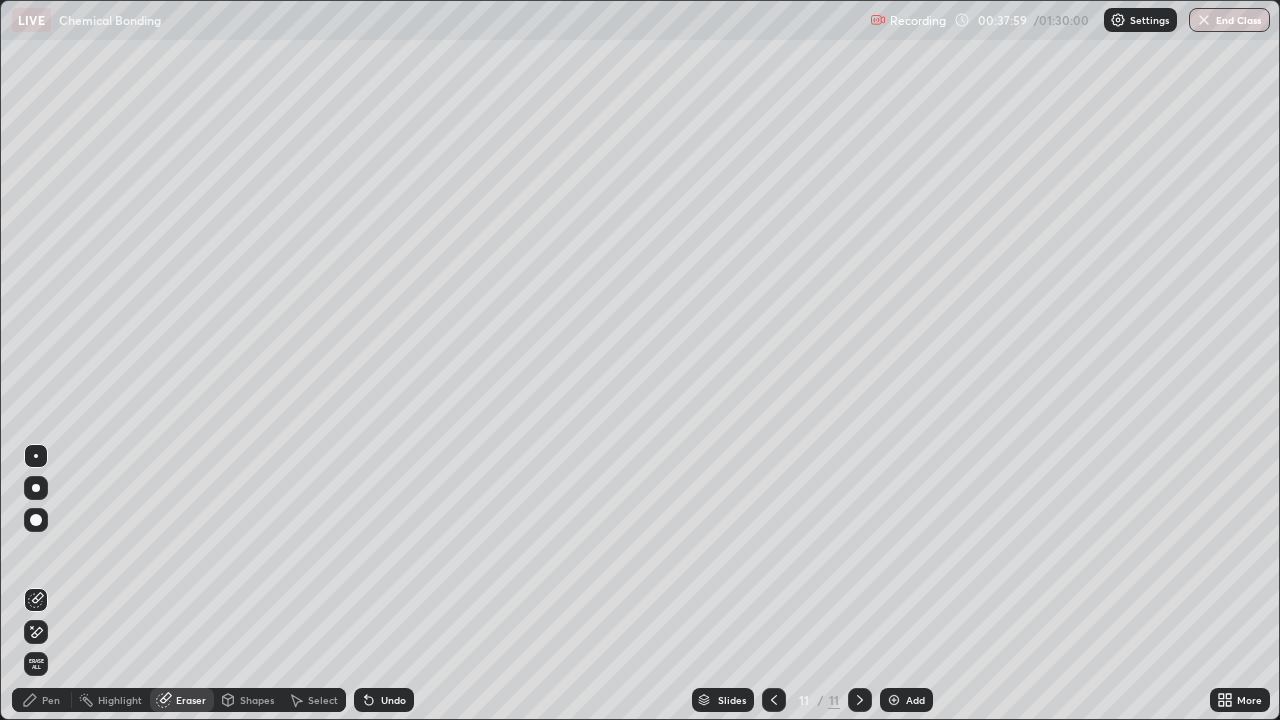 click on "Pen" at bounding box center [51, 700] 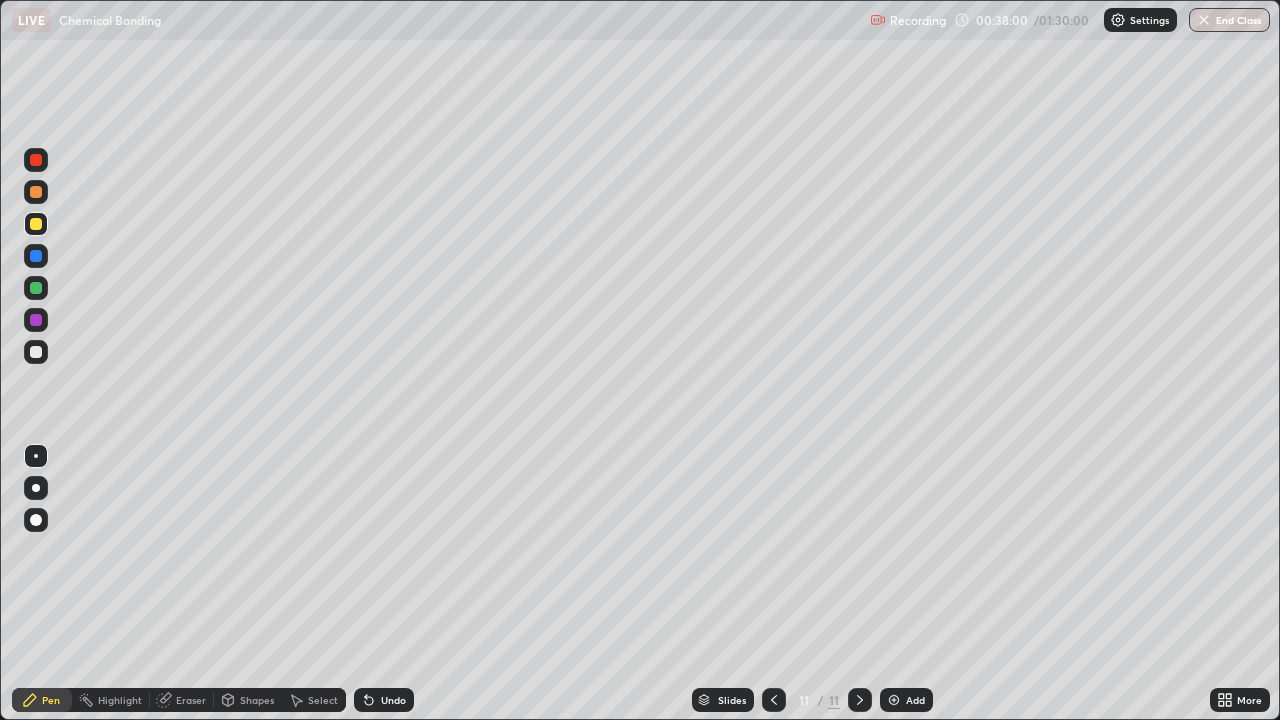 click at bounding box center [36, 520] 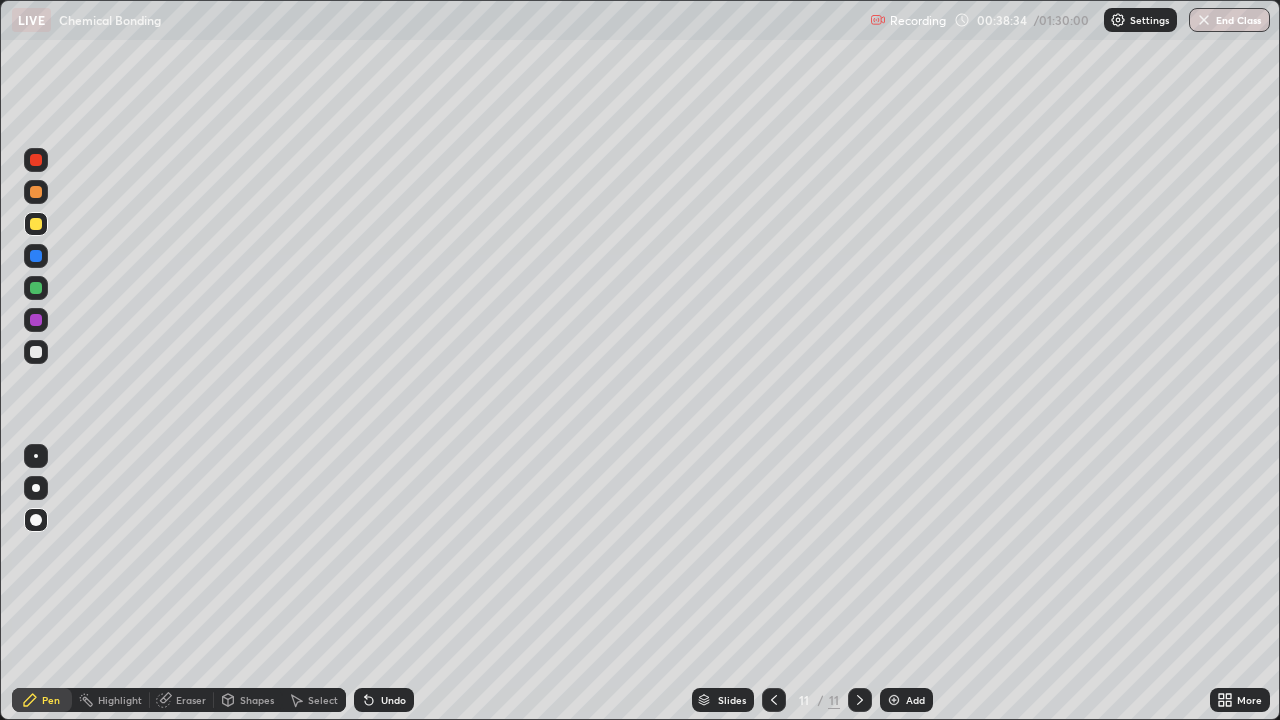 click at bounding box center [36, 320] 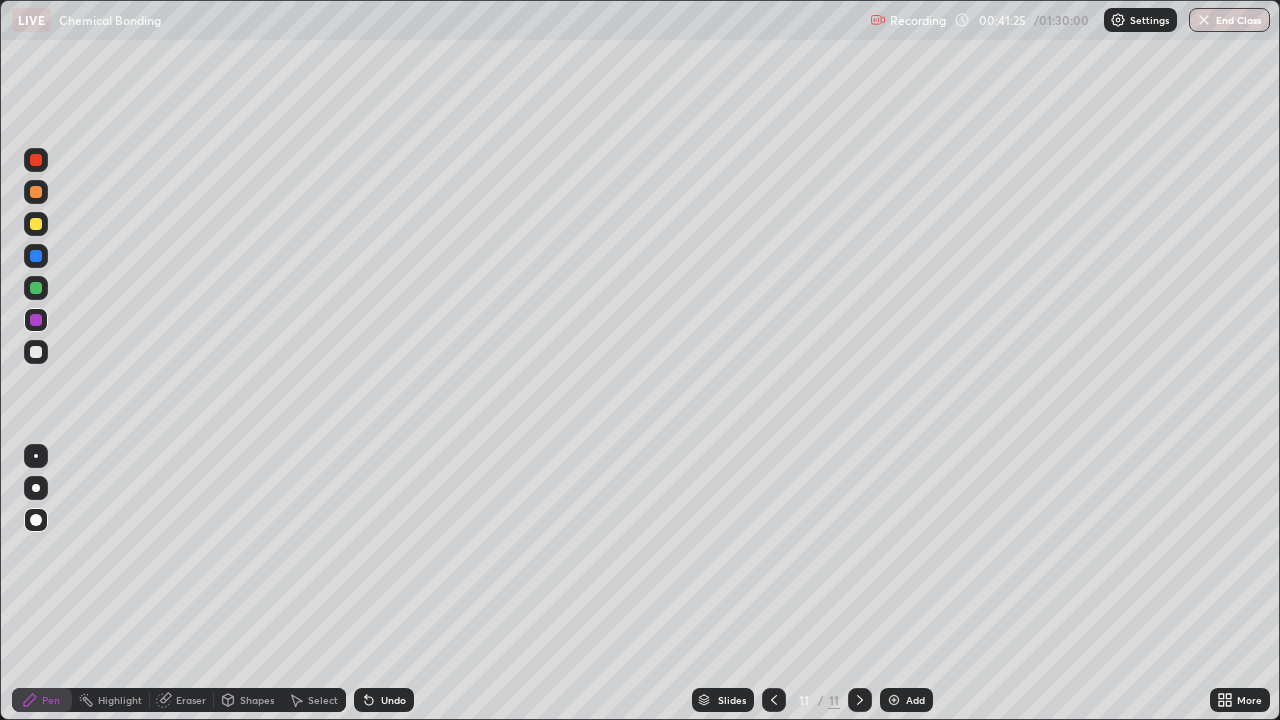 click at bounding box center (36, 288) 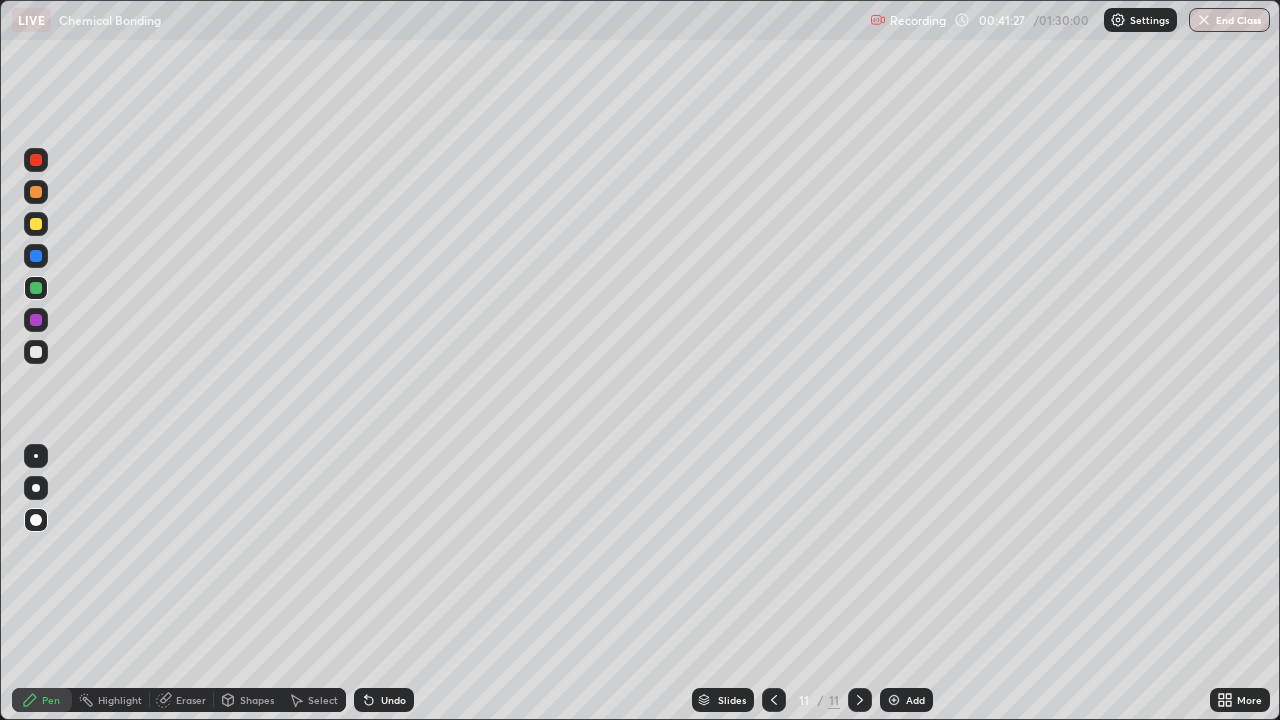 click on "Eraser" at bounding box center (182, 700) 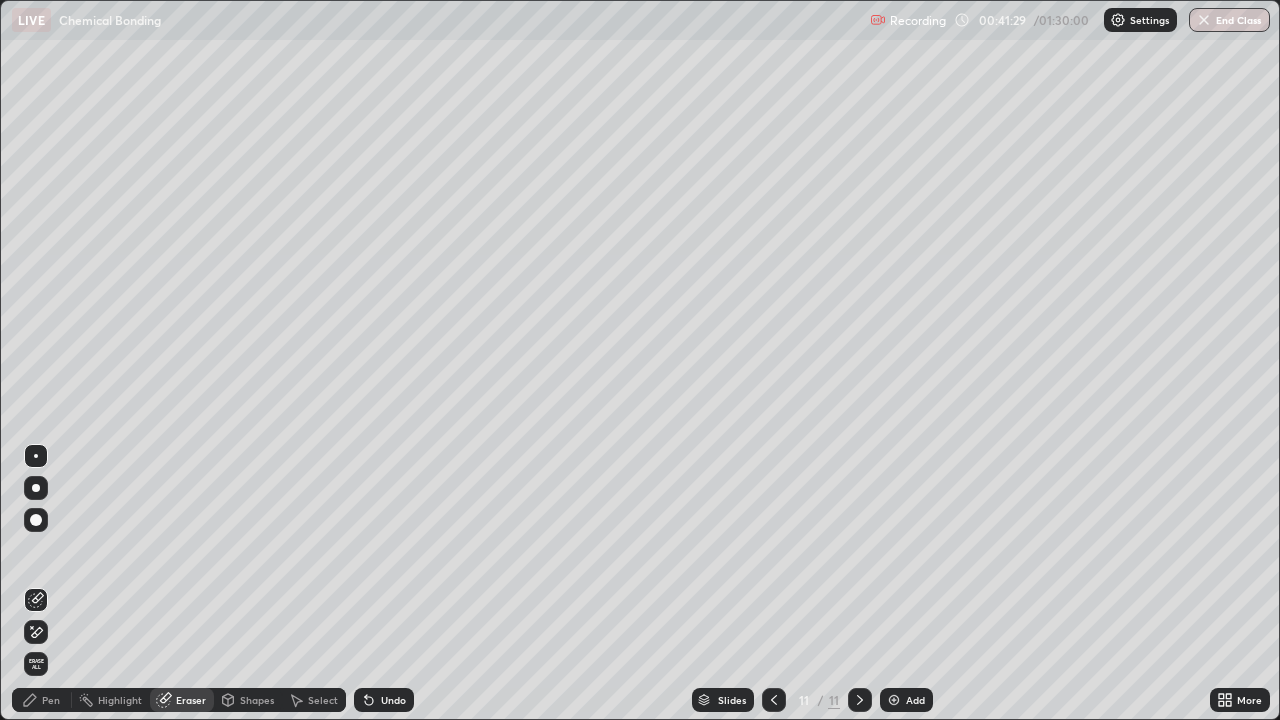 click on "Pen" at bounding box center (42, 700) 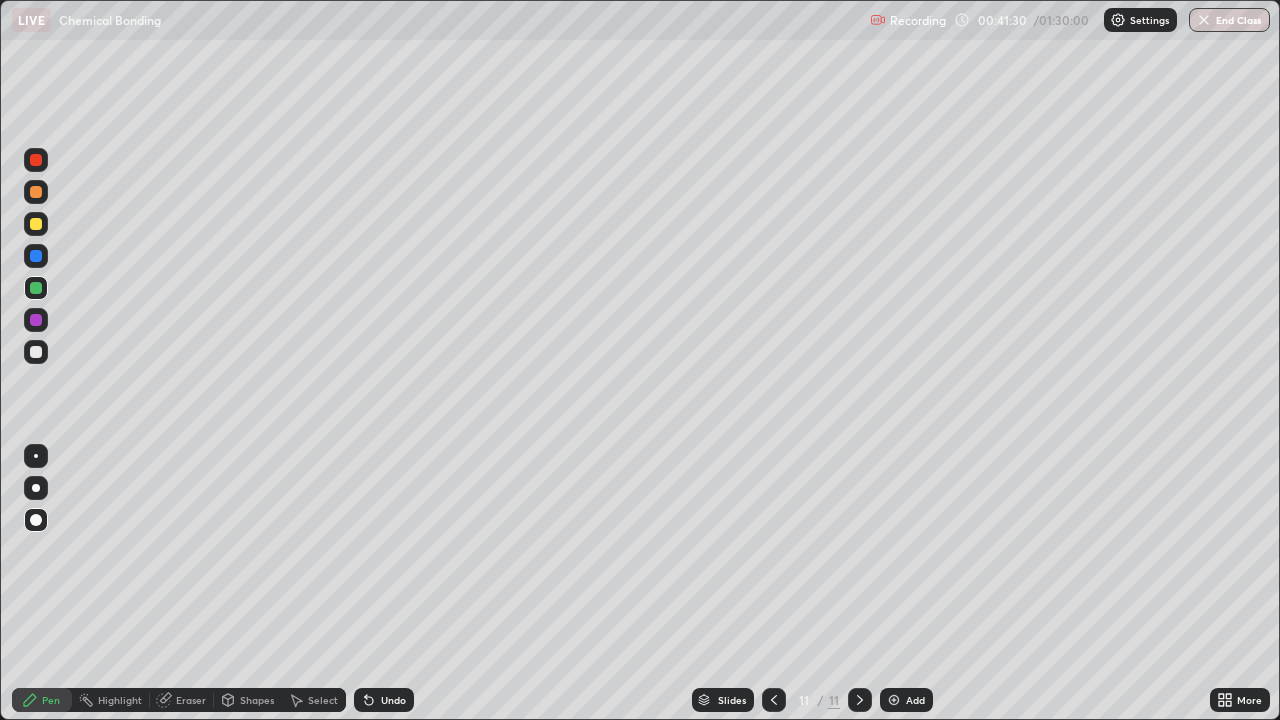click at bounding box center [36, 456] 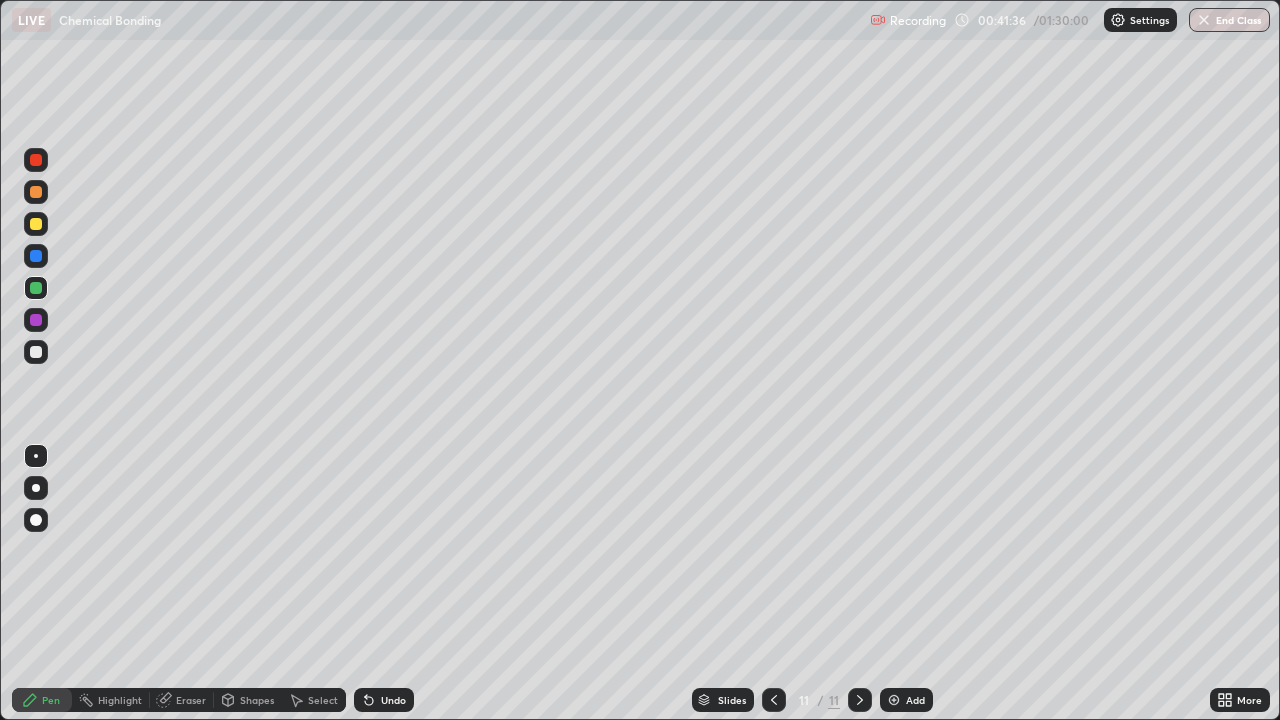 click at bounding box center [36, 256] 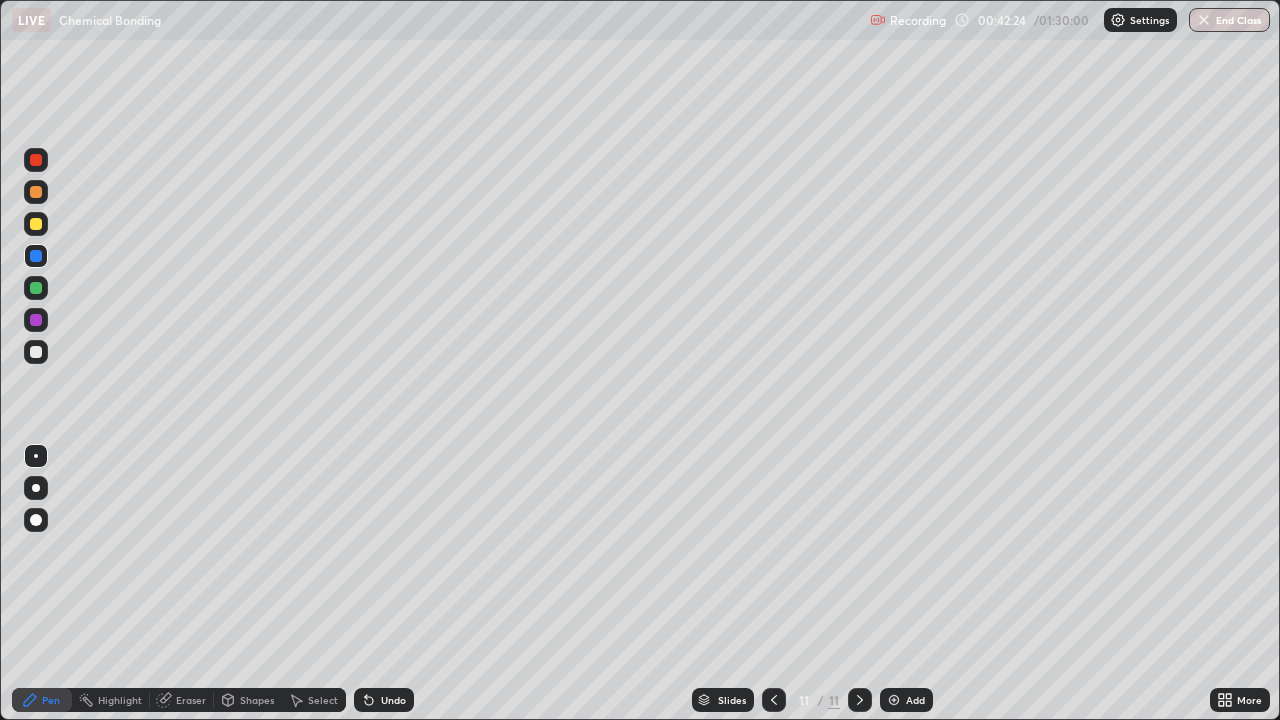 click on "Add" at bounding box center (915, 700) 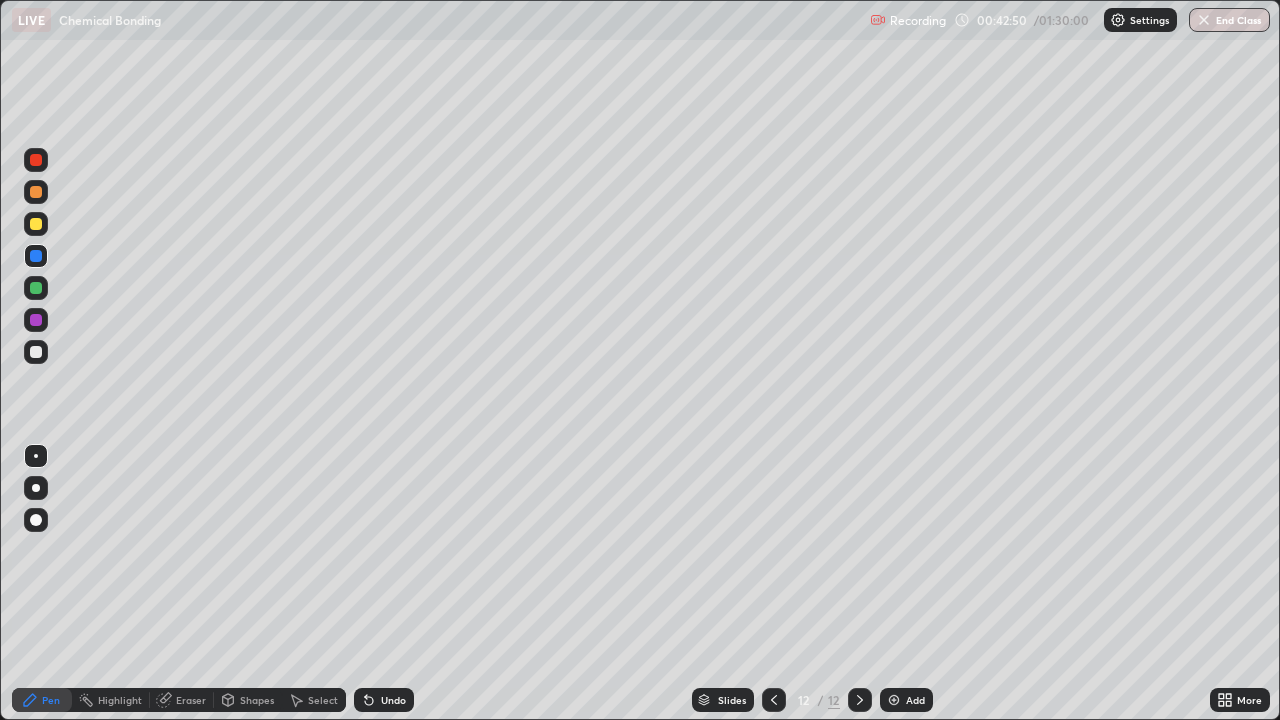 click 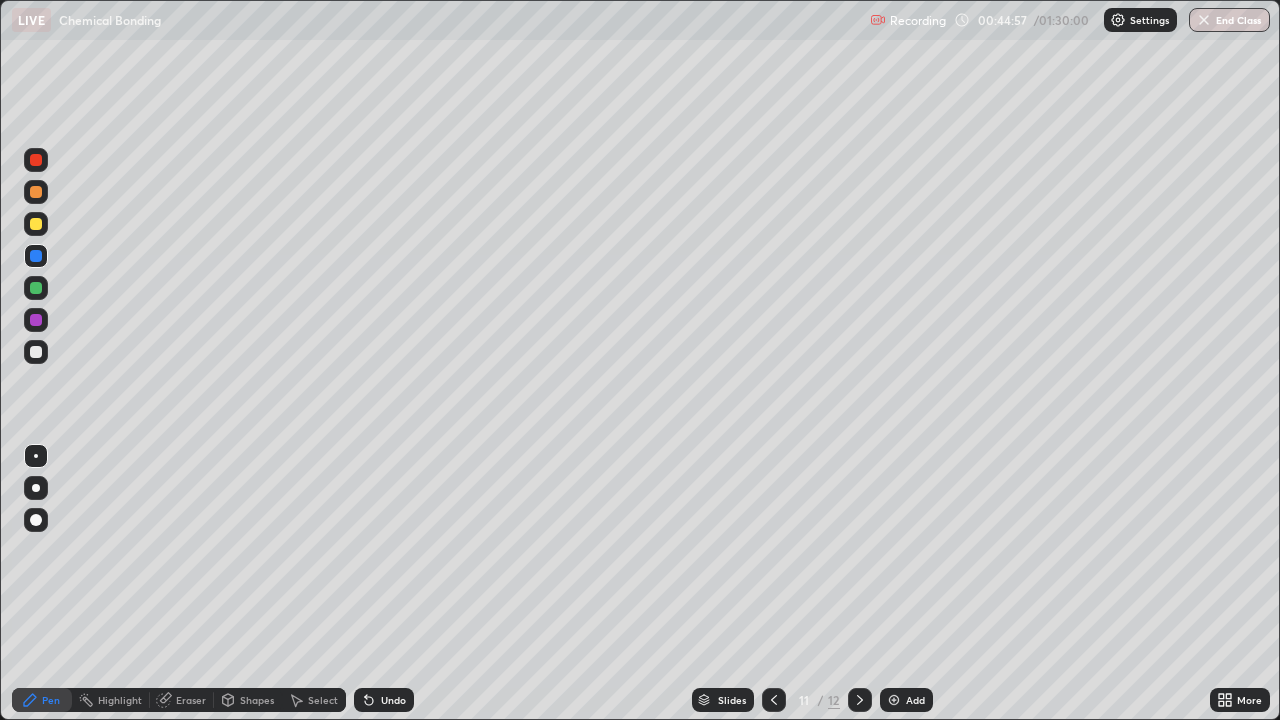 click 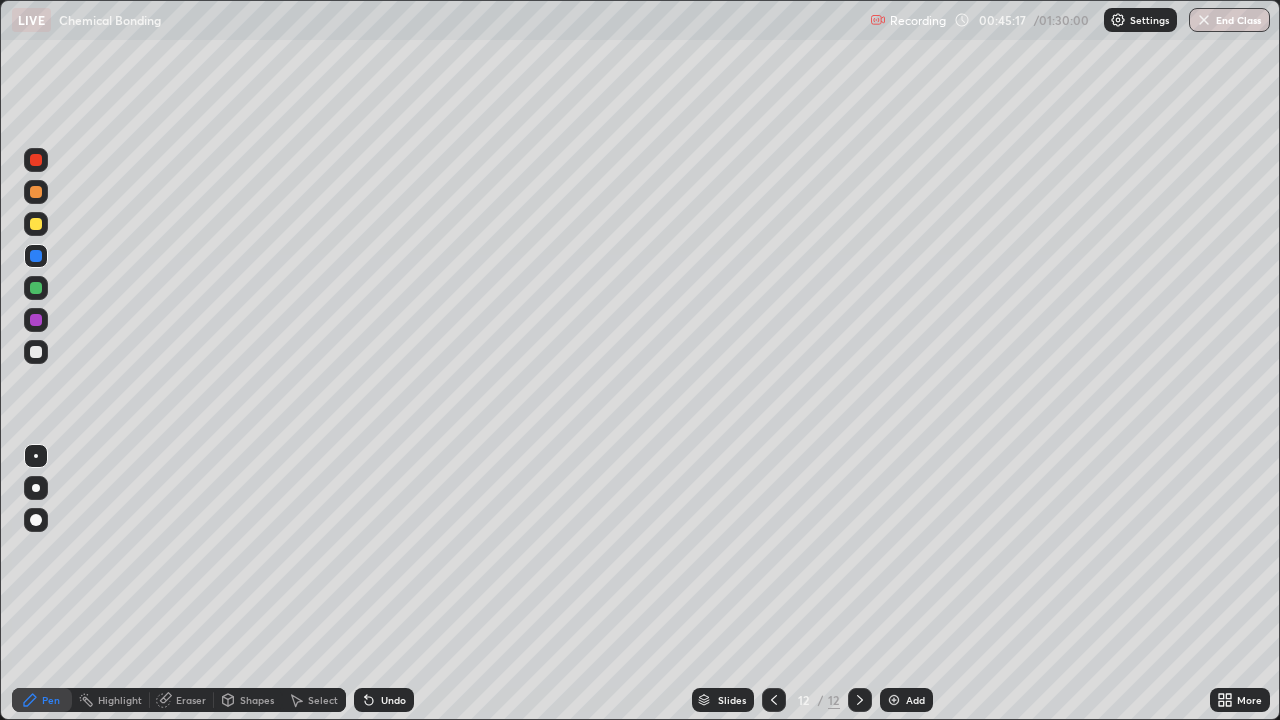 click at bounding box center [36, 224] 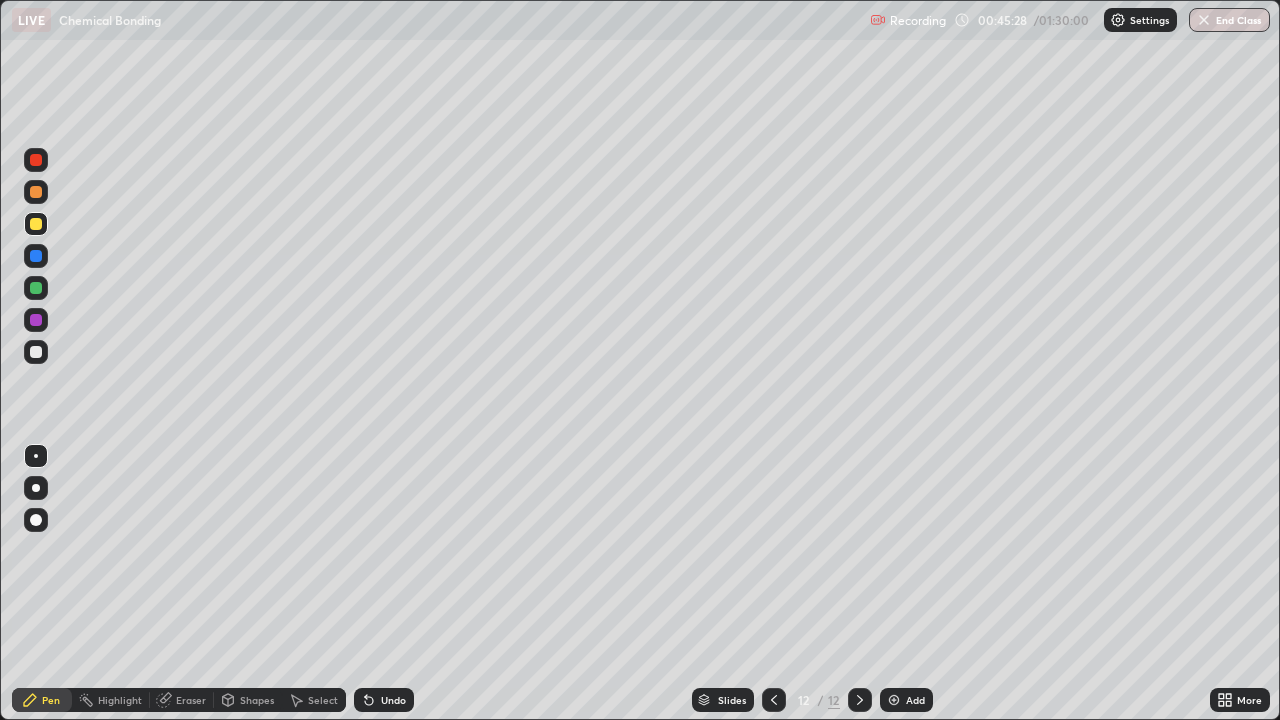 click on "Eraser" at bounding box center [191, 700] 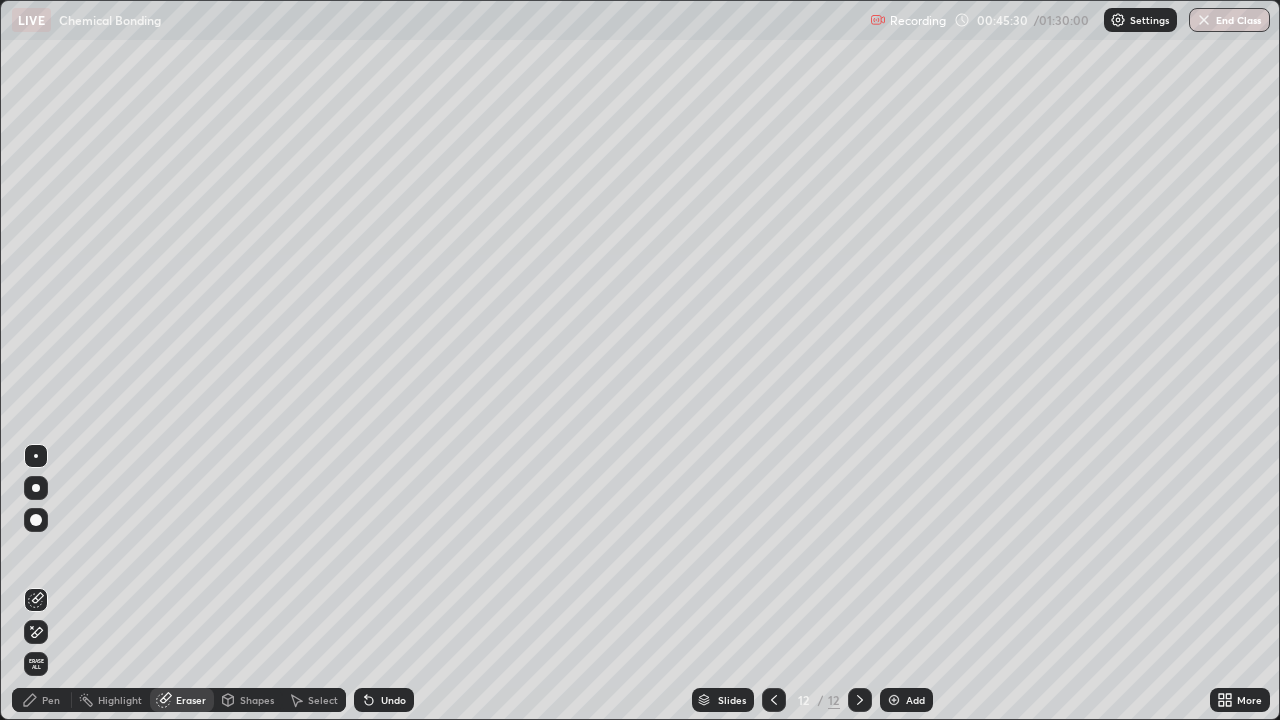 click on "Pen" at bounding box center [51, 700] 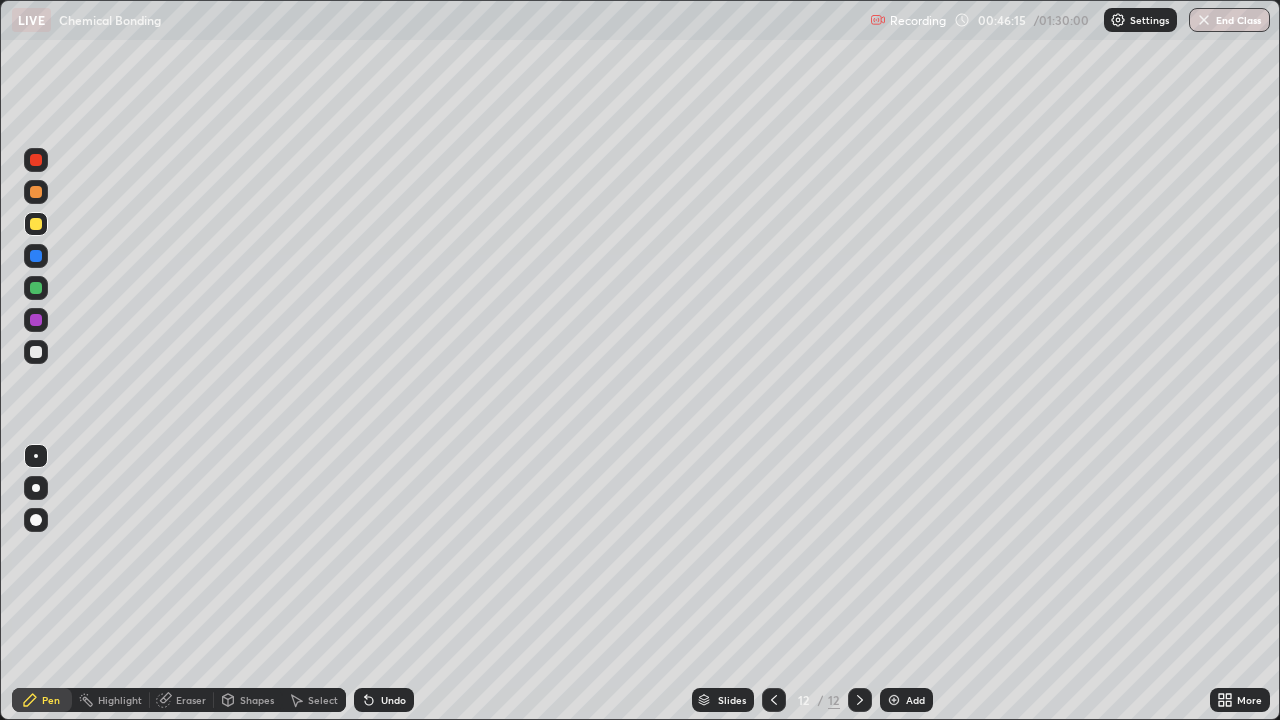 click on "Add" at bounding box center [906, 700] 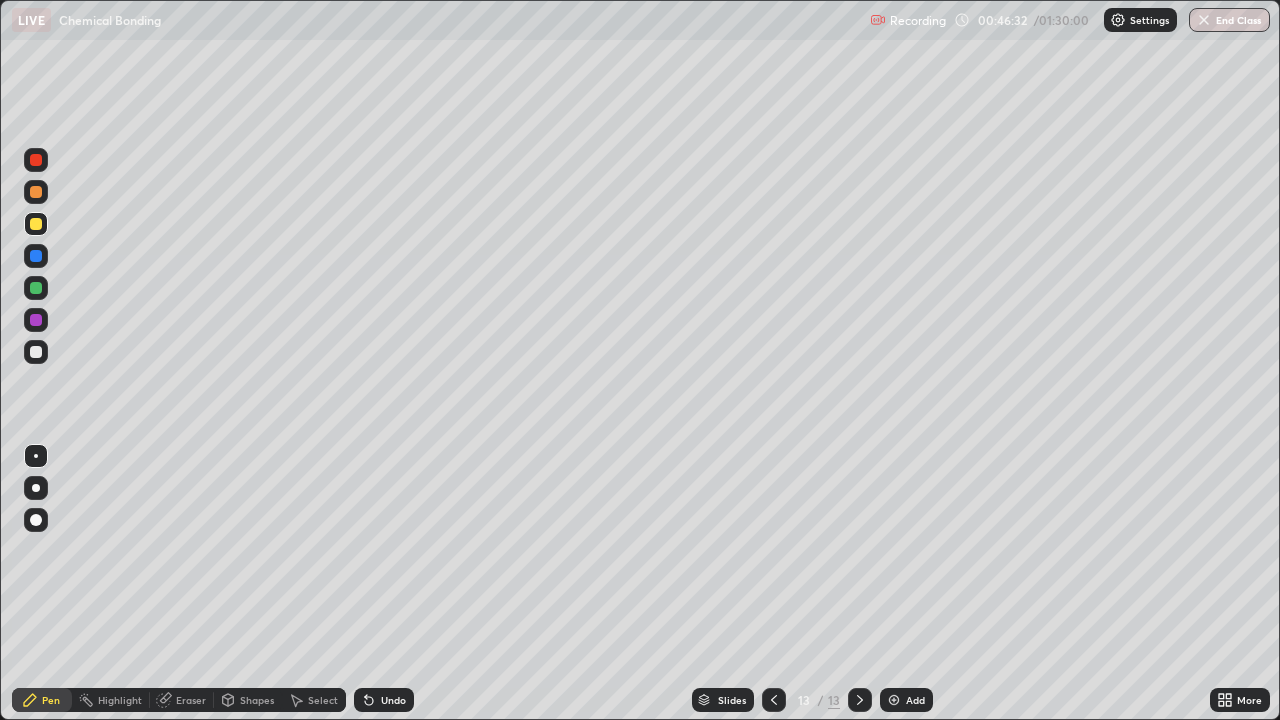 click 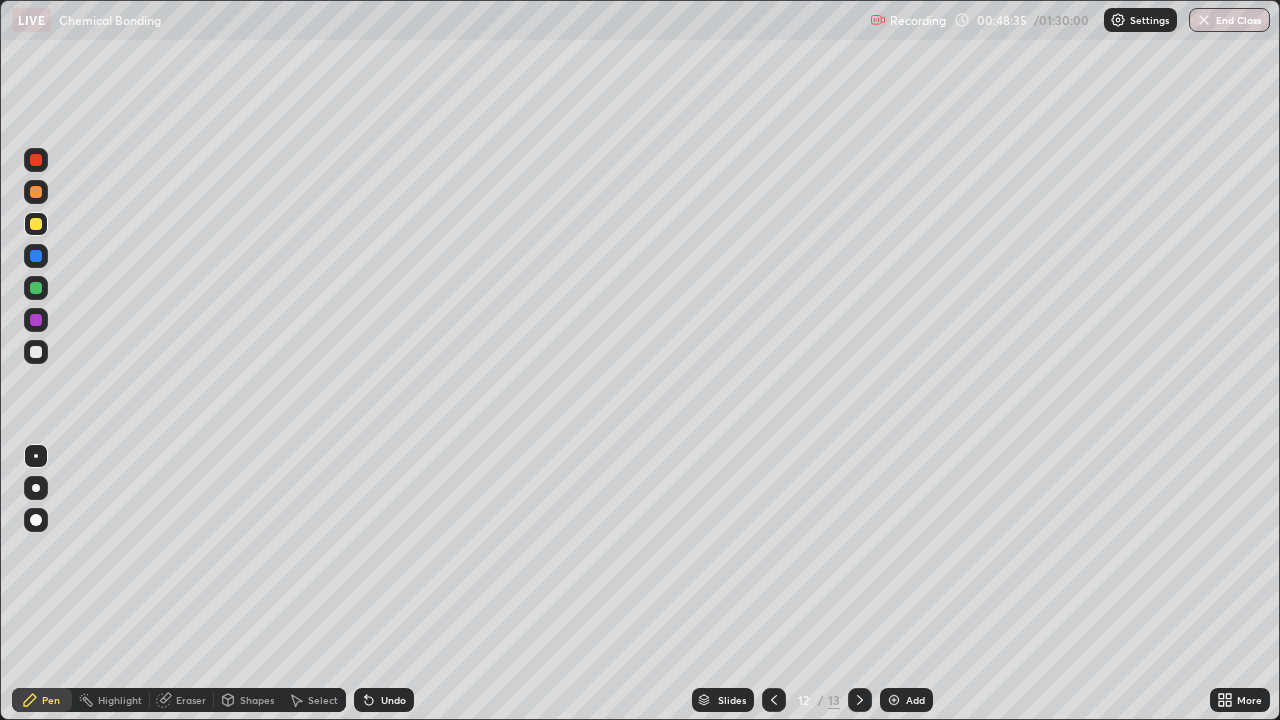 click at bounding box center [36, 256] 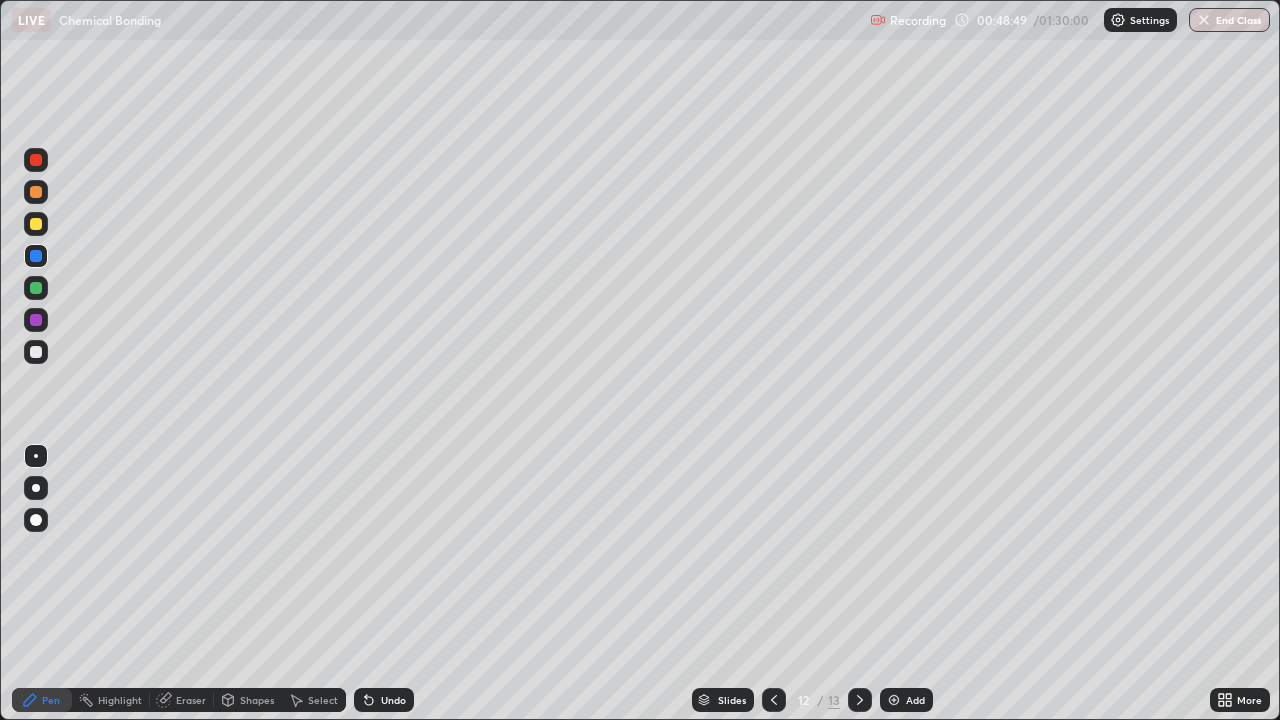 click at bounding box center [36, 192] 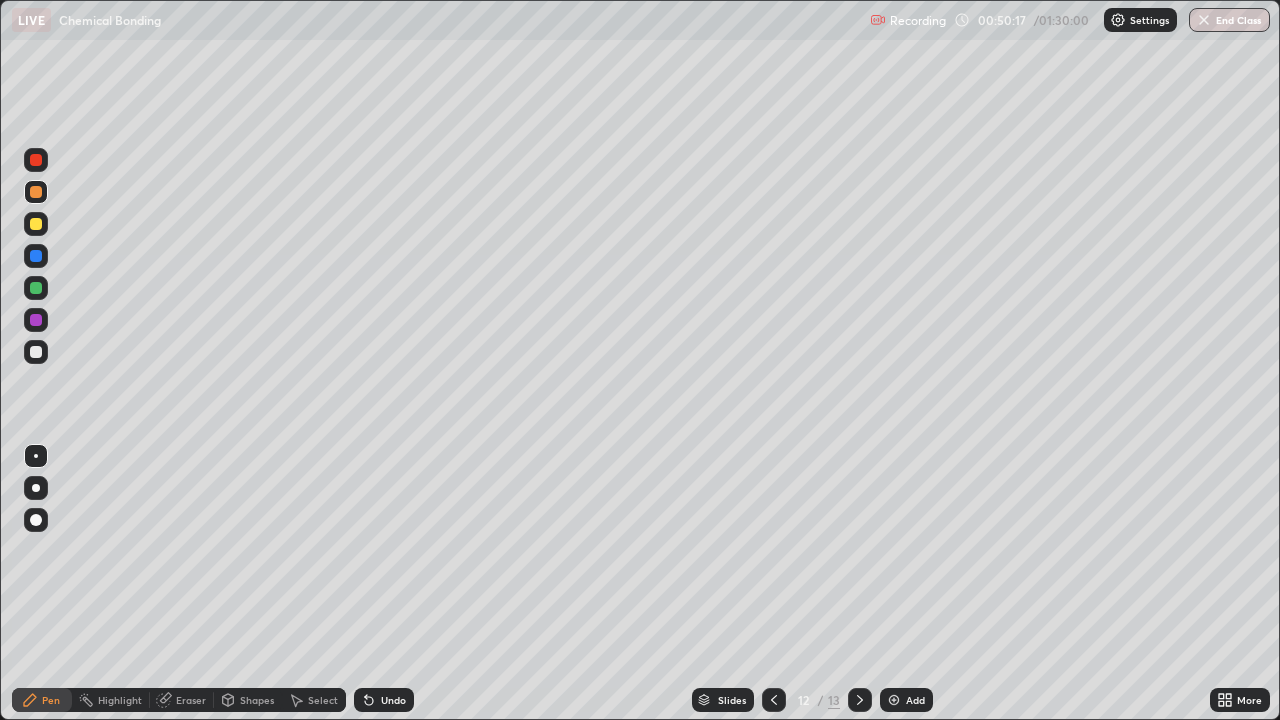 click at bounding box center [36, 256] 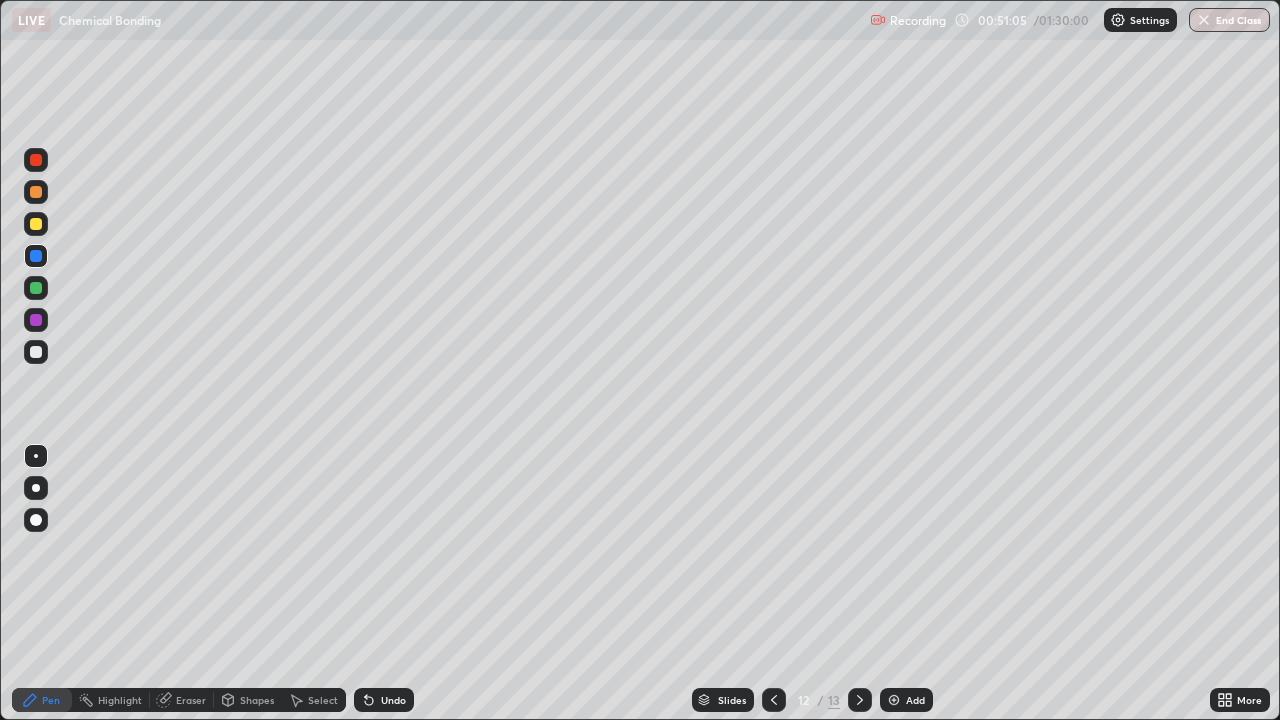 click at bounding box center [36, 320] 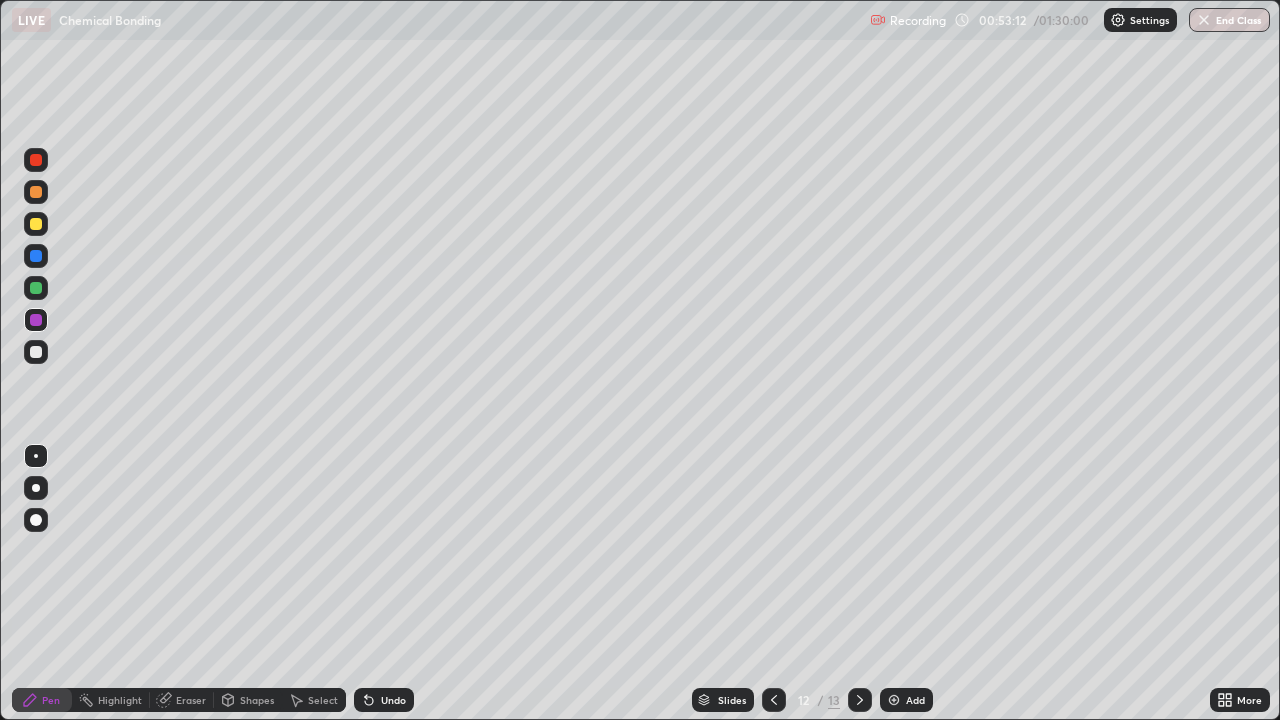 click on "Add" at bounding box center [906, 700] 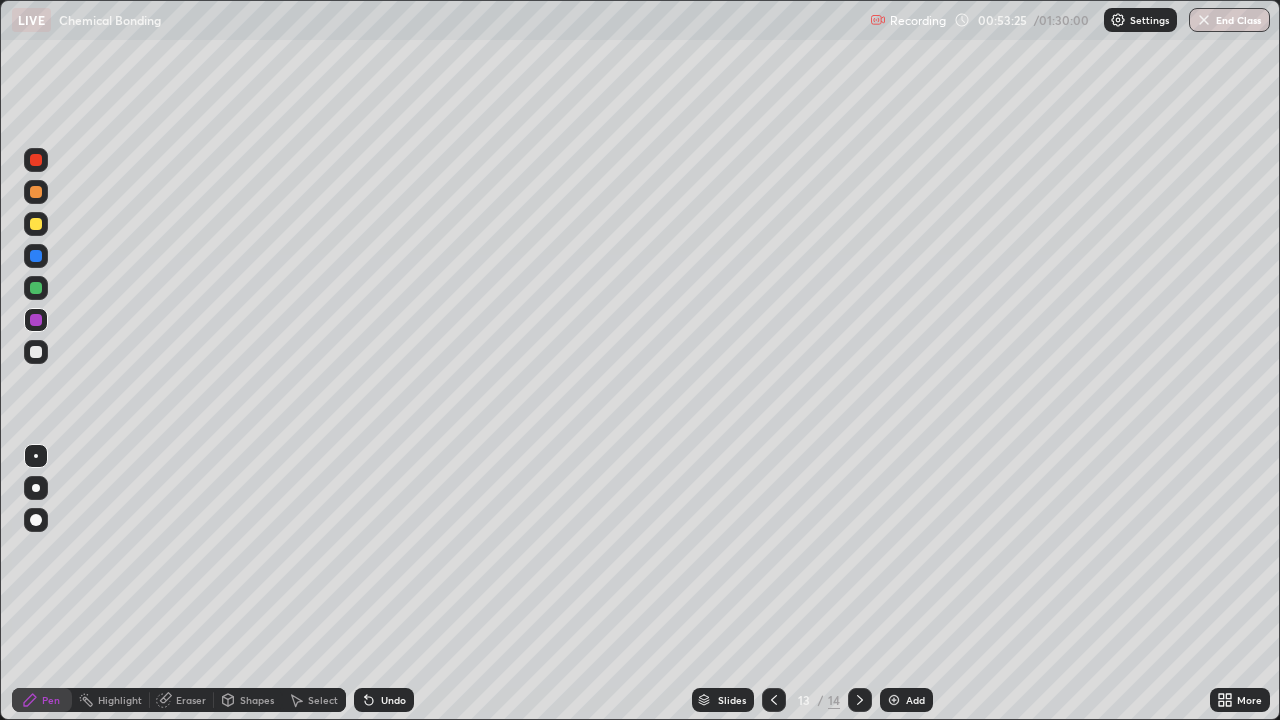 click at bounding box center (36, 288) 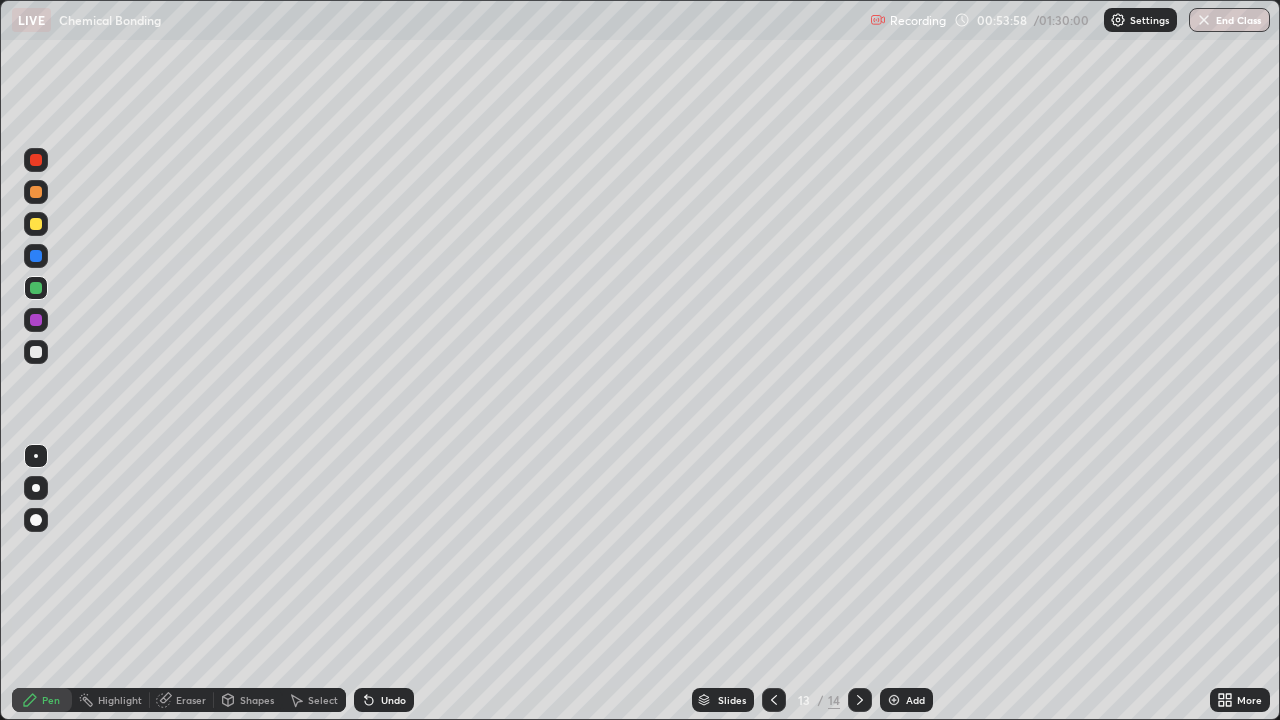 click at bounding box center (36, 256) 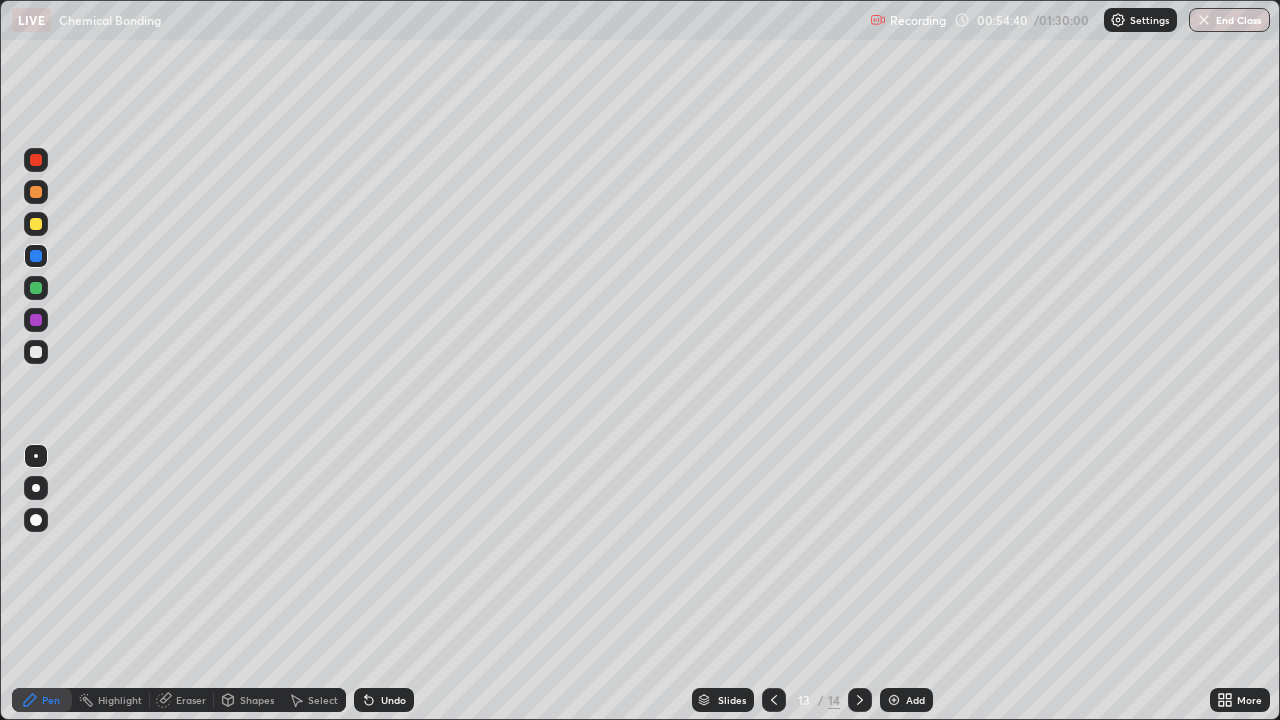 click 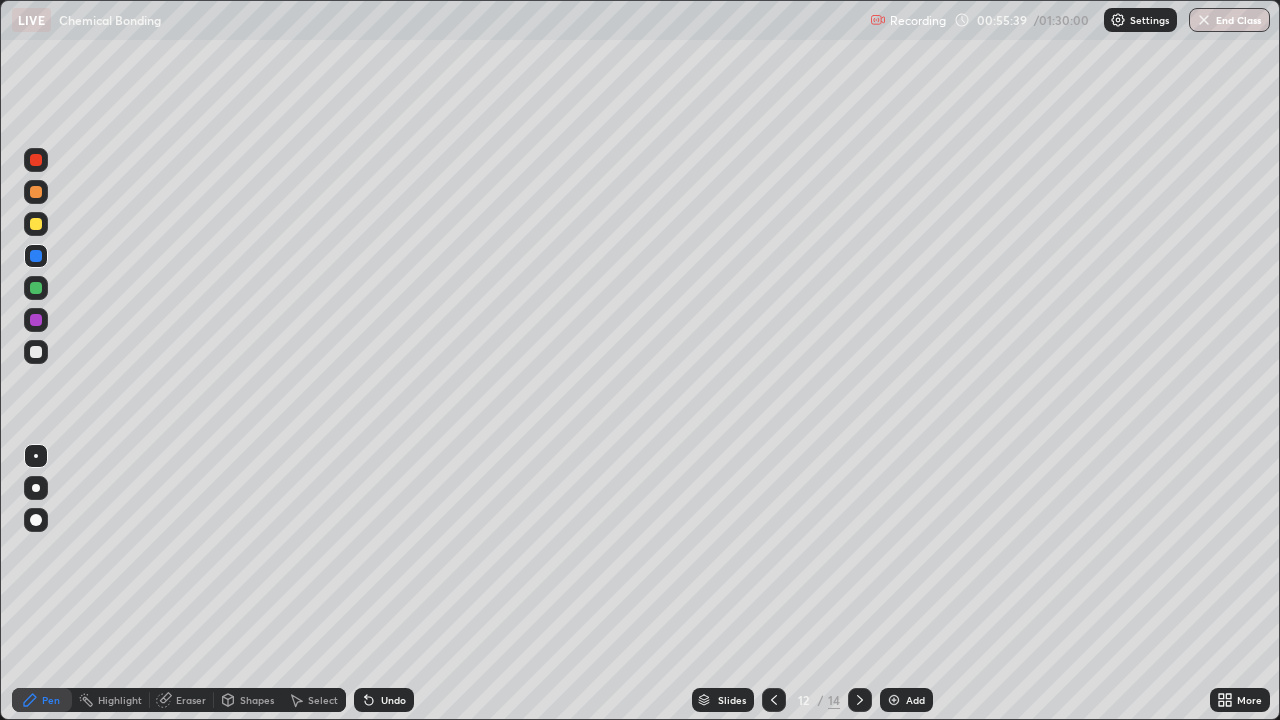 click at bounding box center (36, 224) 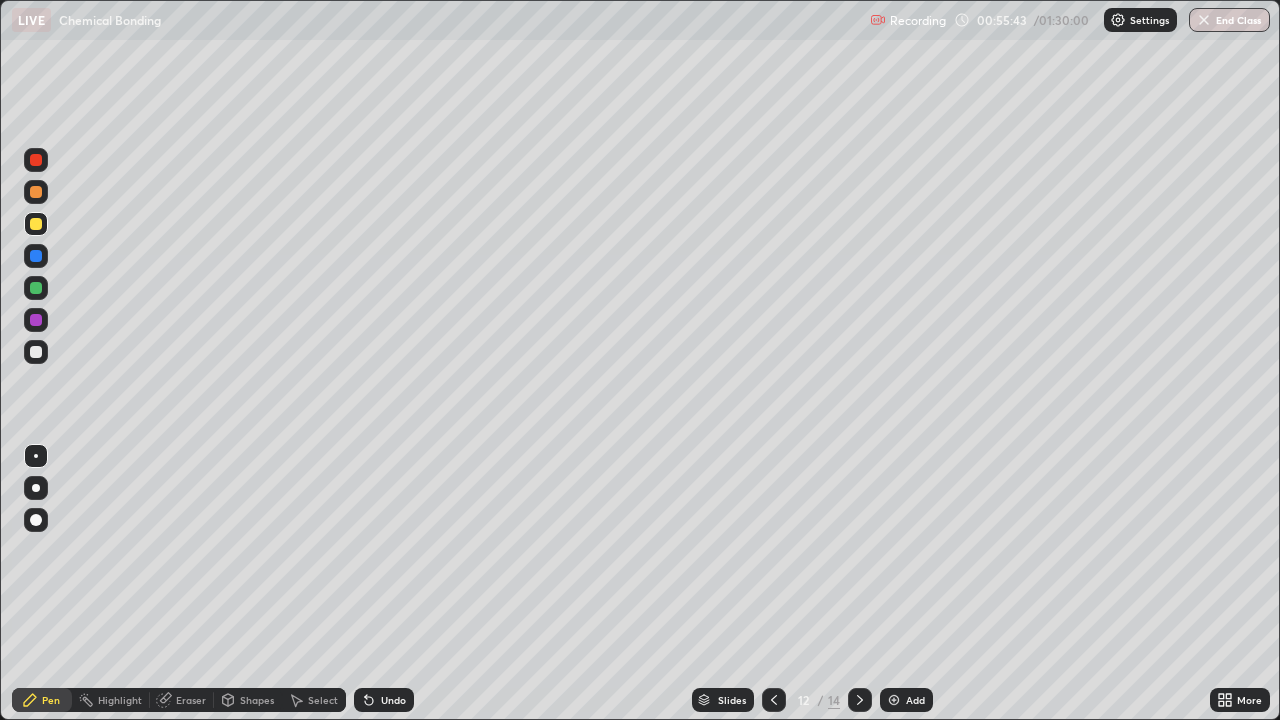 click at bounding box center (36, 192) 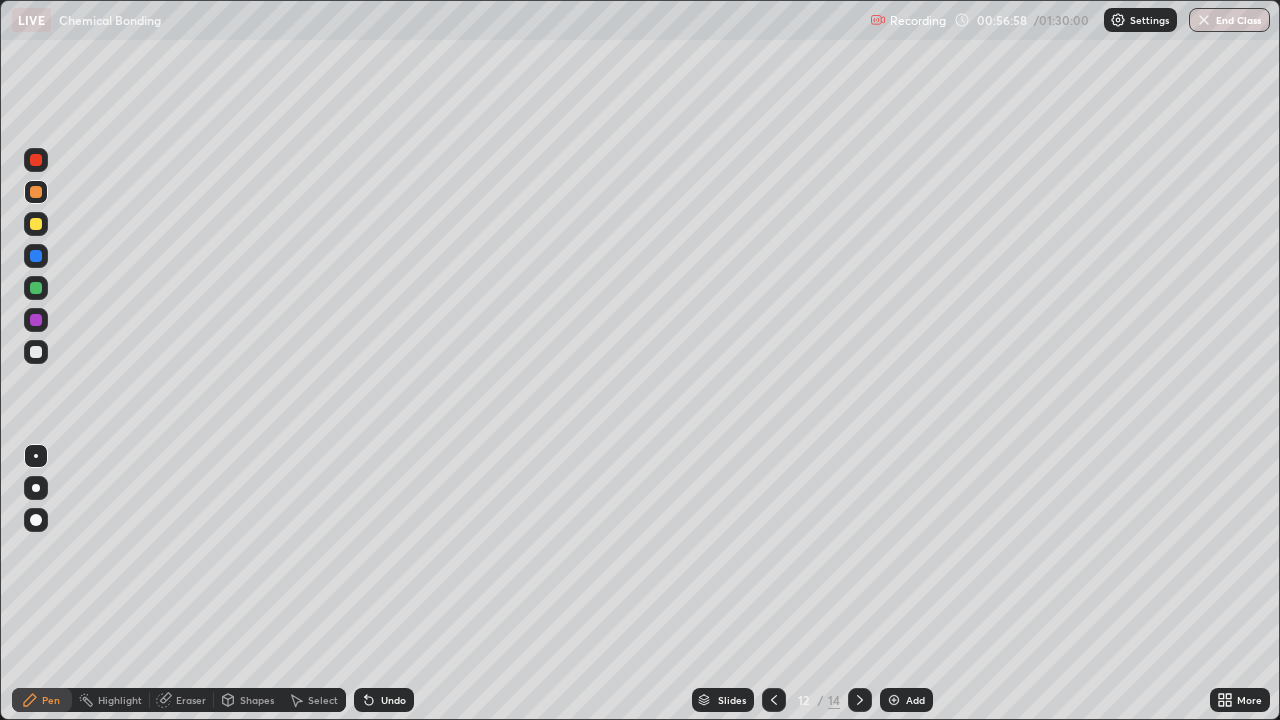 click 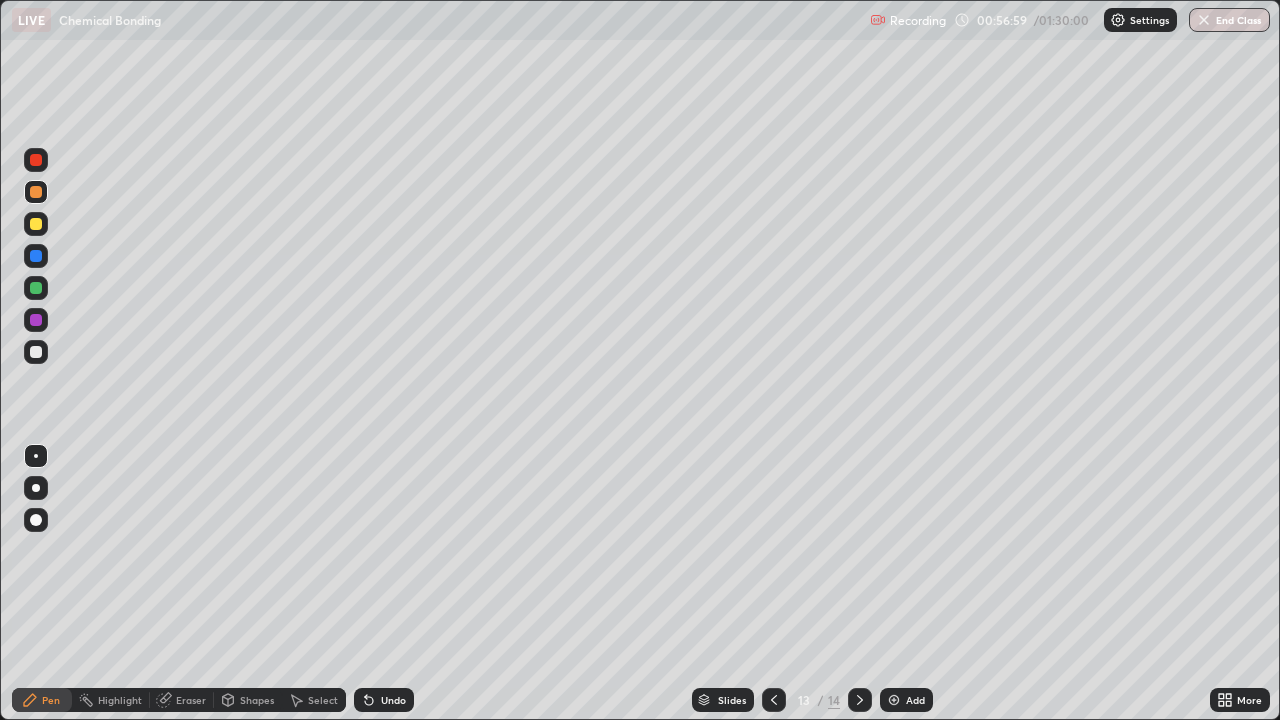 click 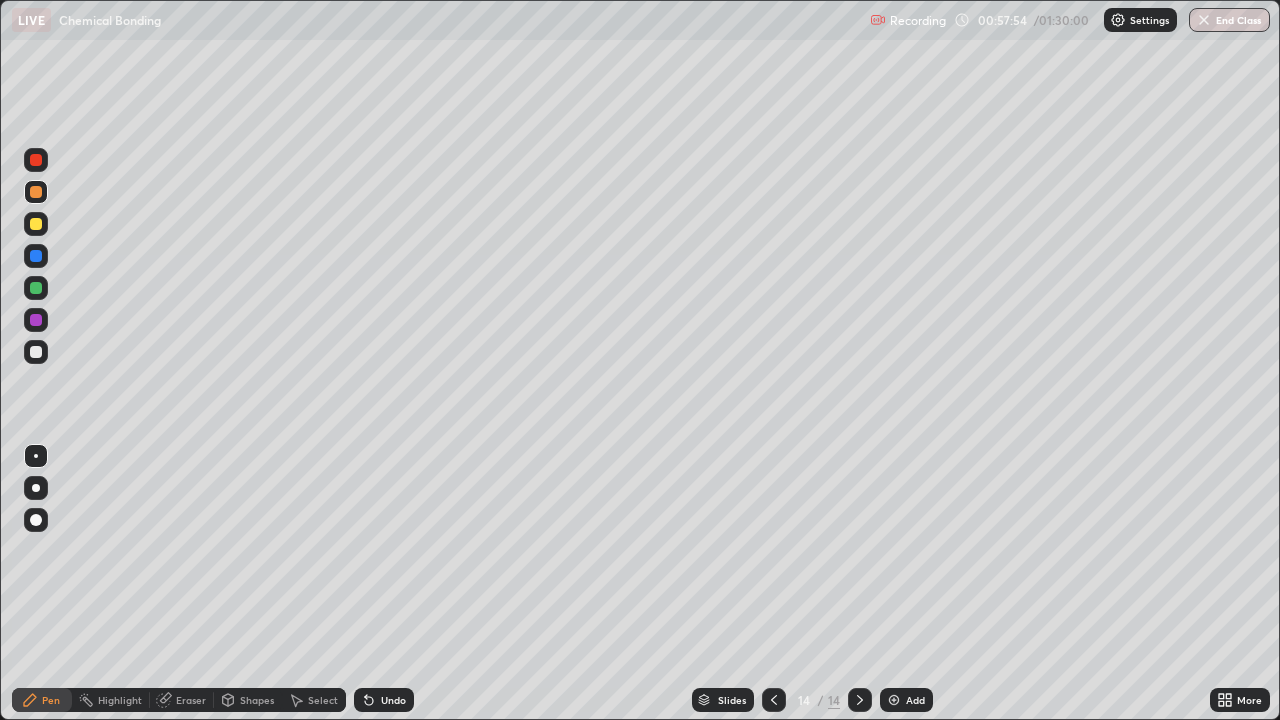 click at bounding box center (36, 160) 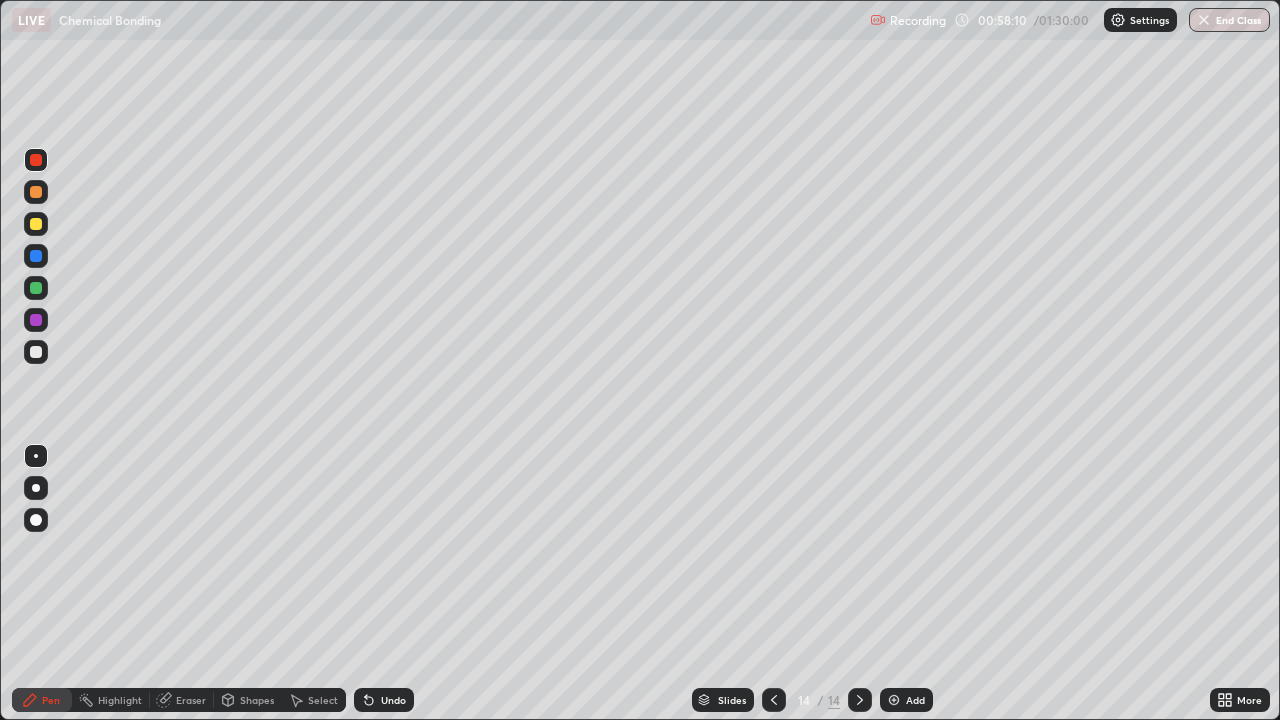 click at bounding box center [36, 256] 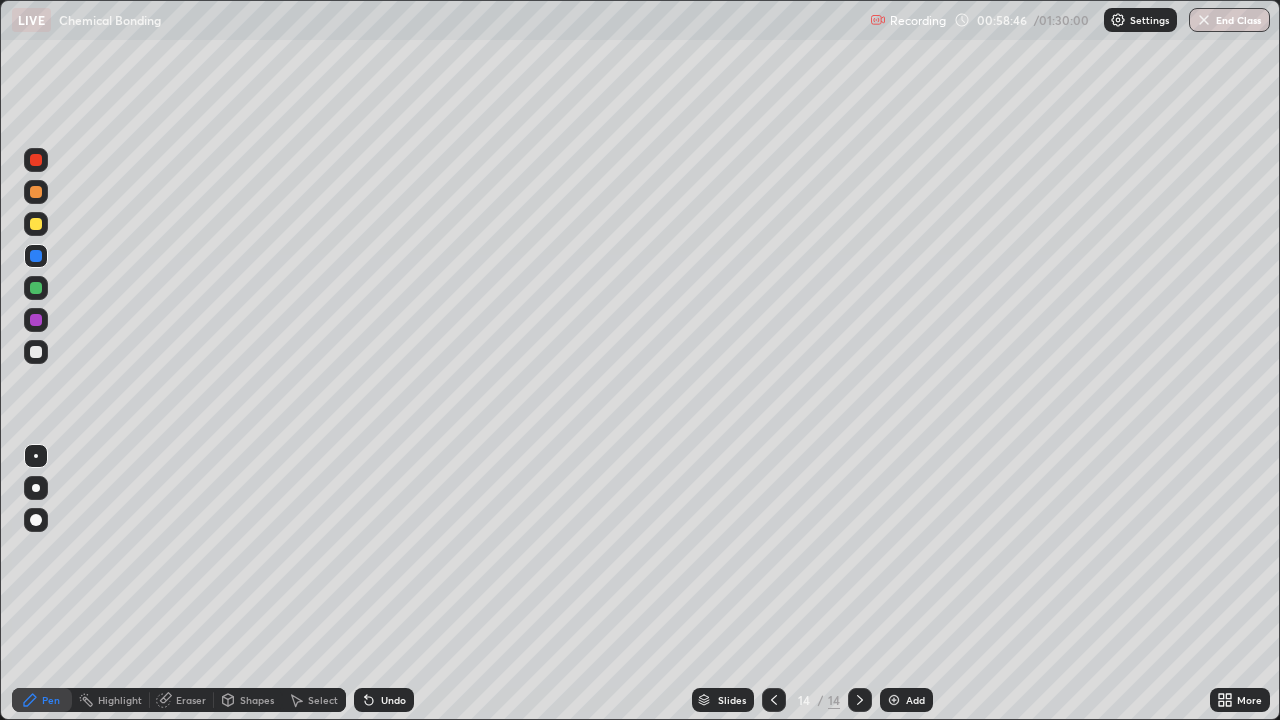 click at bounding box center (36, 224) 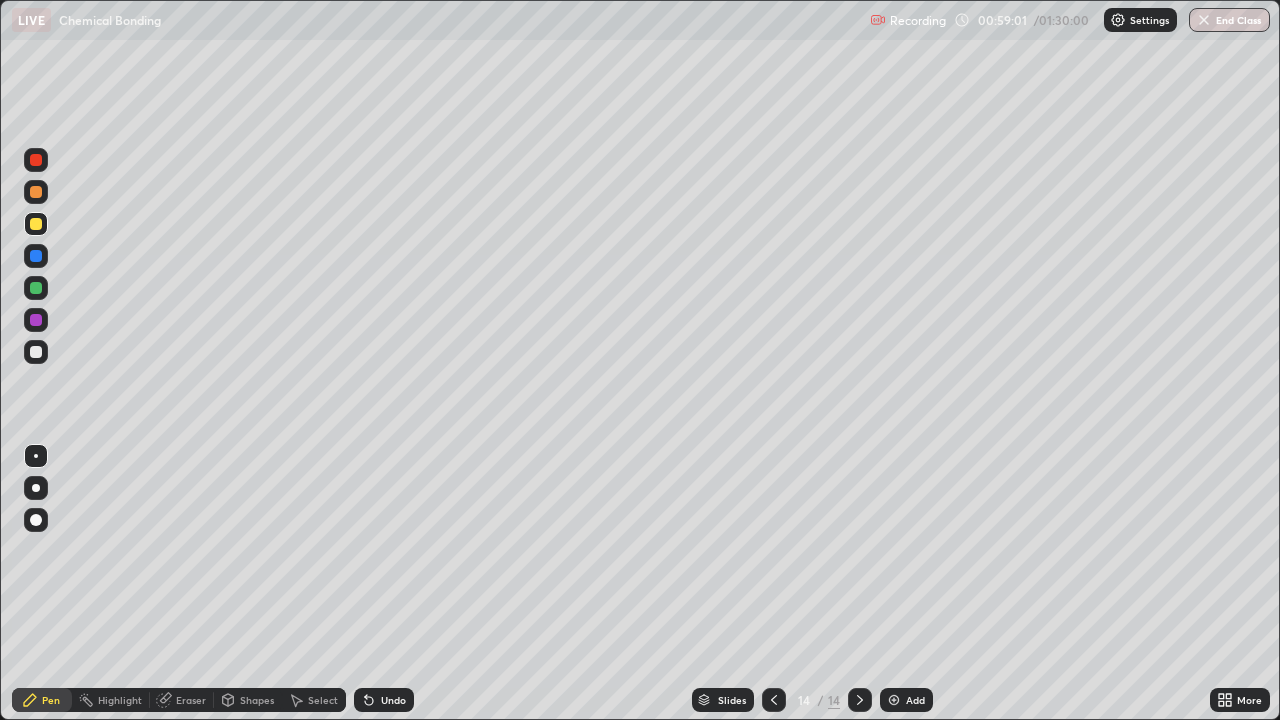click at bounding box center [36, 160] 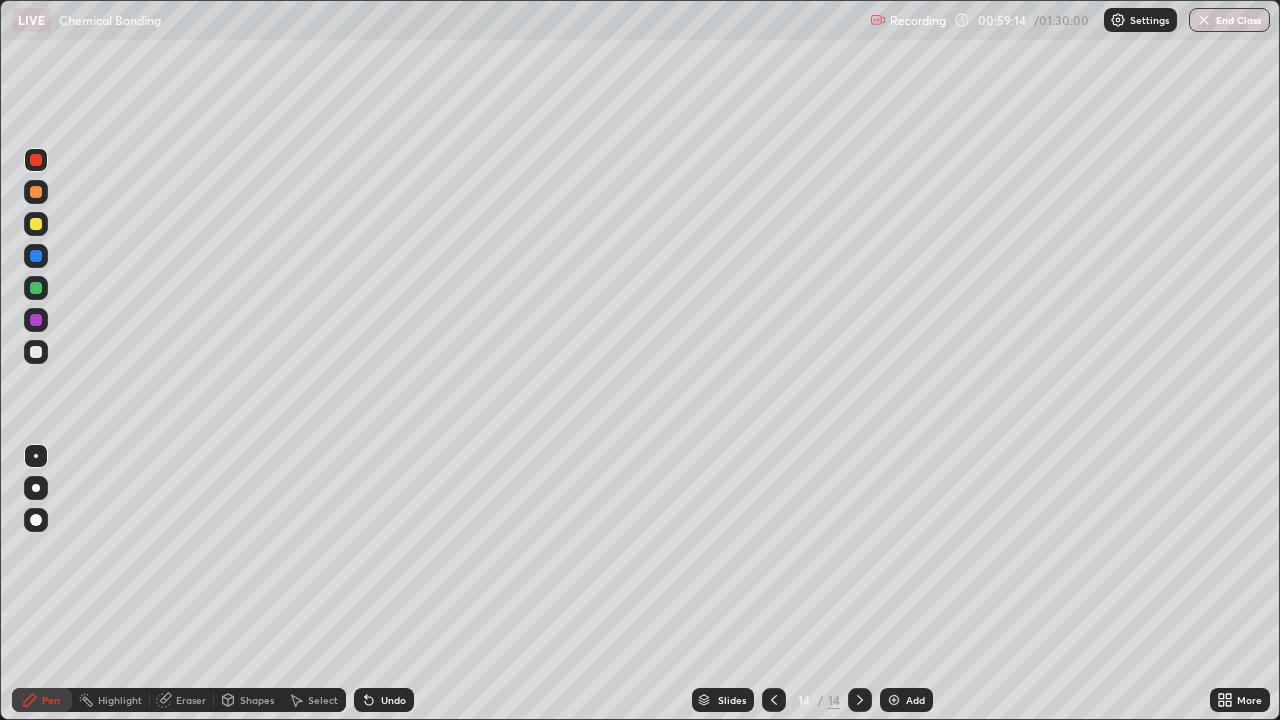 click at bounding box center (36, 288) 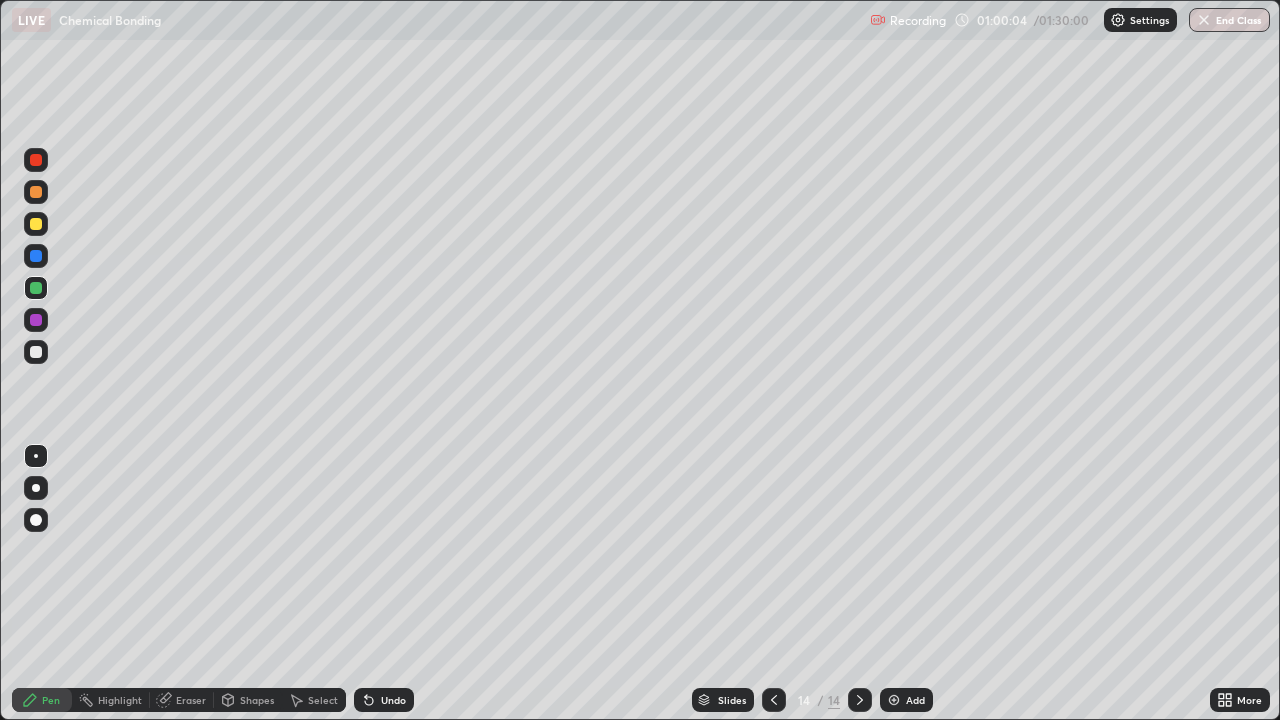 click on "Add" at bounding box center [915, 700] 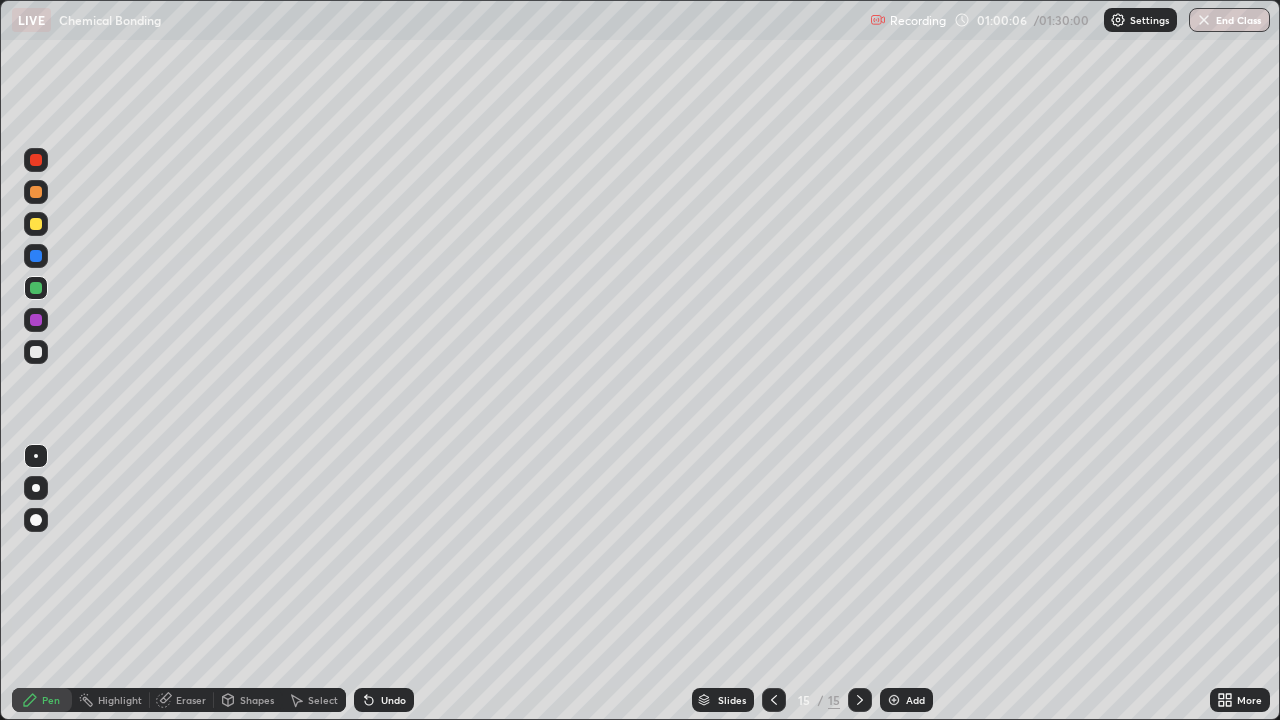 click at bounding box center (36, 256) 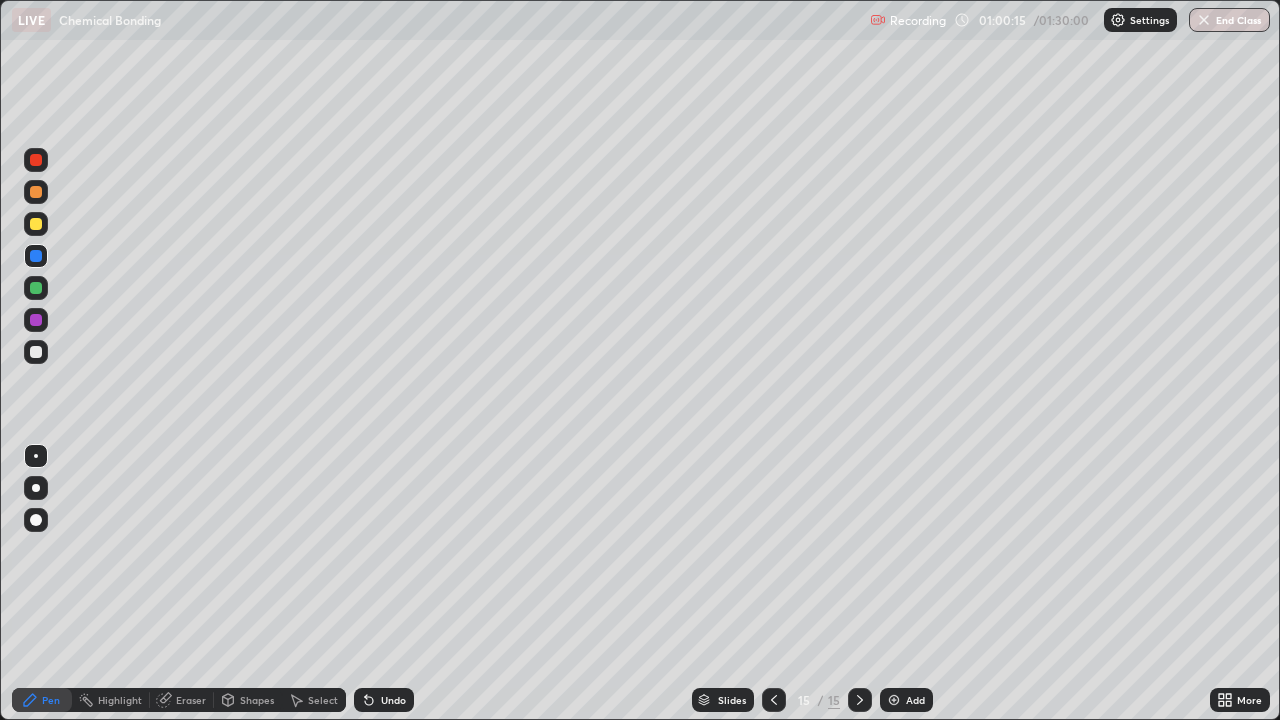 click at bounding box center (36, 224) 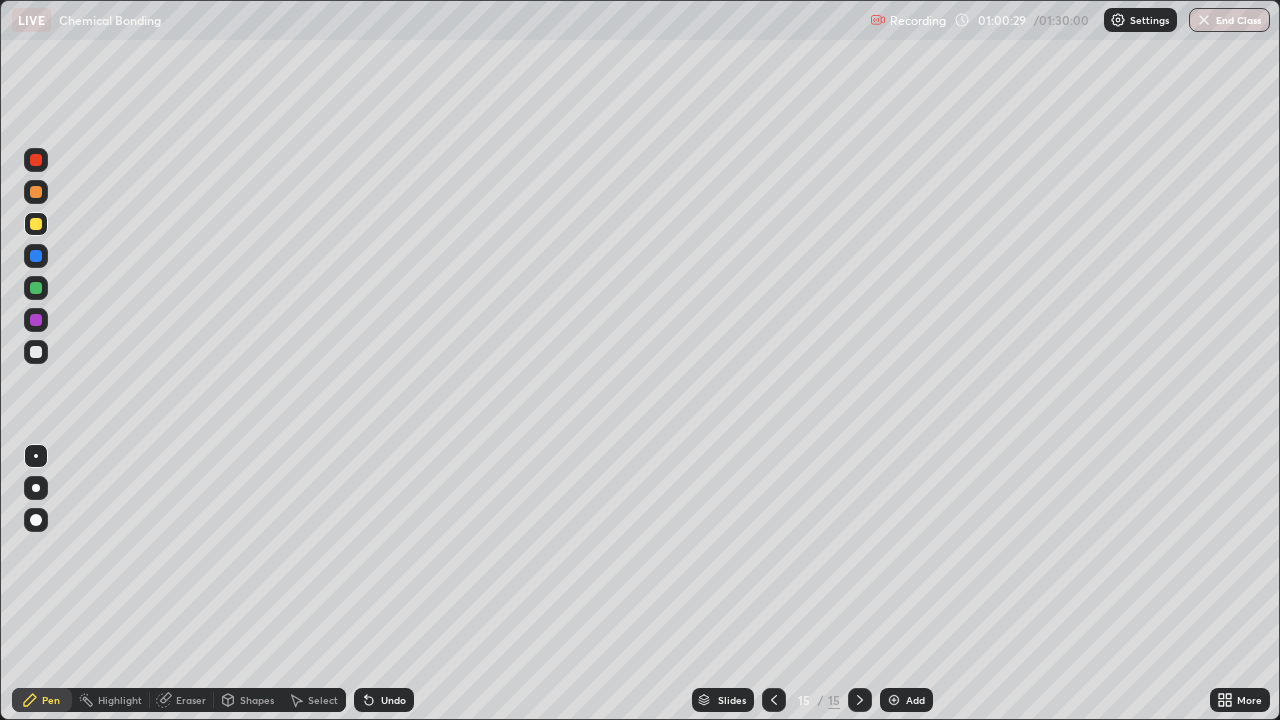 click at bounding box center [36, 192] 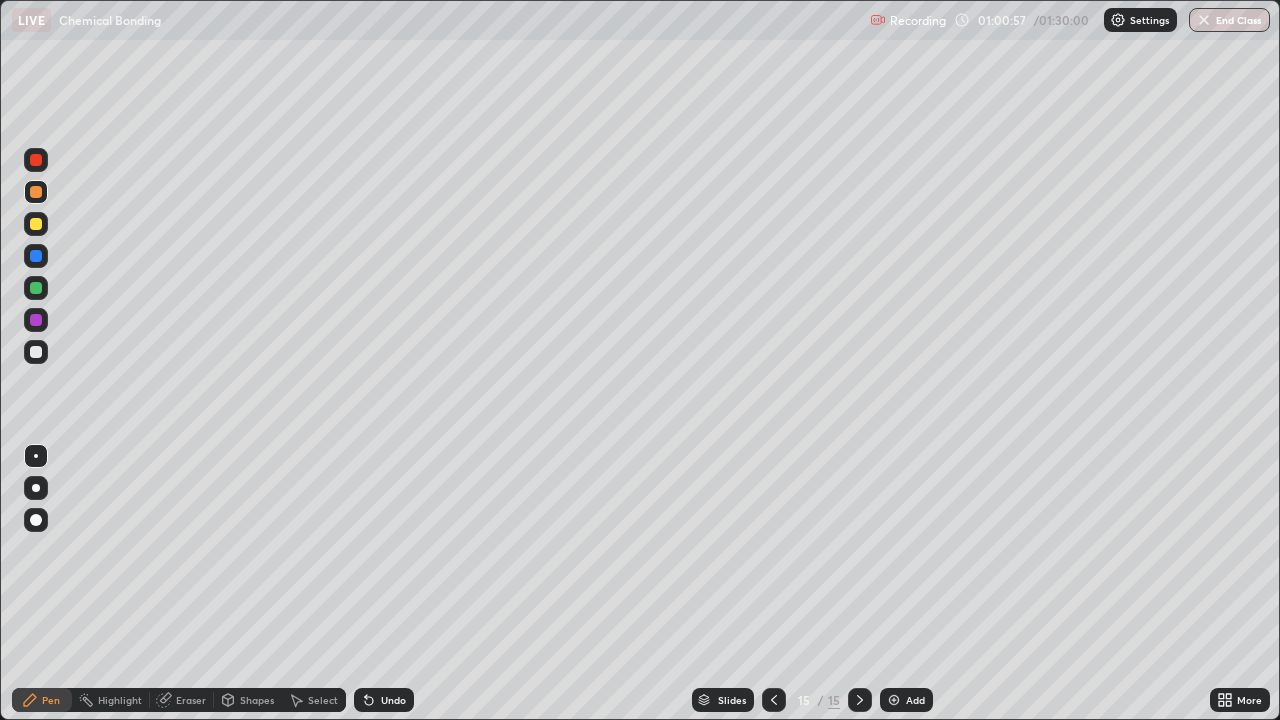 click on "Eraser" at bounding box center [191, 700] 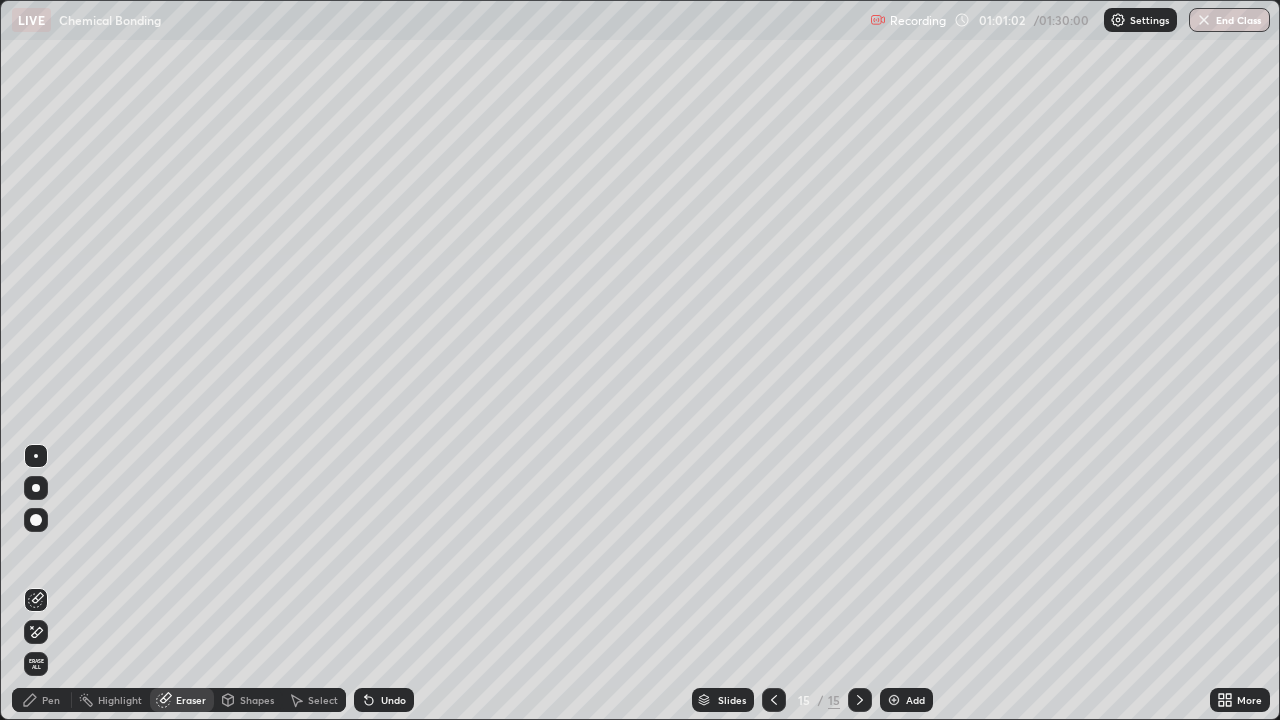 click on "Pen" at bounding box center (51, 700) 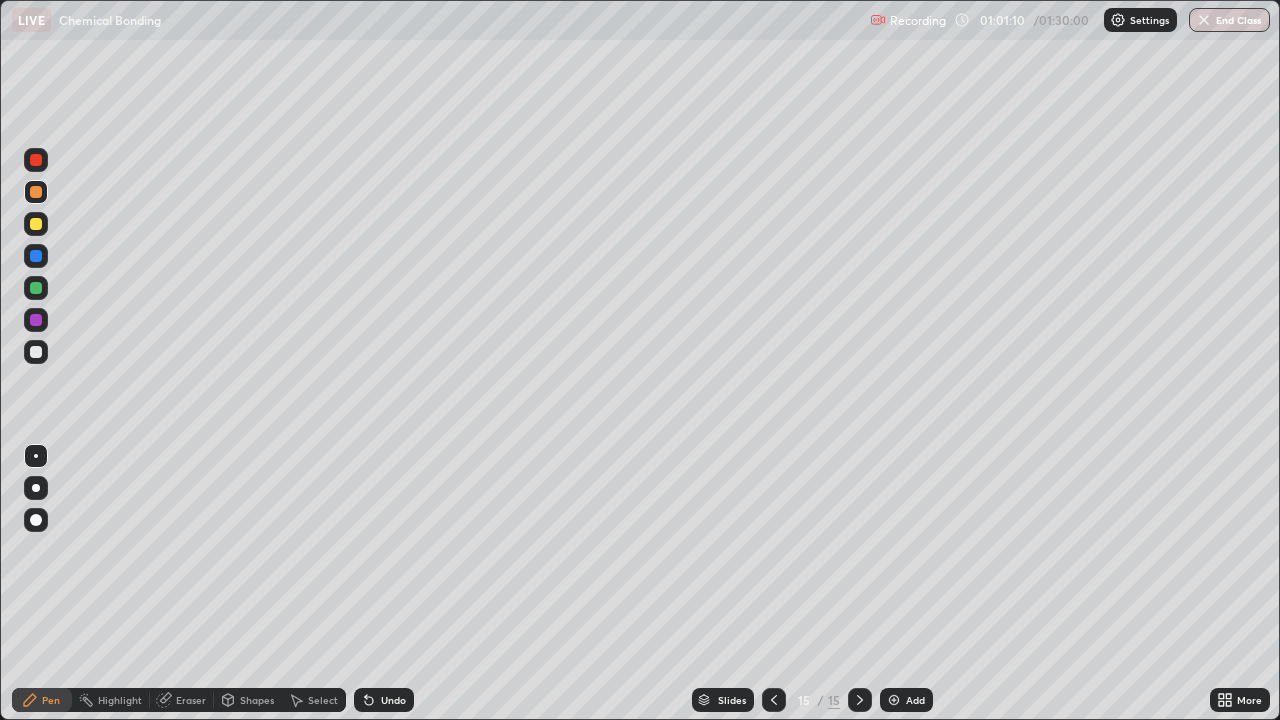 click at bounding box center (36, 320) 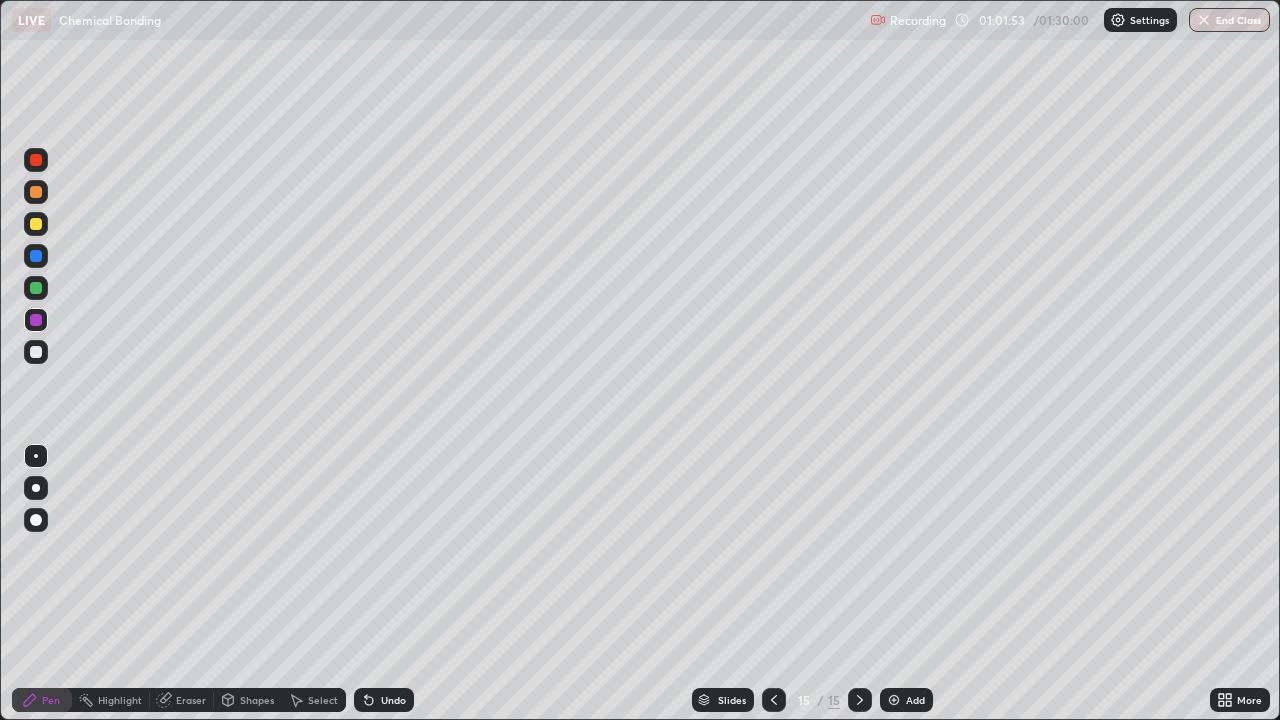 click at bounding box center [36, 352] 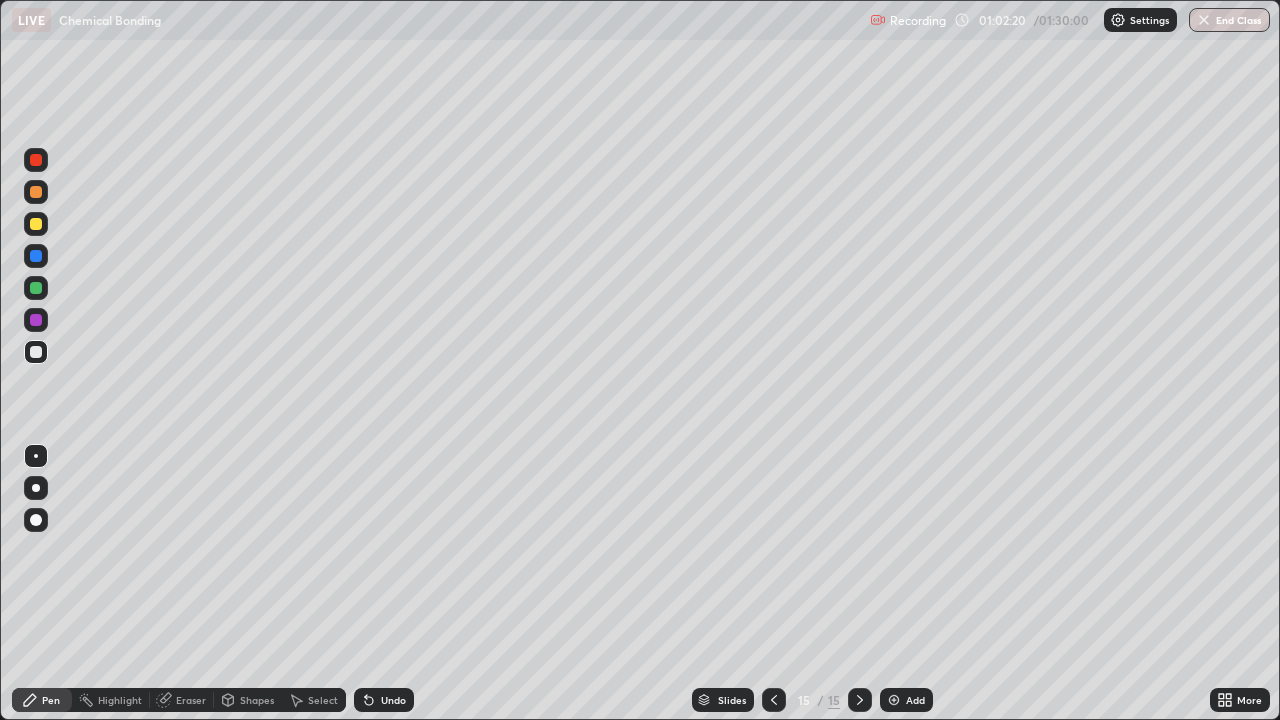 click on "Add" at bounding box center [906, 700] 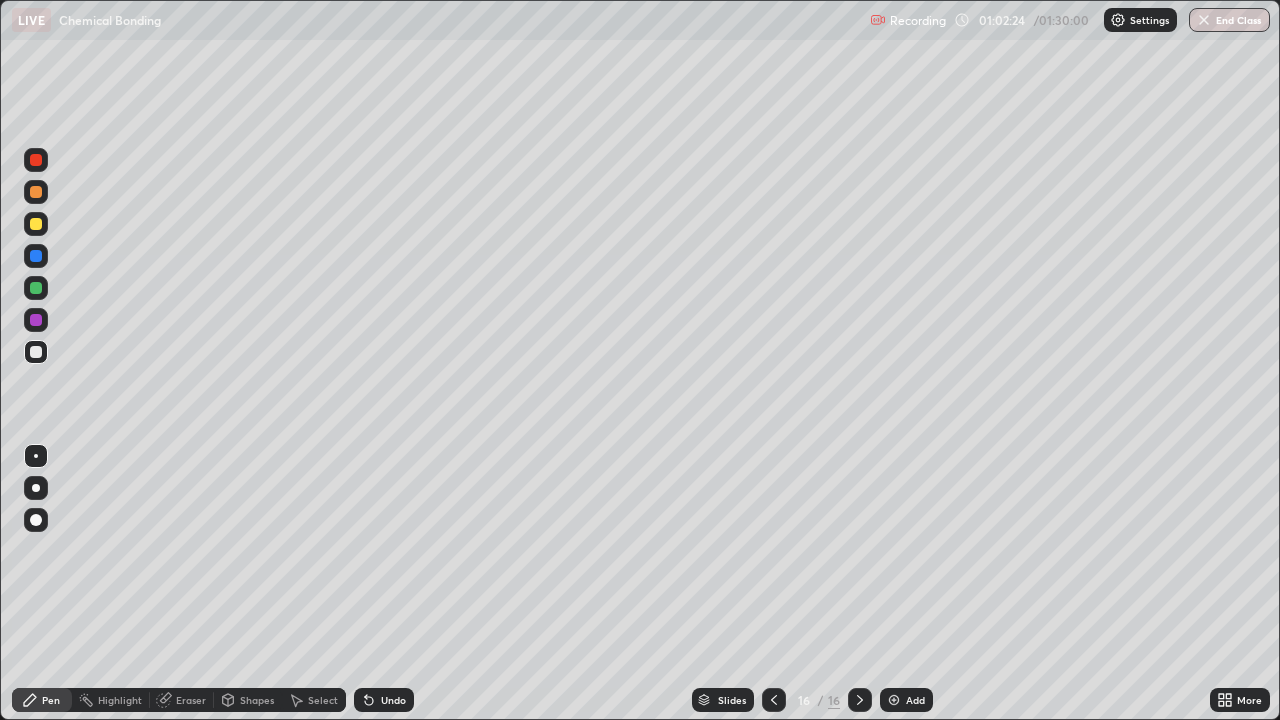 click at bounding box center (774, 700) 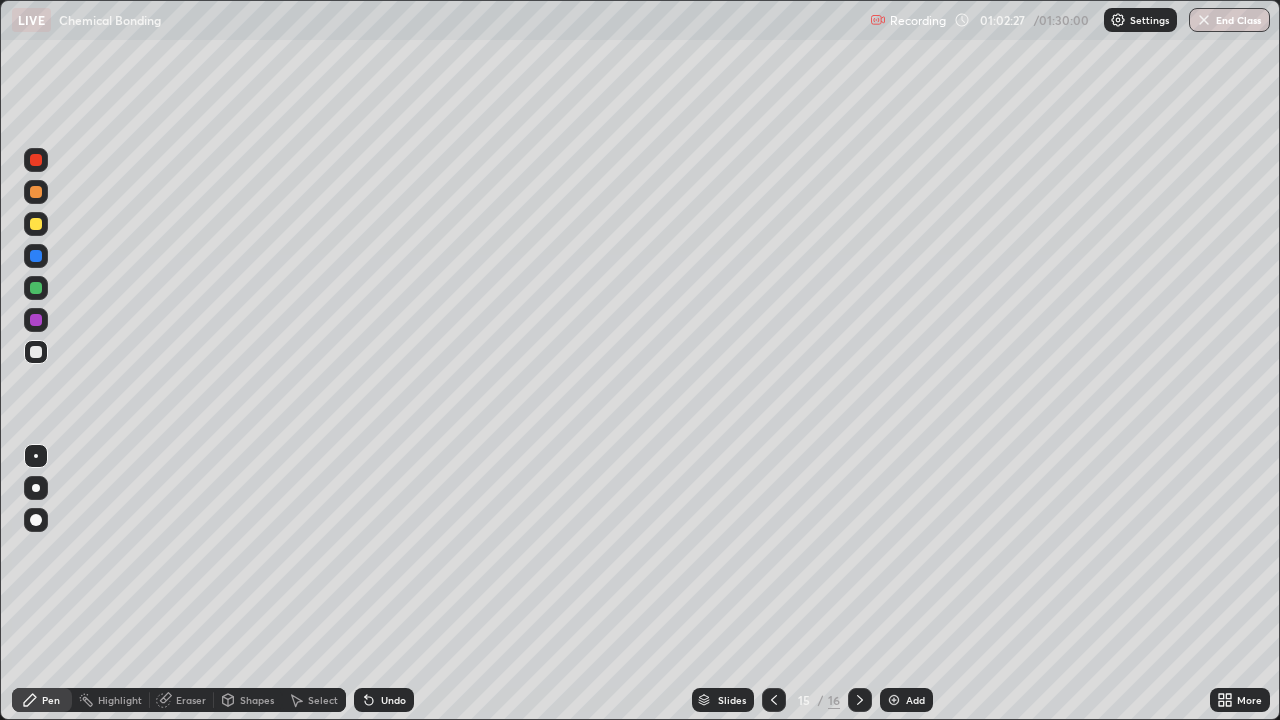 click 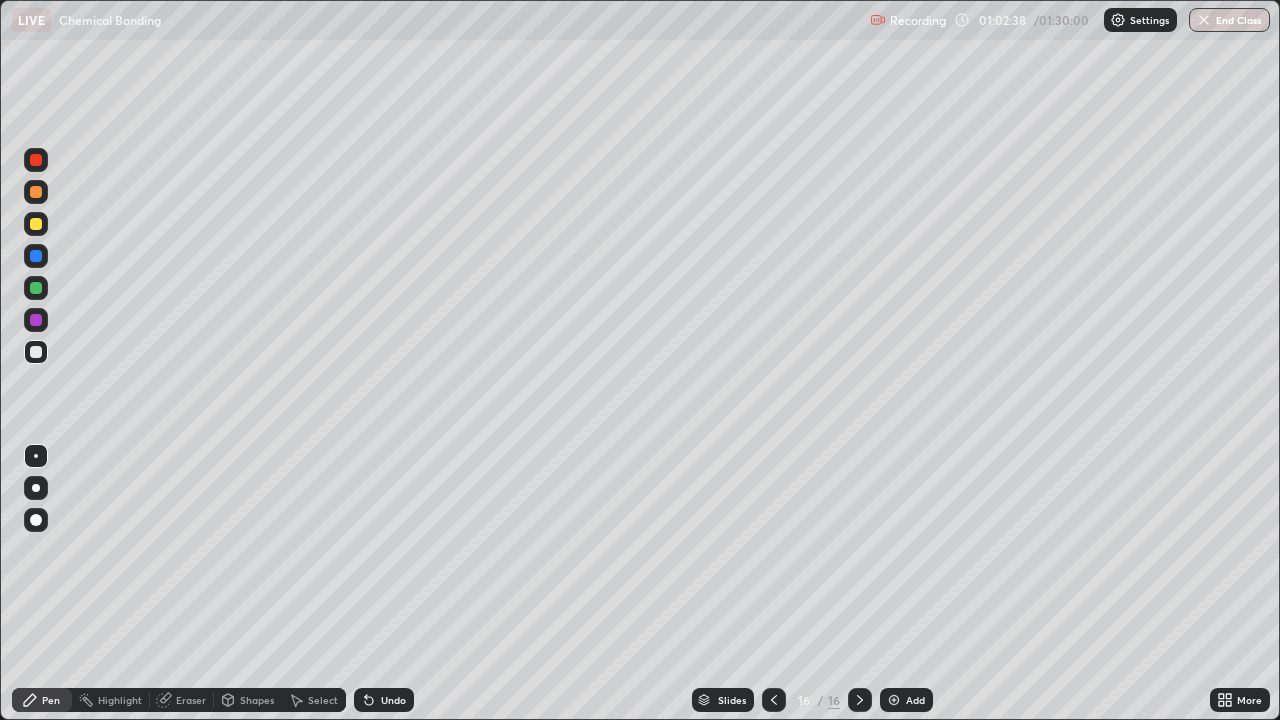 click 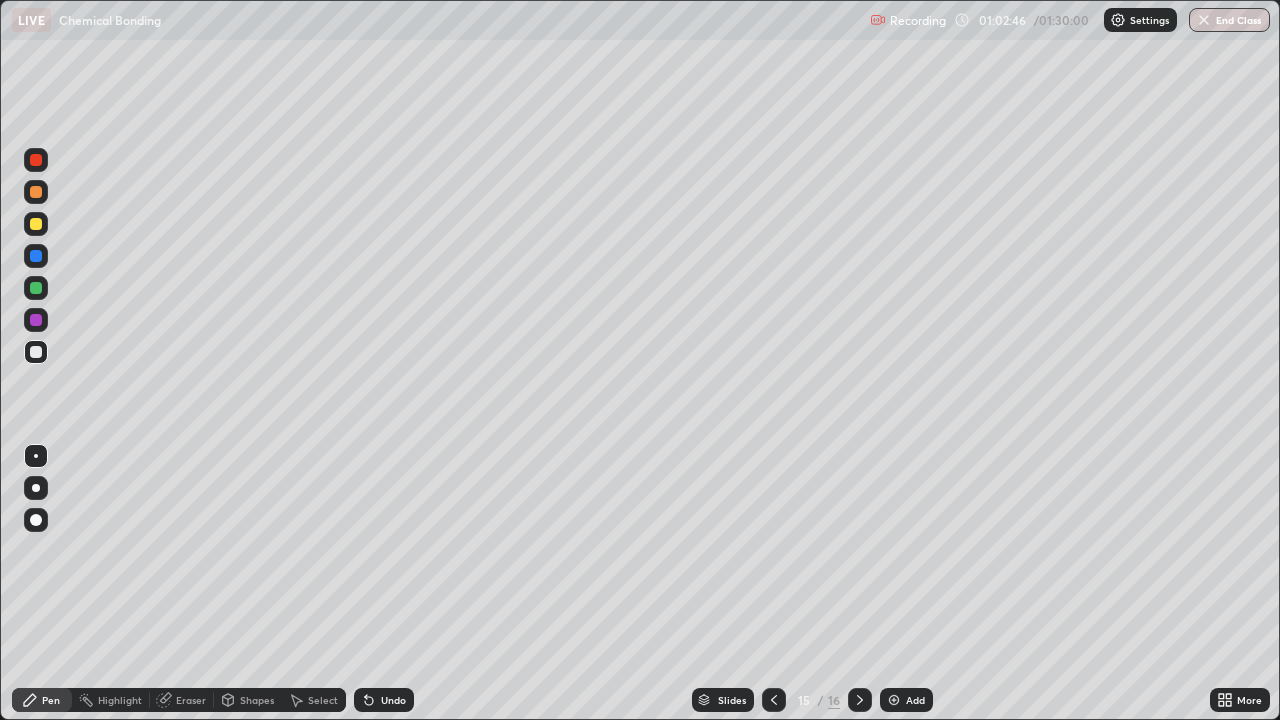 click 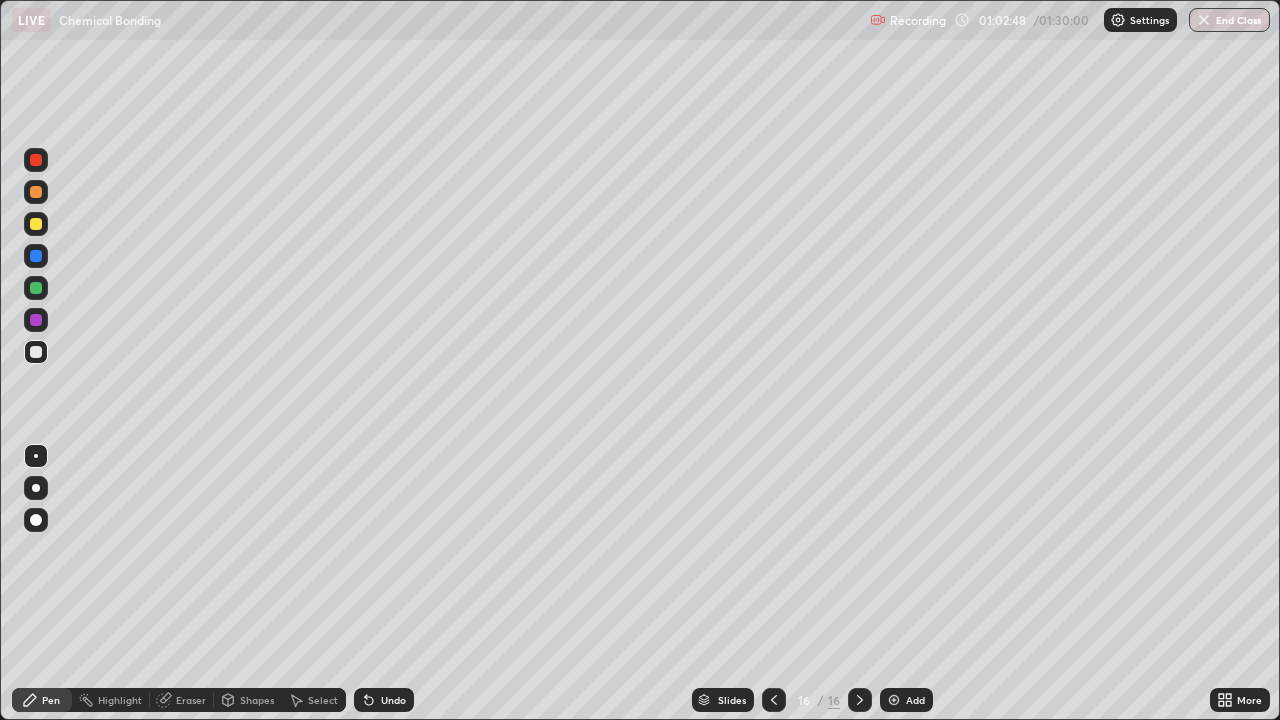 click at bounding box center (36, 320) 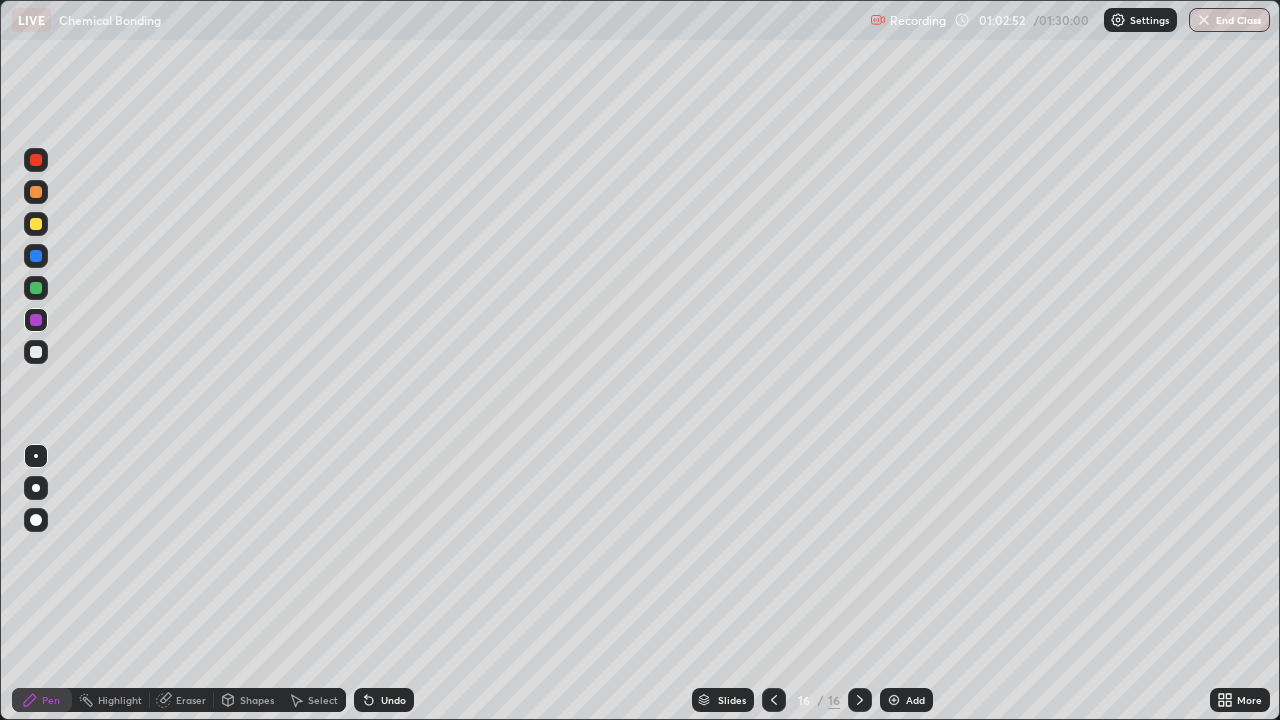 click 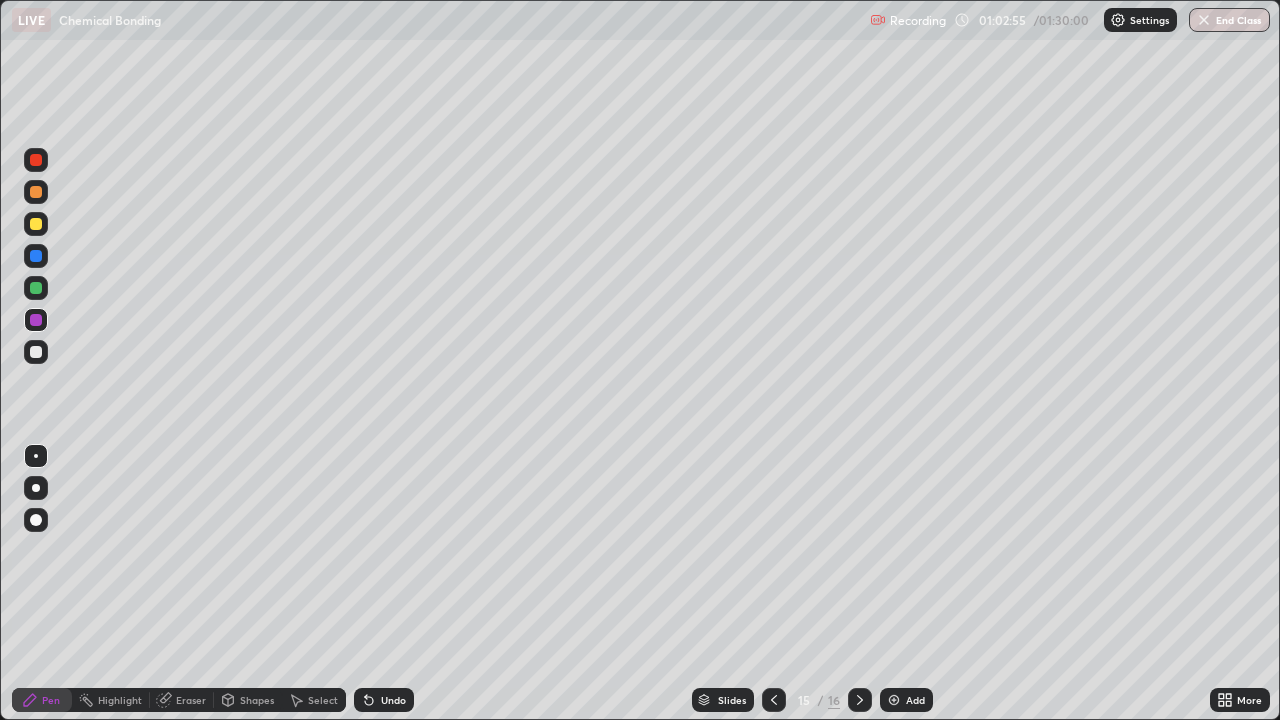 click 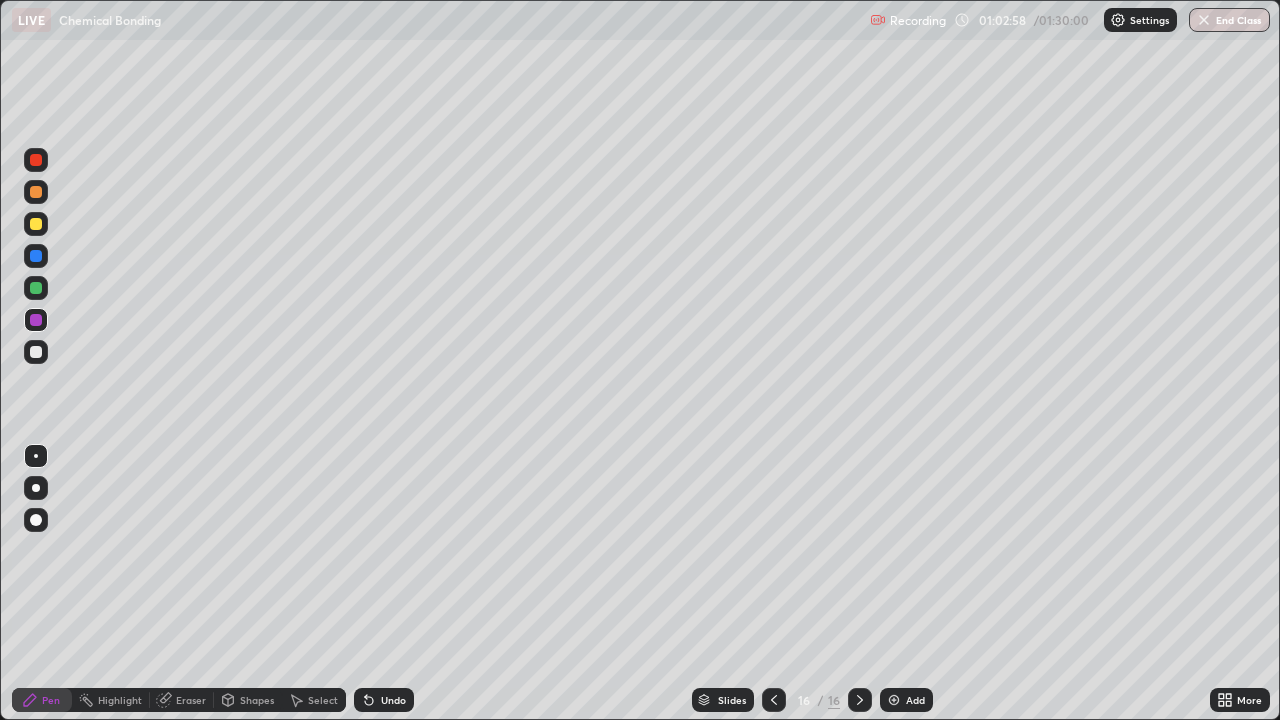 click at bounding box center [36, 288] 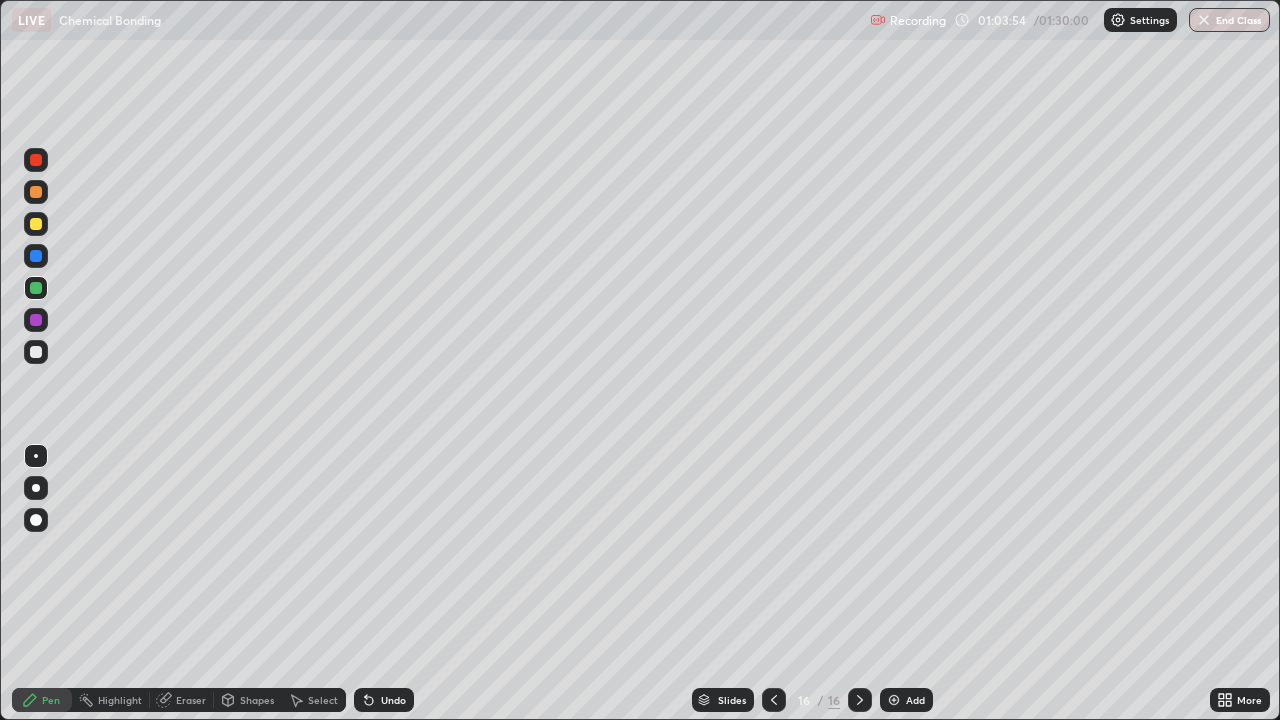 click at bounding box center [36, 224] 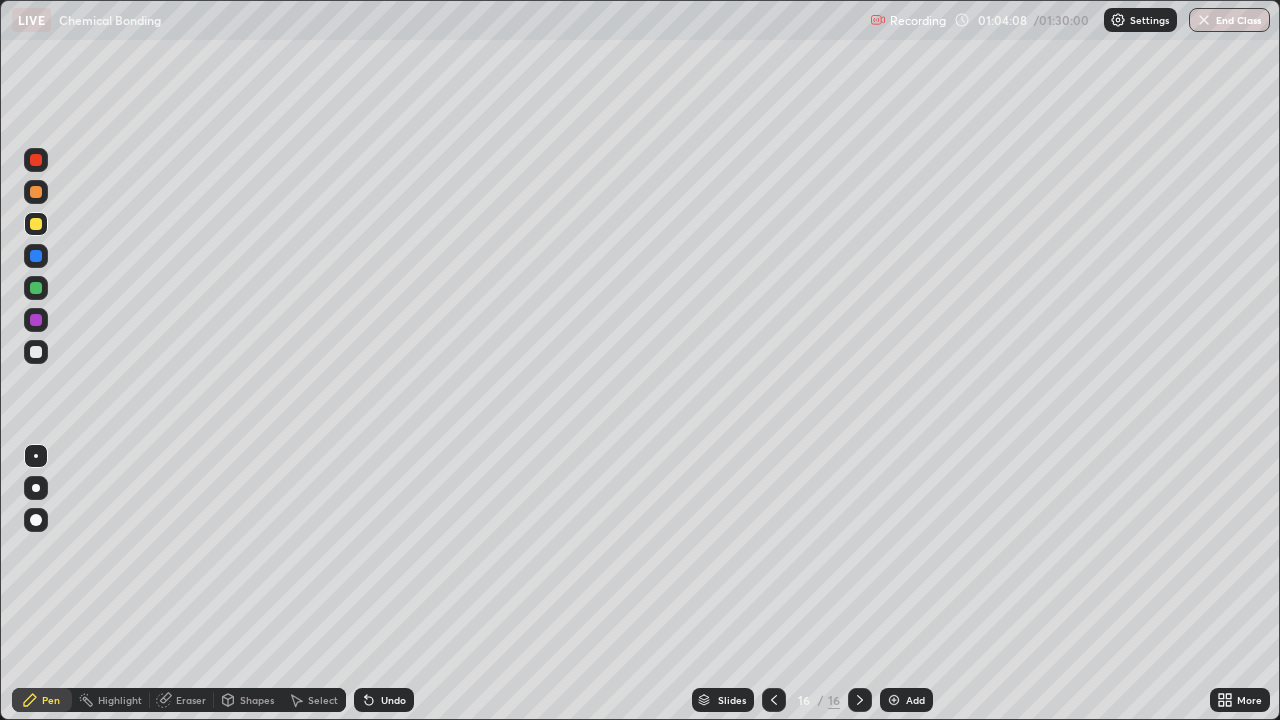 click 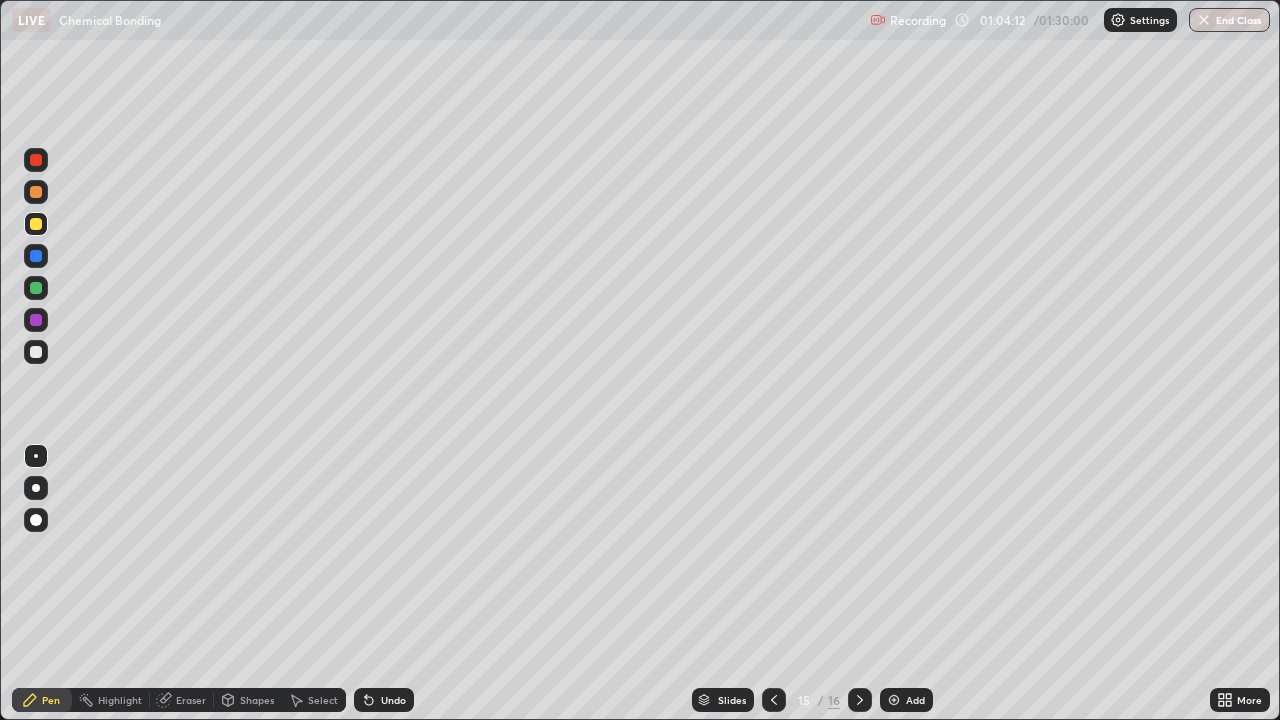click 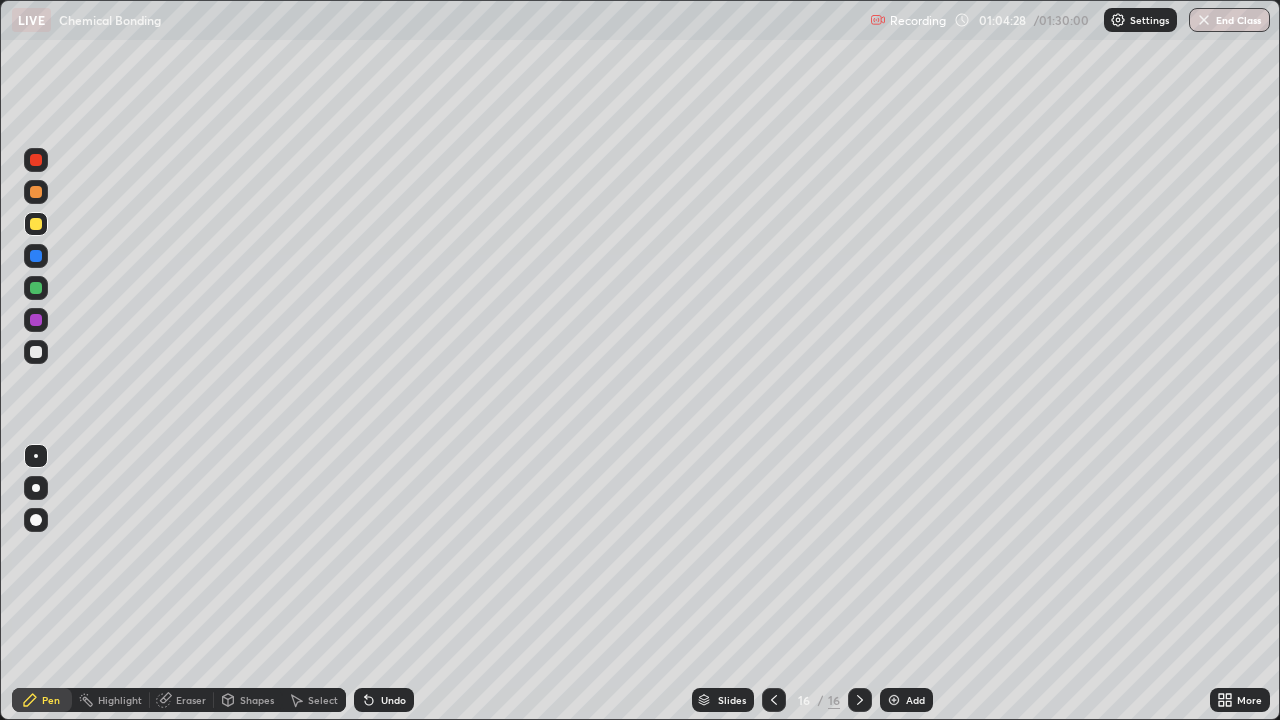 click at bounding box center (36, 288) 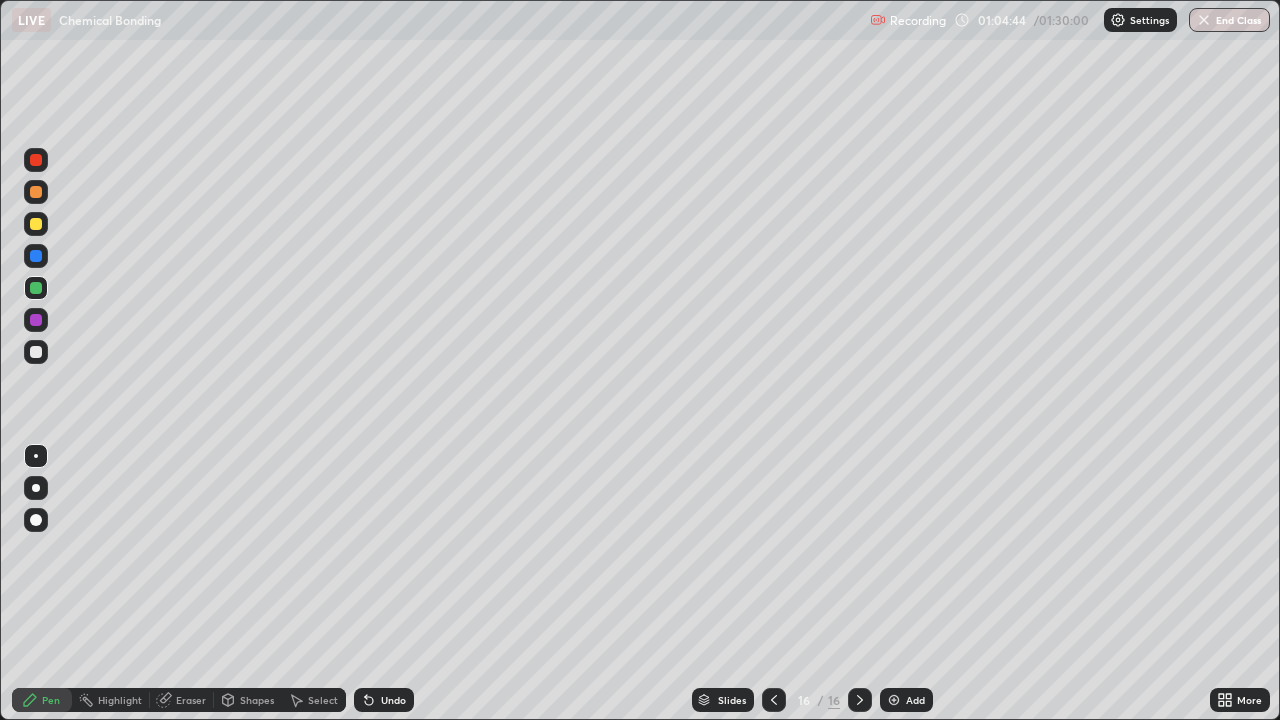 click 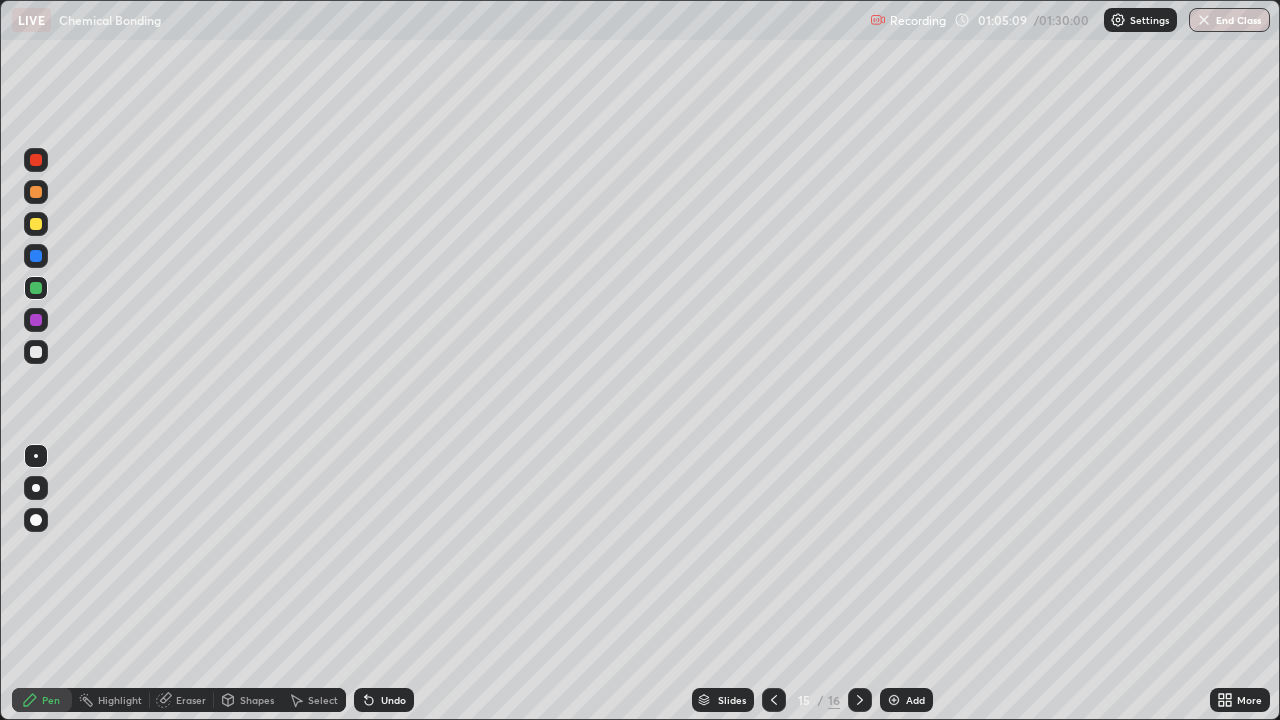 click 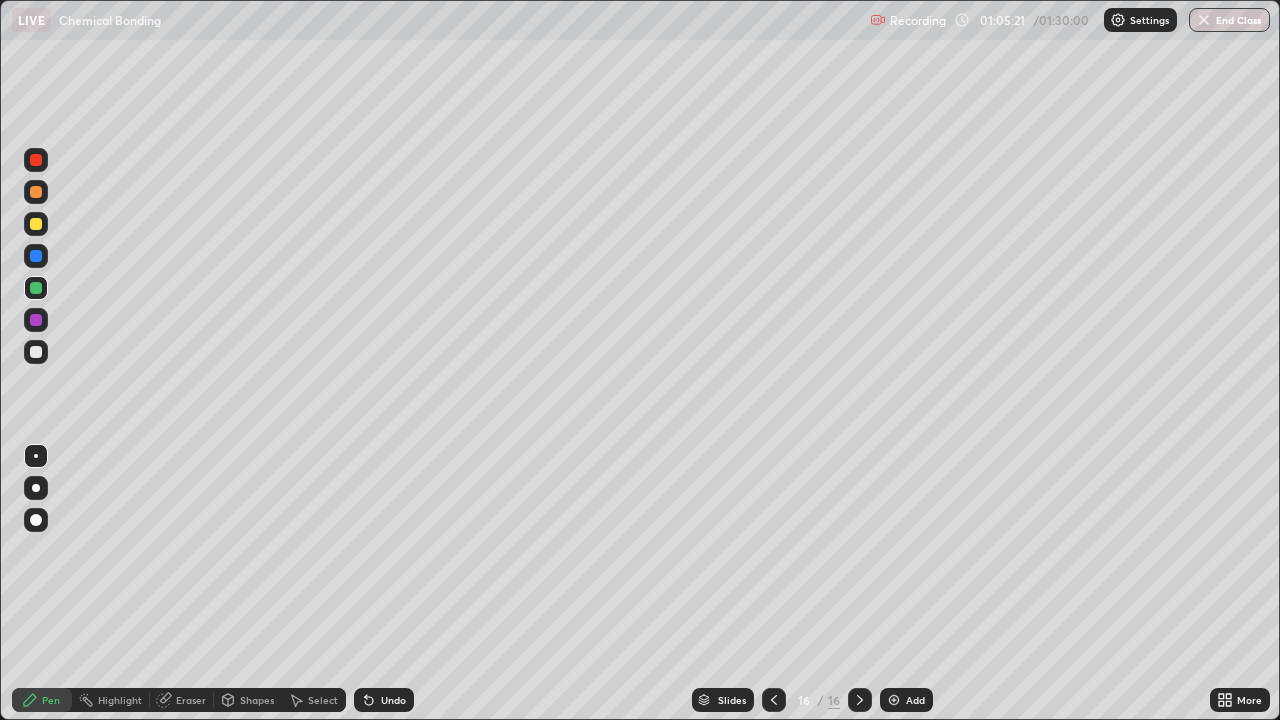 click 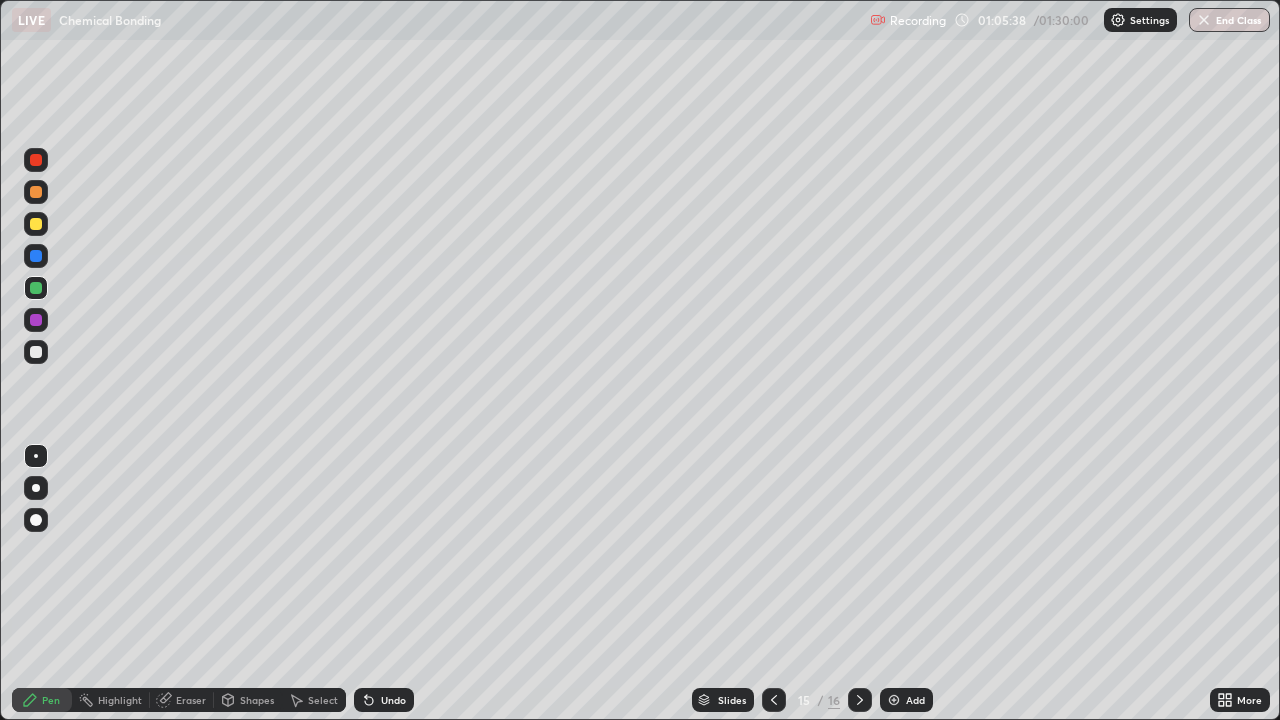 click 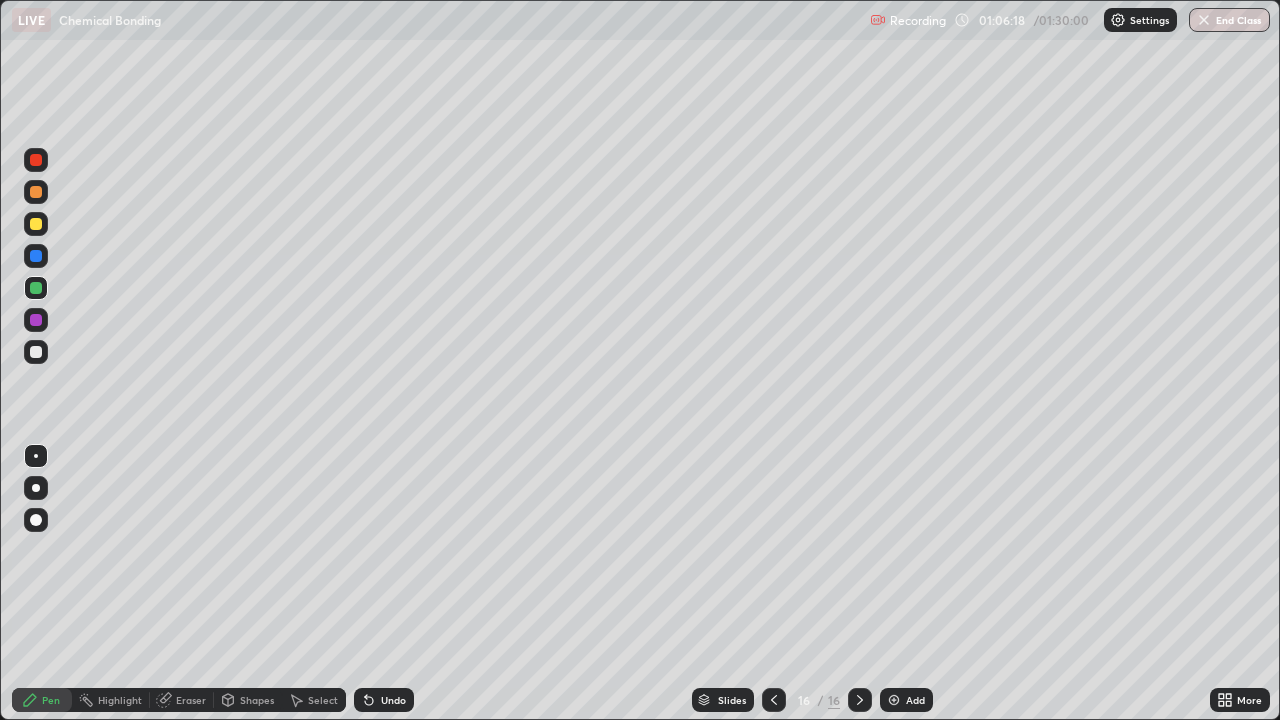 click 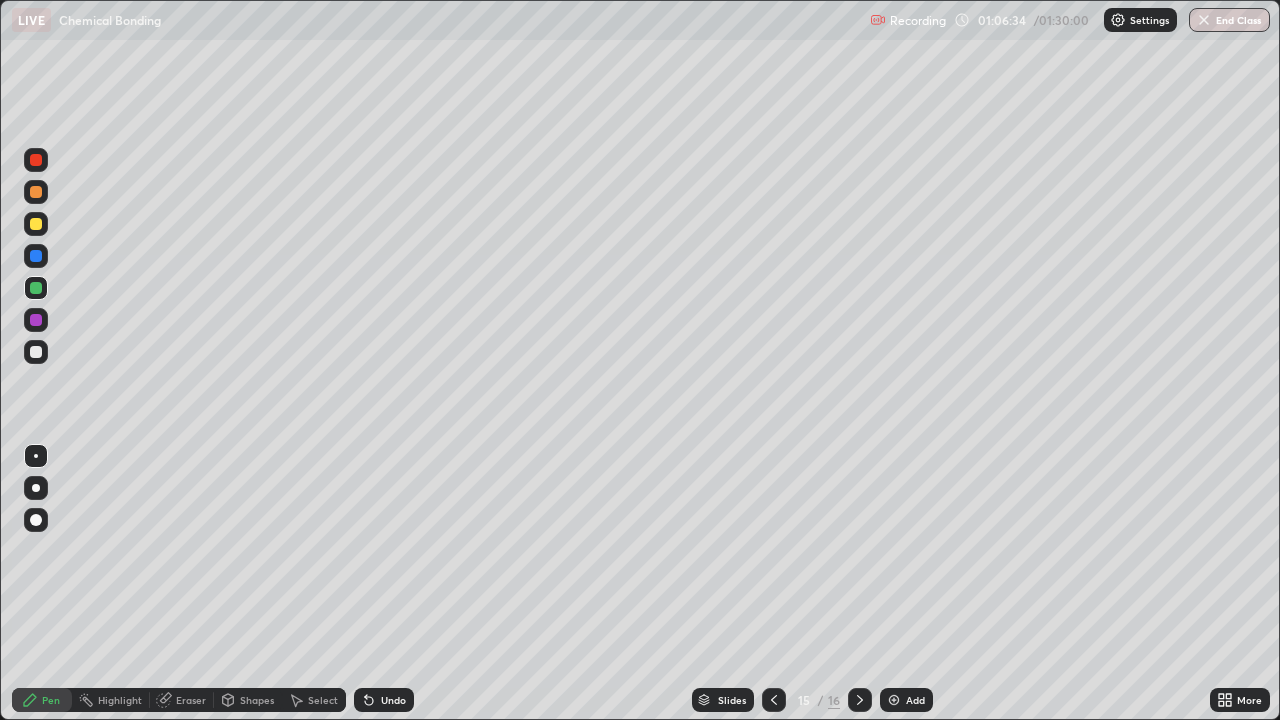 click 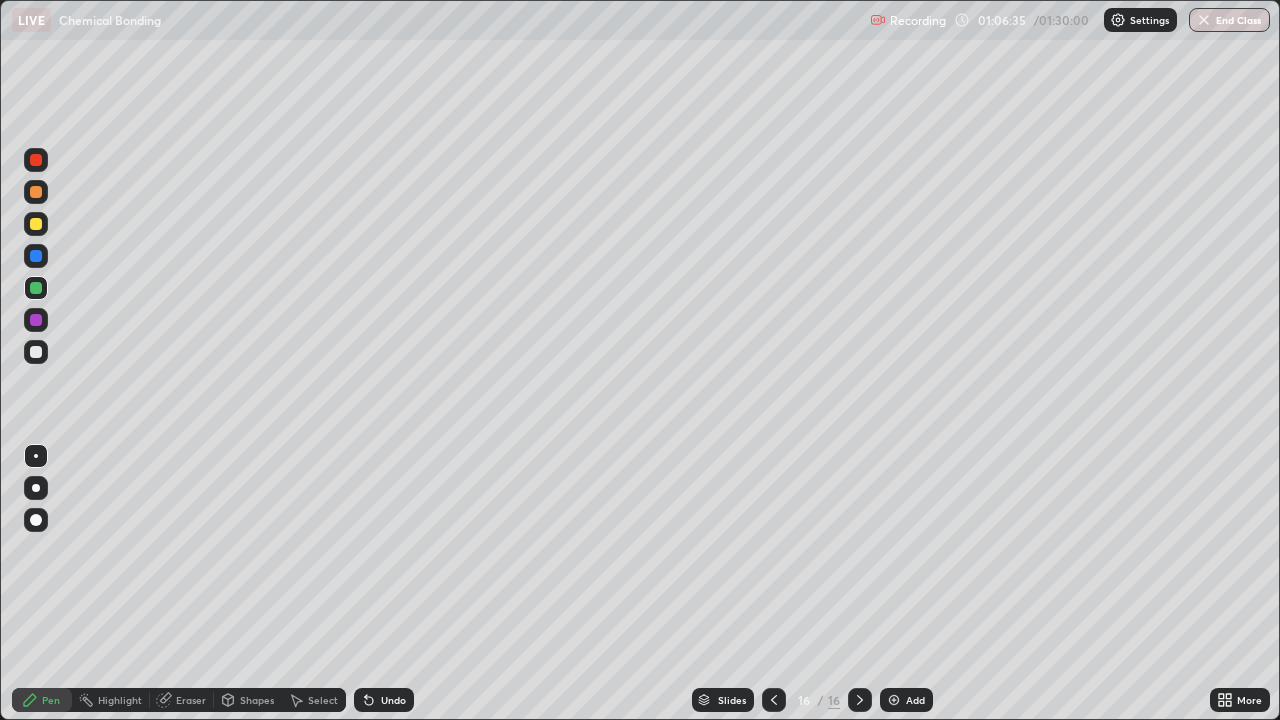 click on "Add" at bounding box center (915, 700) 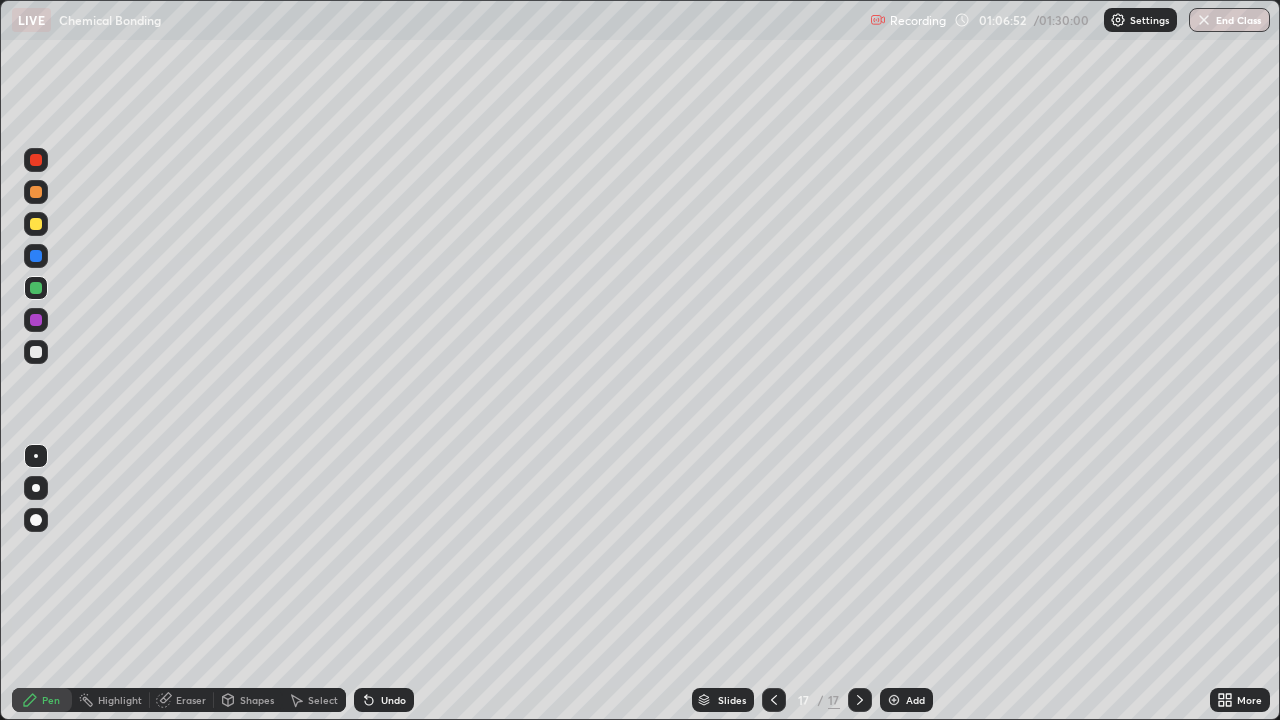 click at bounding box center (36, 320) 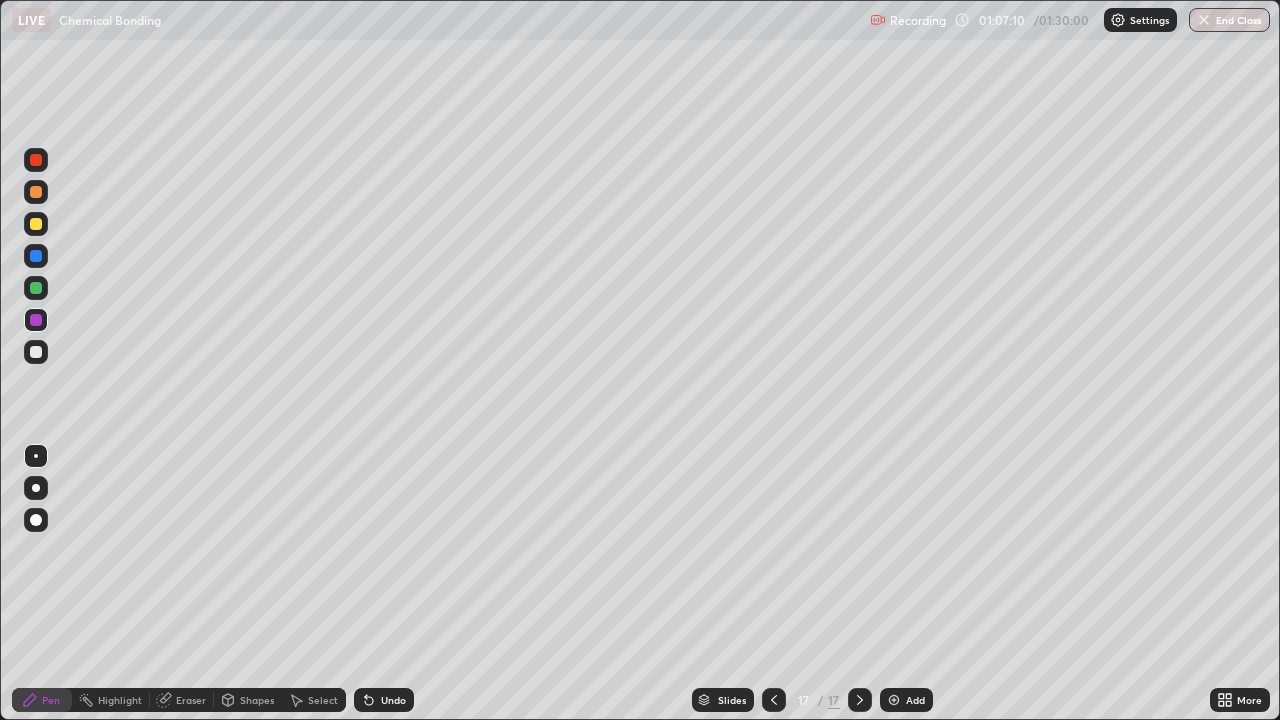 click at bounding box center [36, 256] 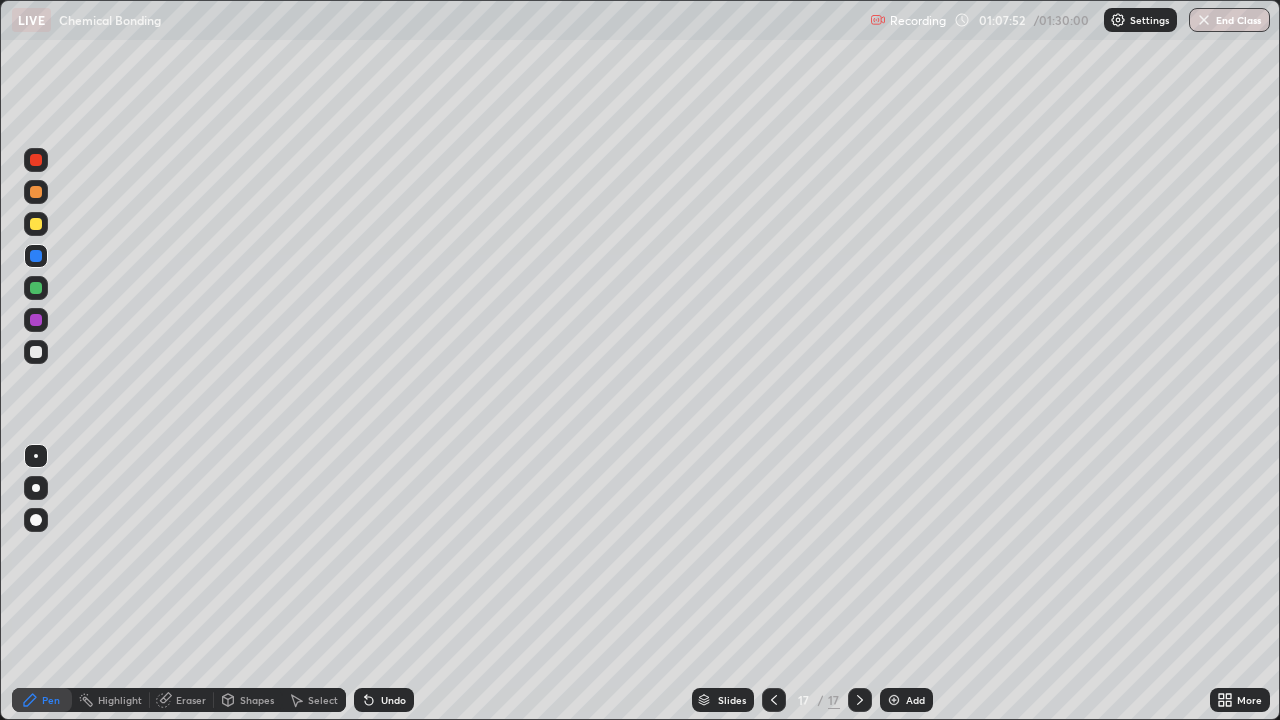 click 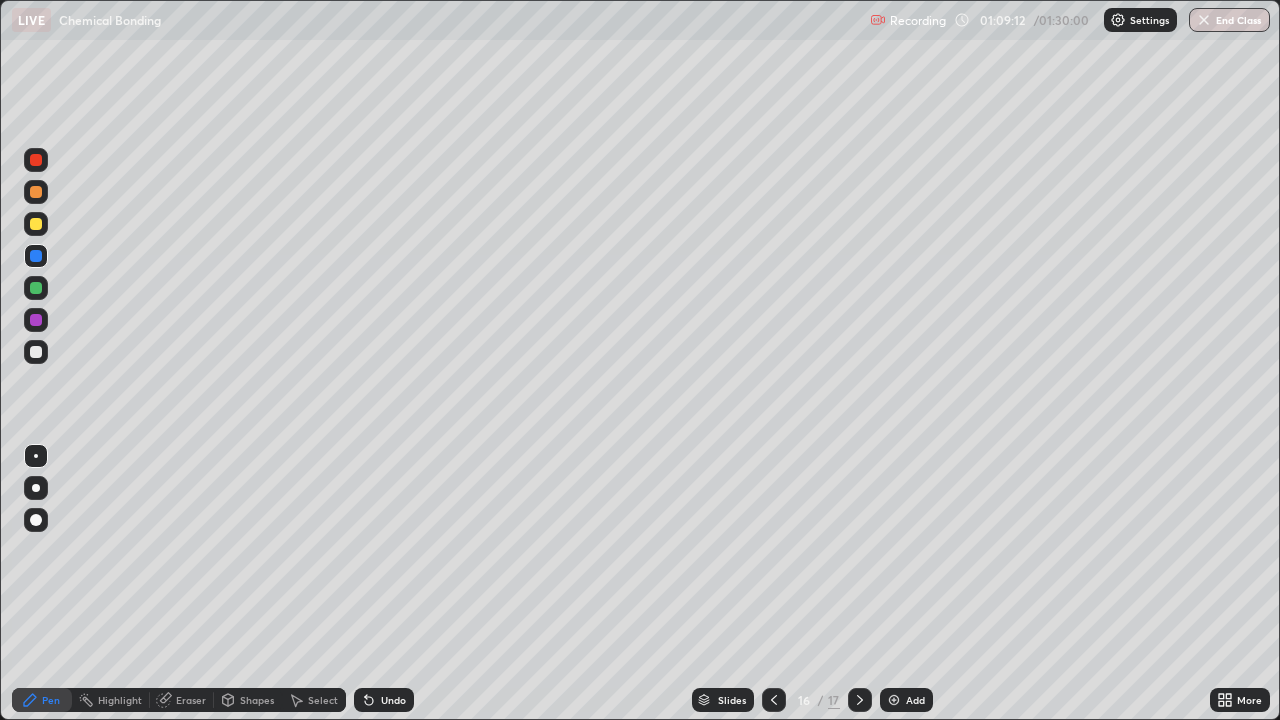 click 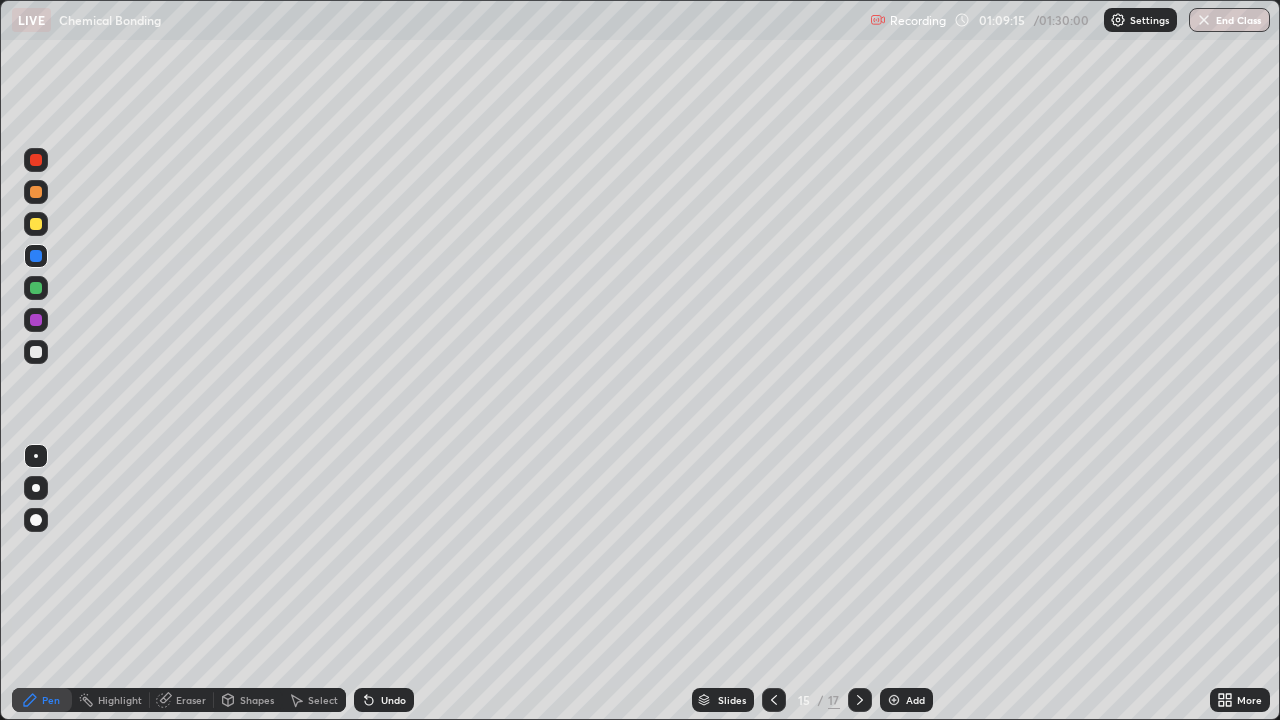 click 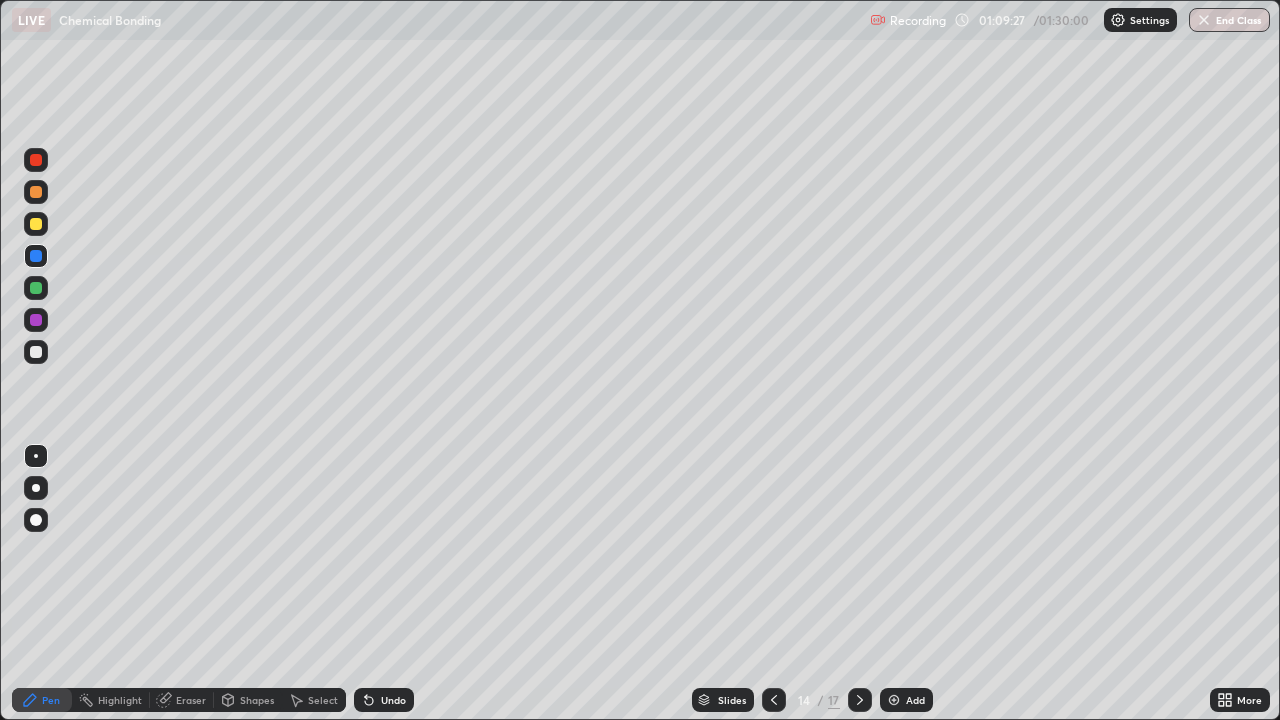 click 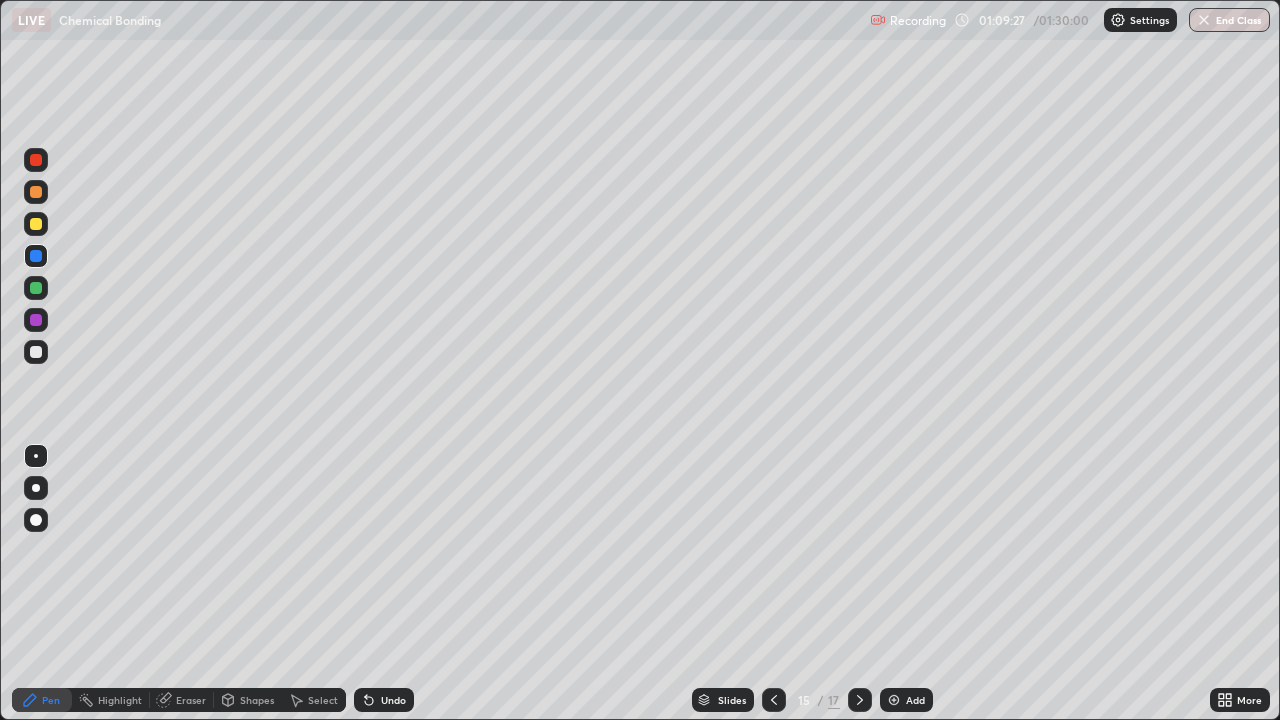 click 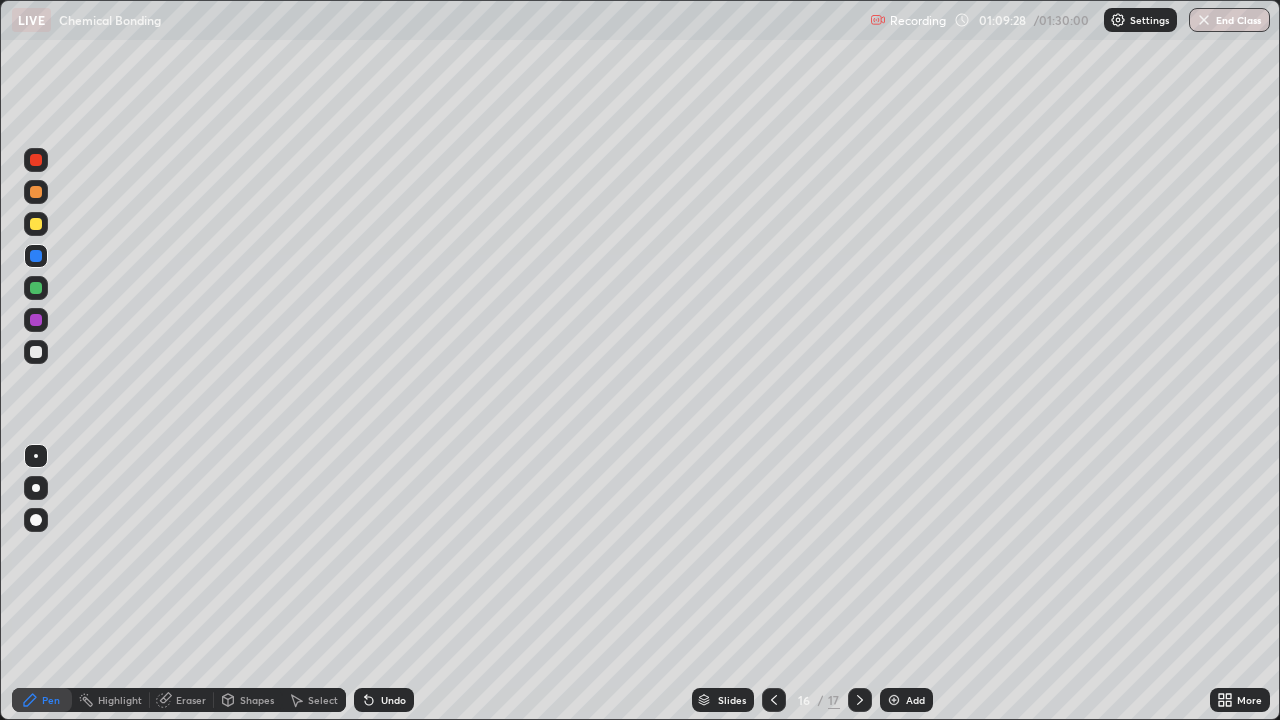 click 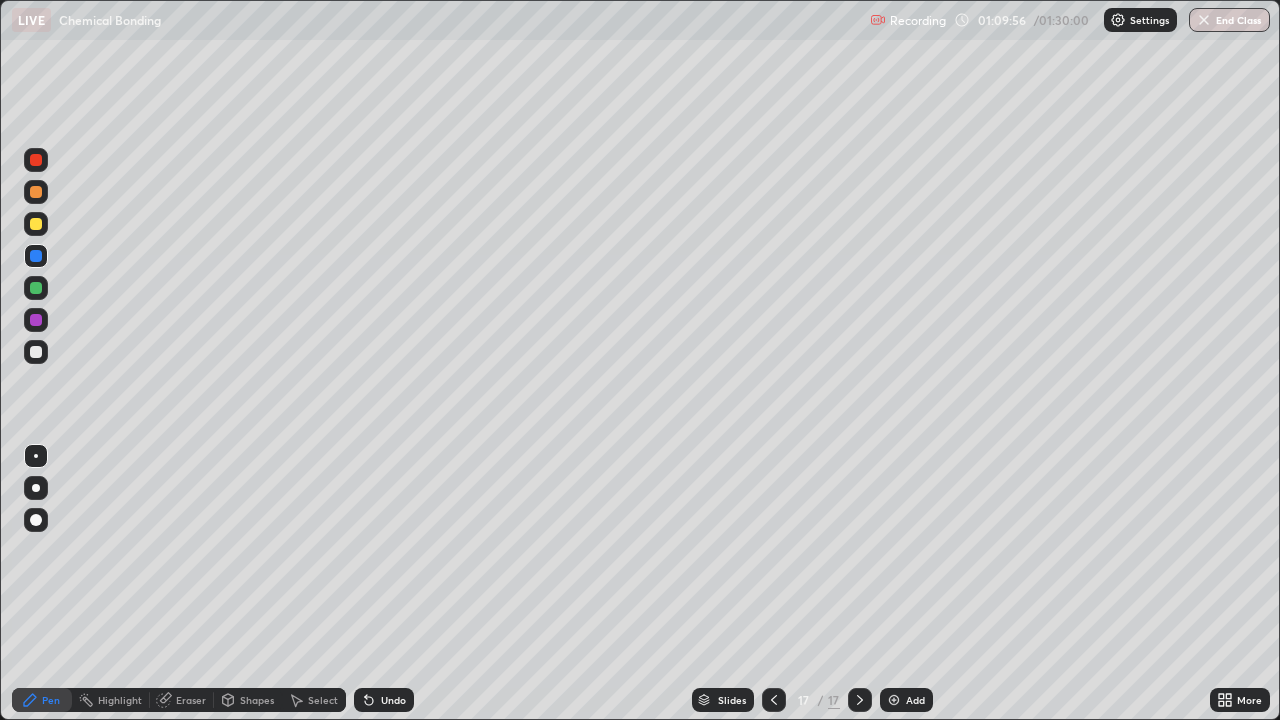 click 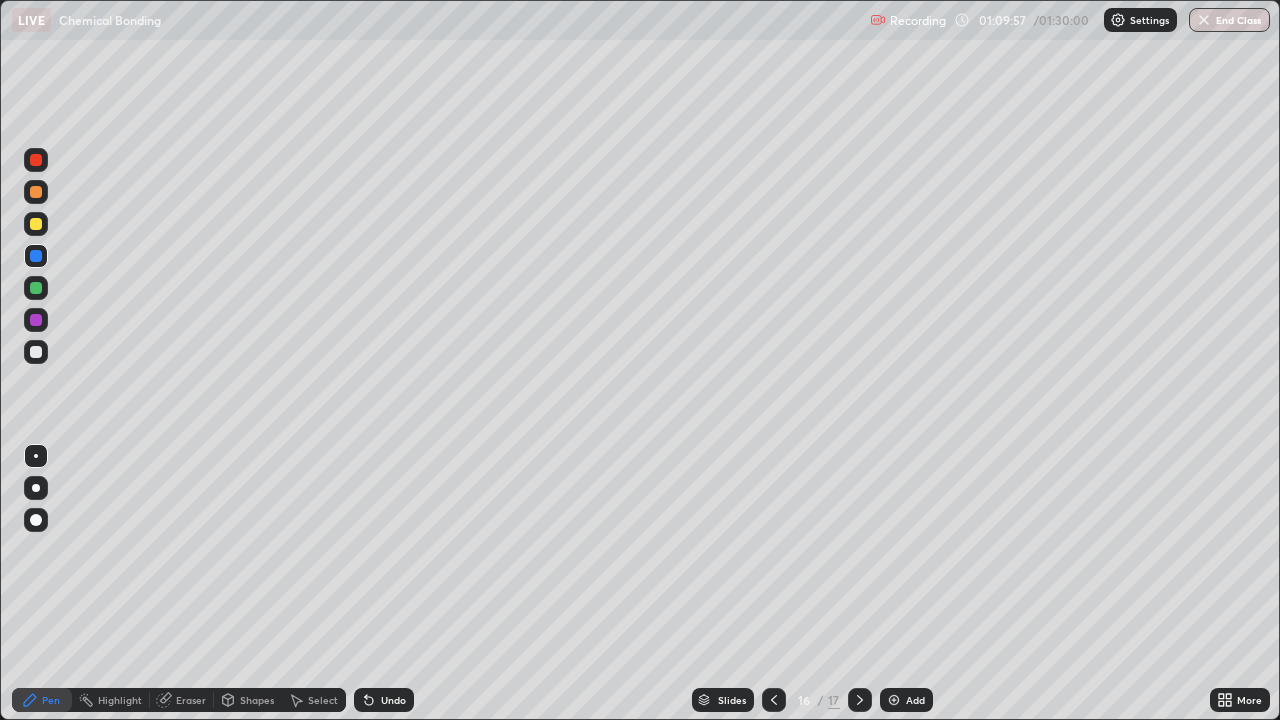 click 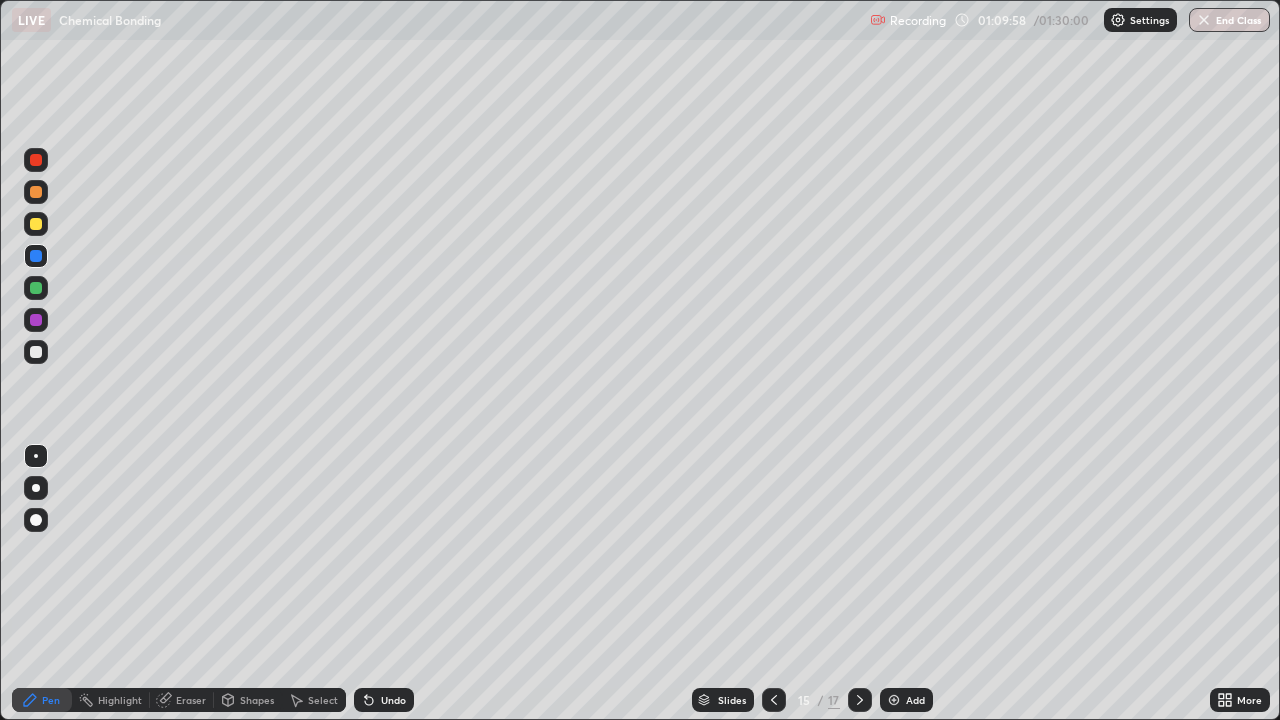 click 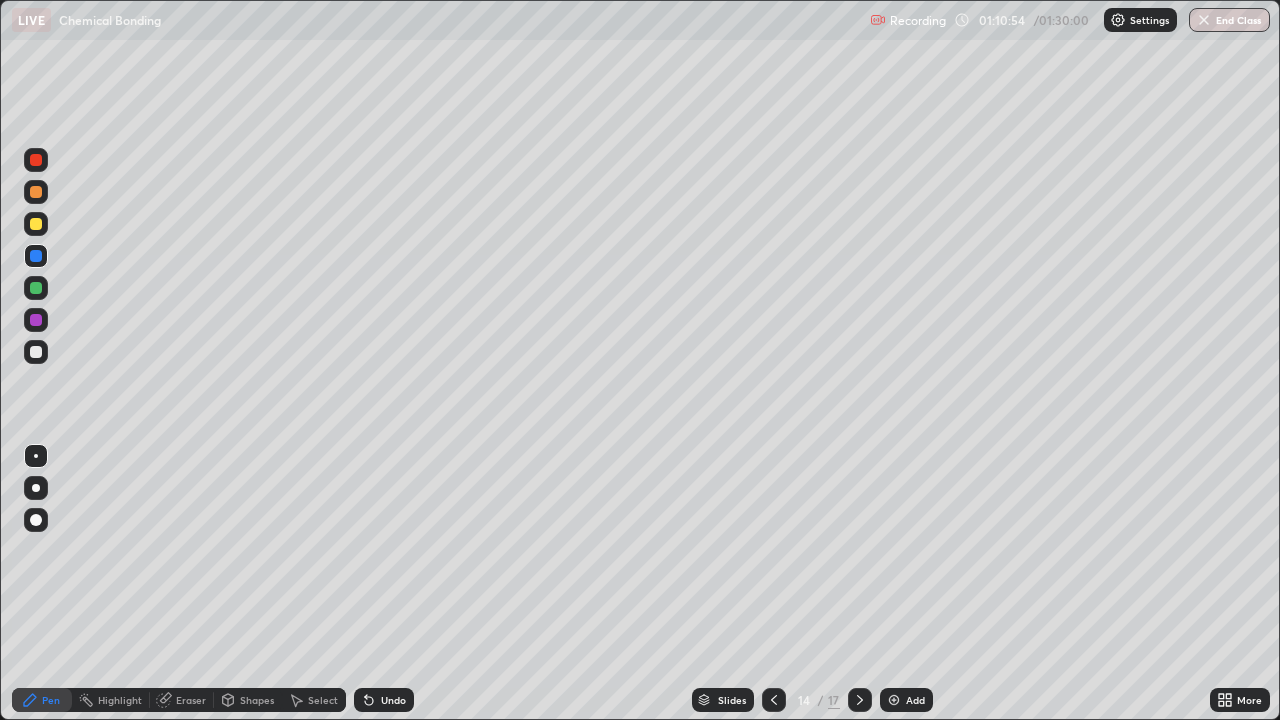 click 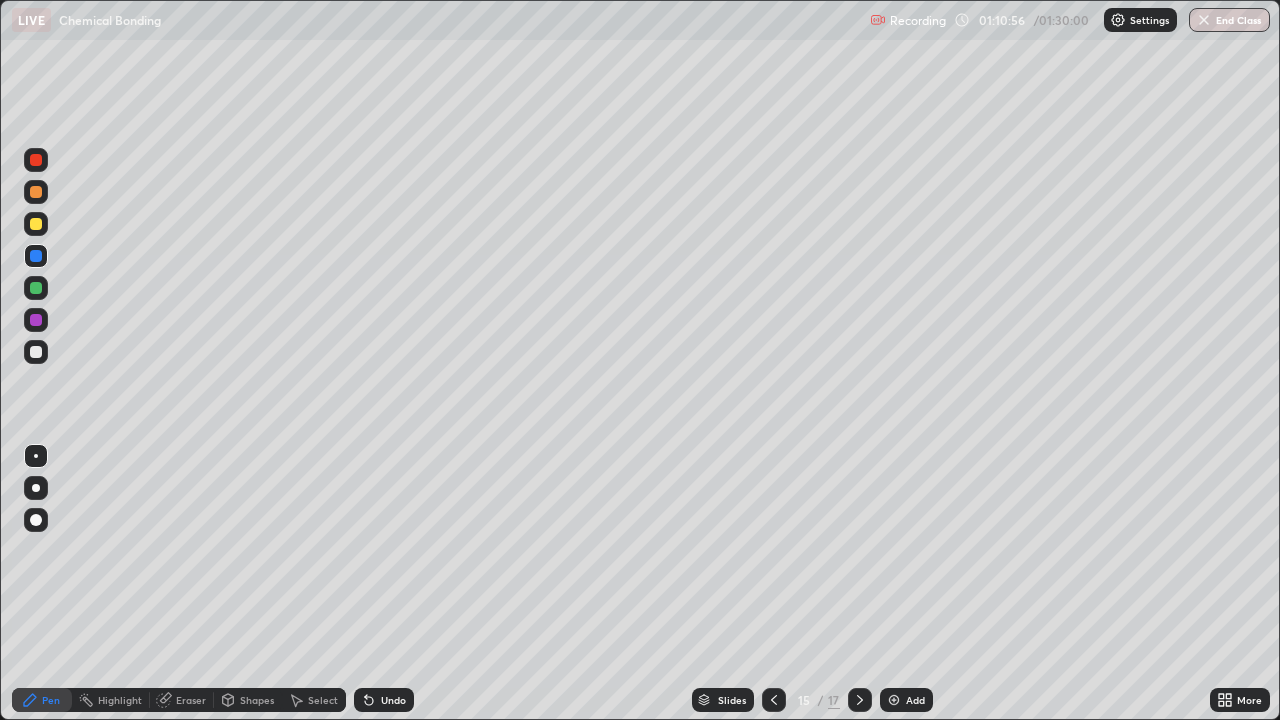 click at bounding box center [36, 160] 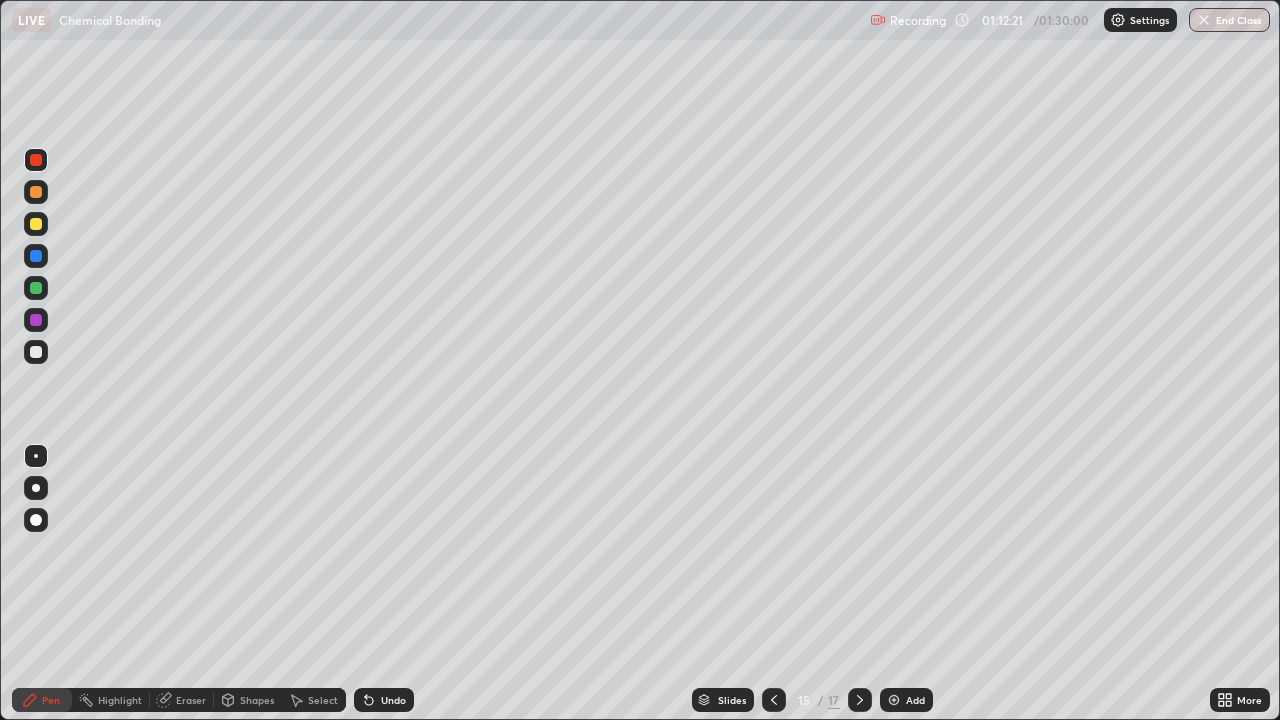 click 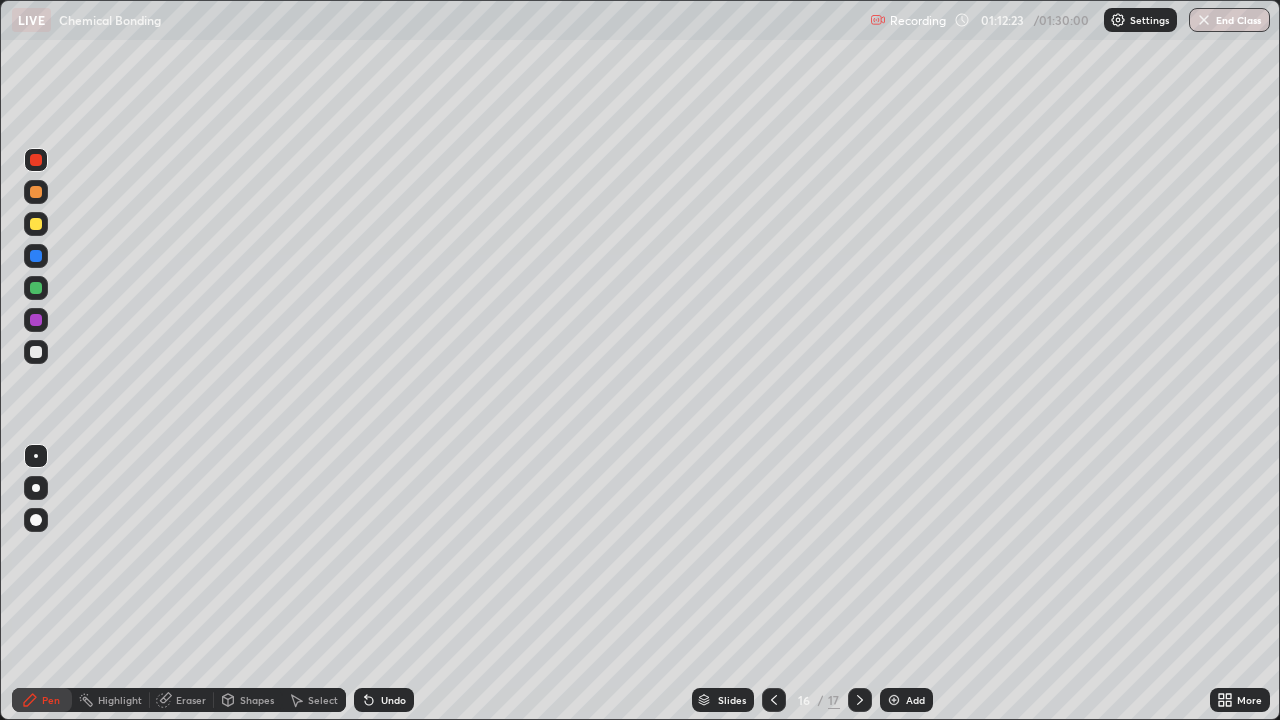 click 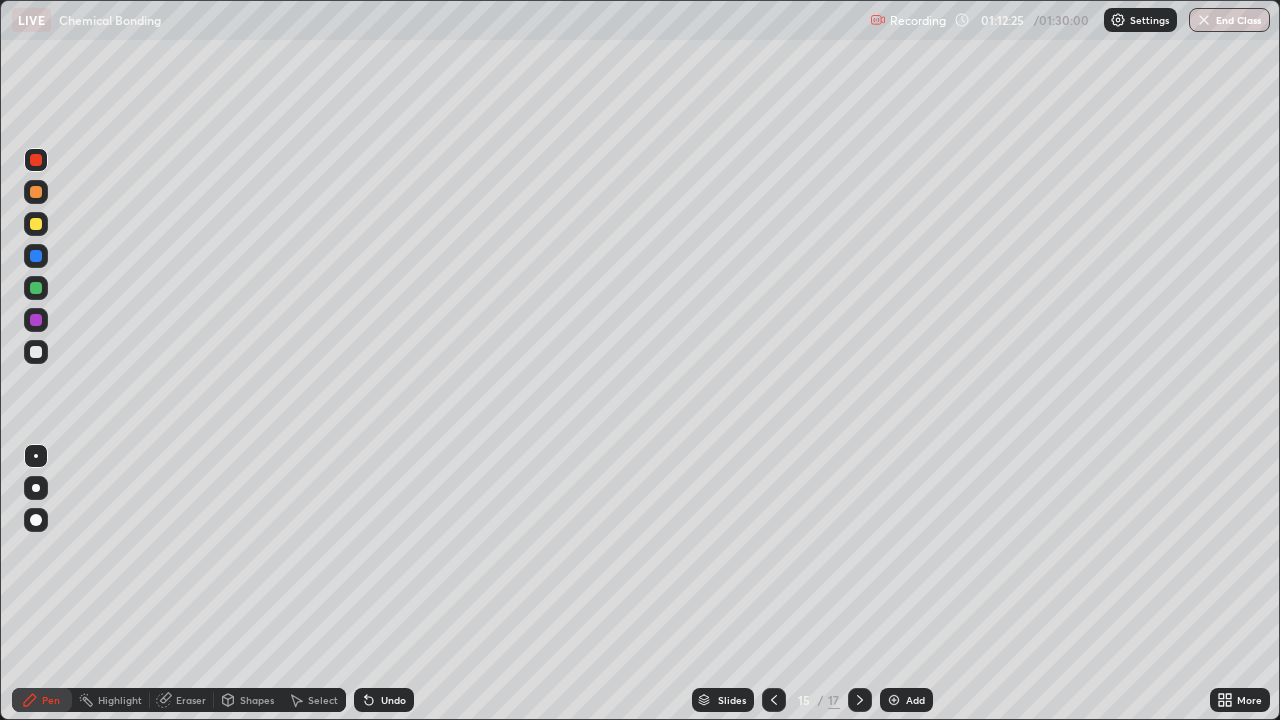 click 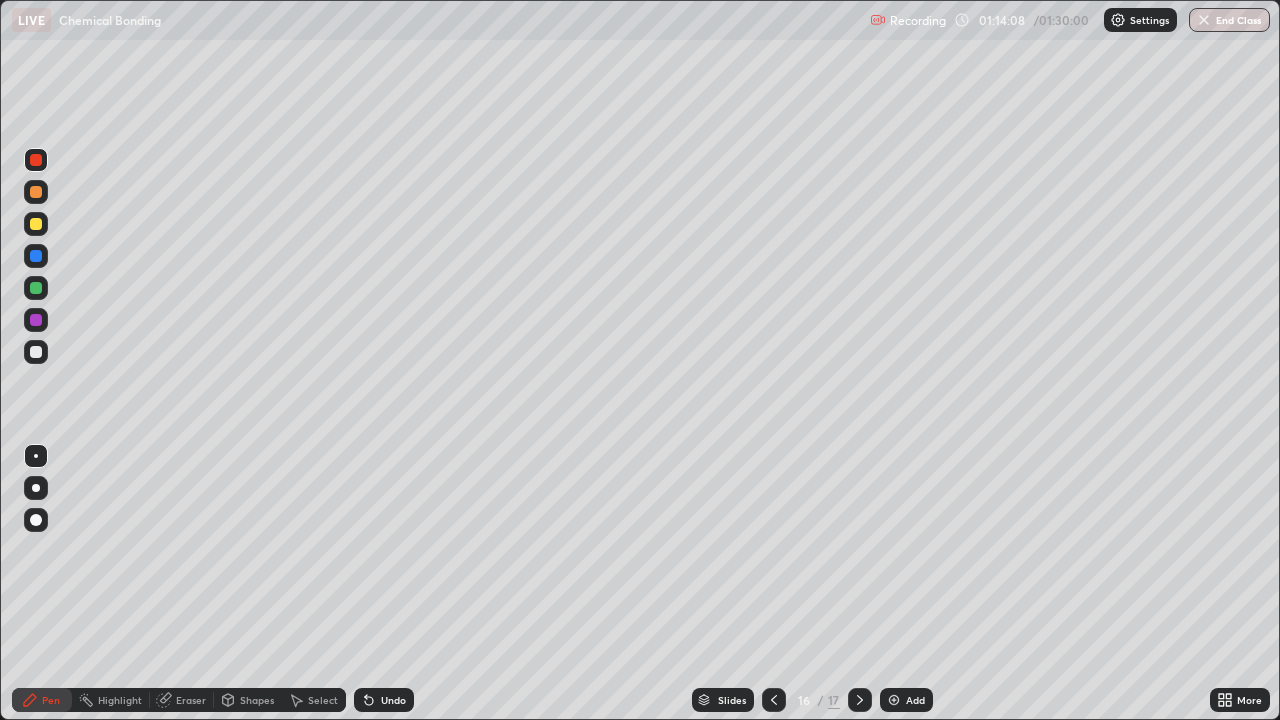 click 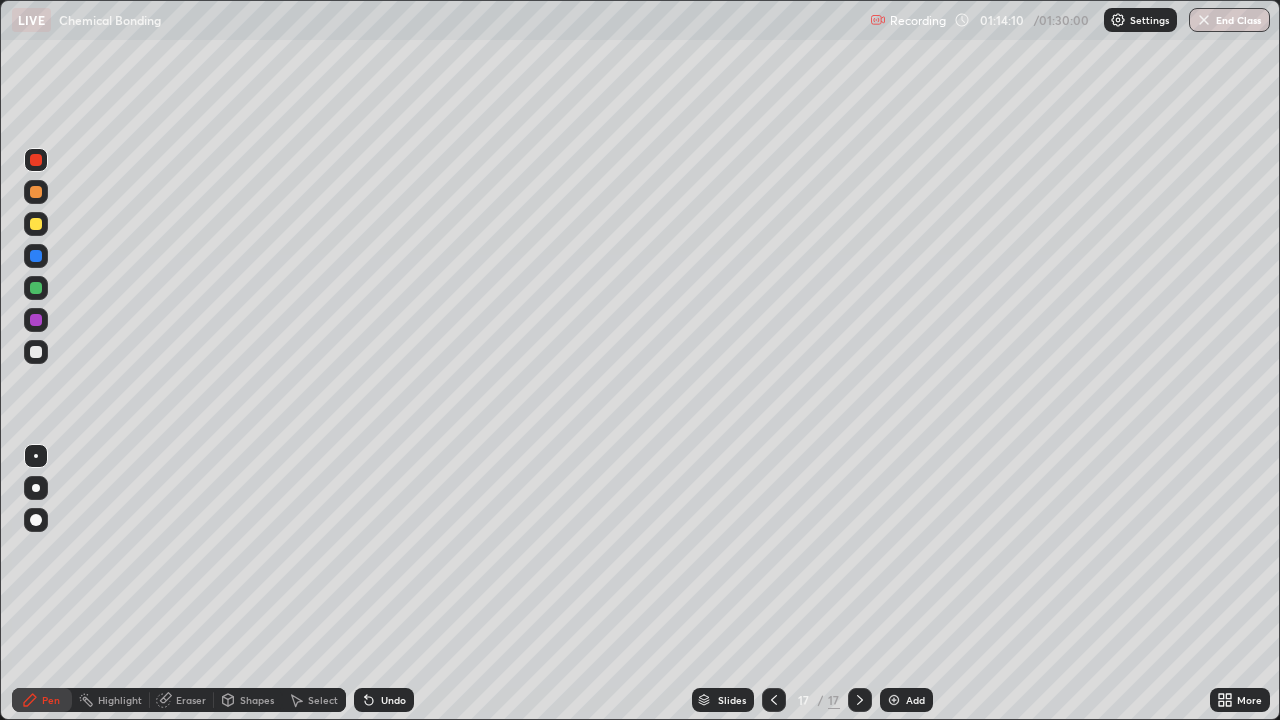 click 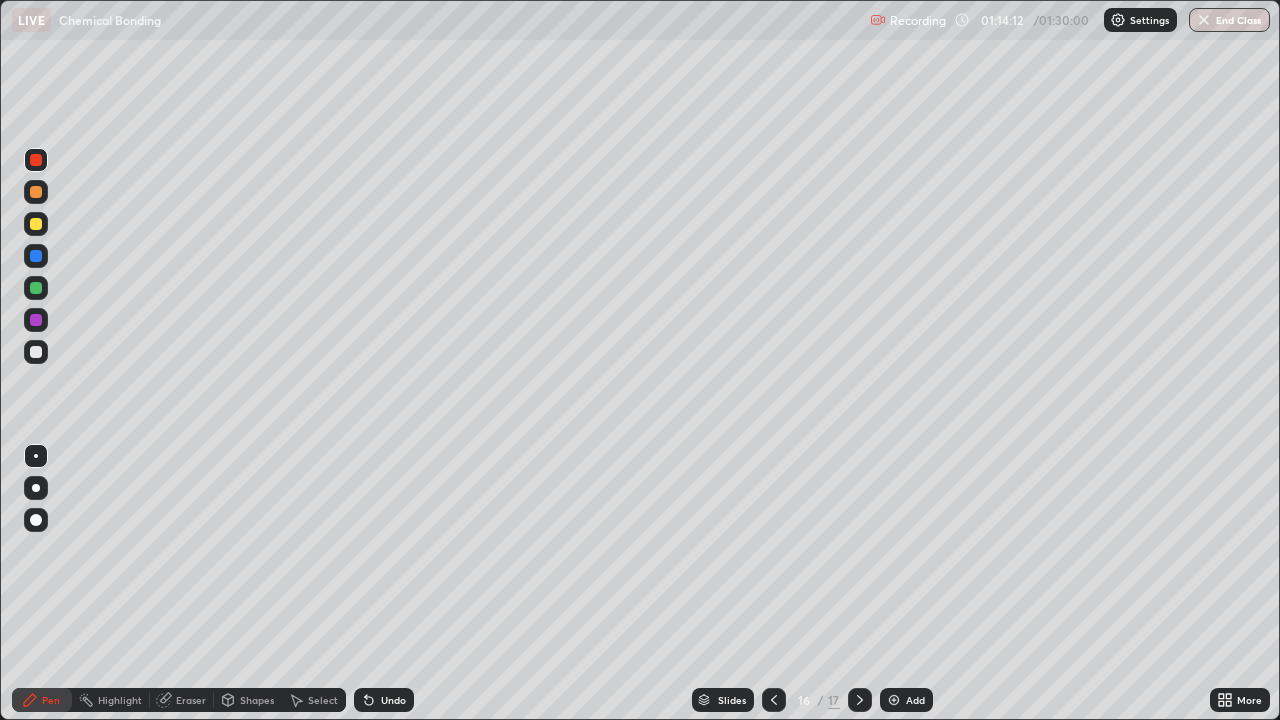 click 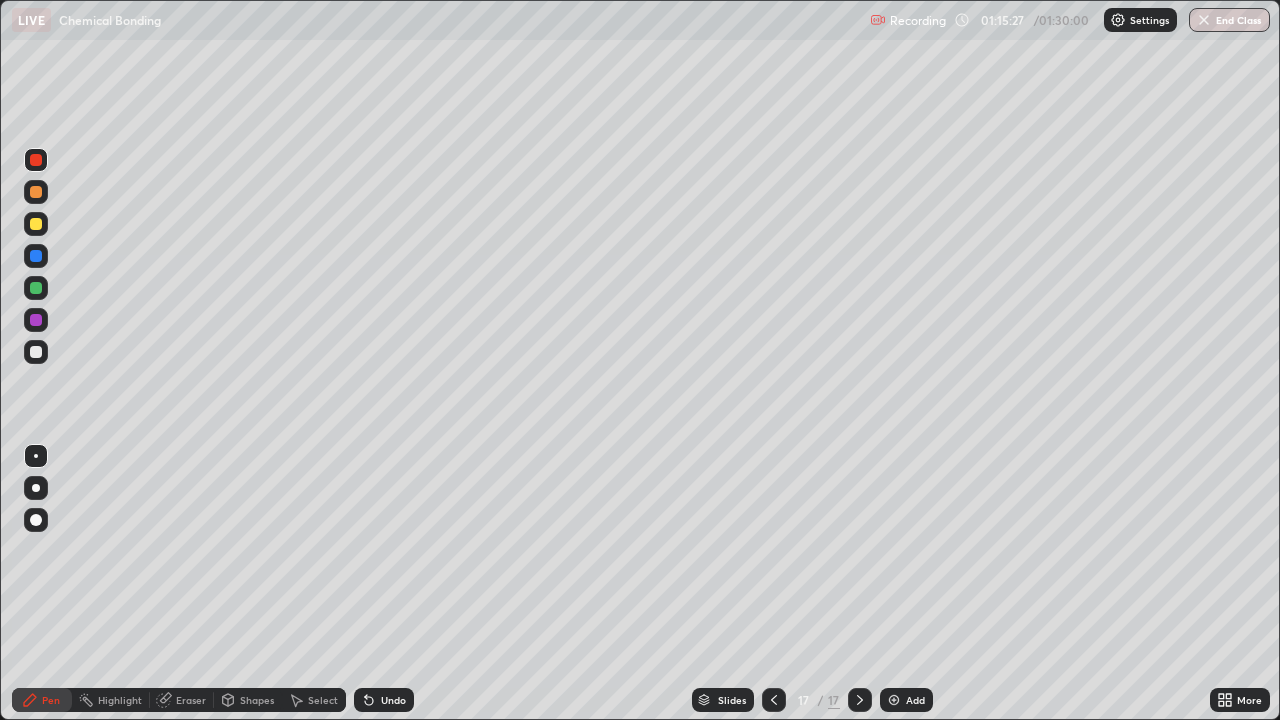 click at bounding box center [36, 320] 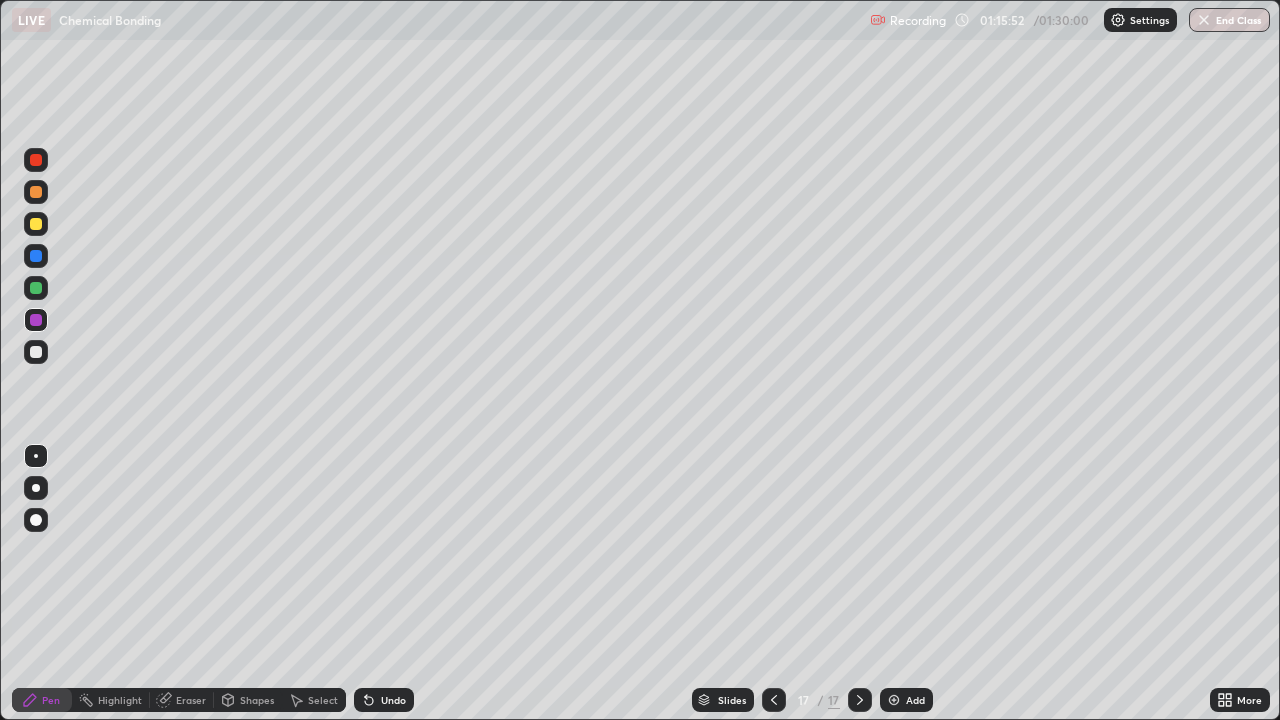 click at bounding box center [36, 288] 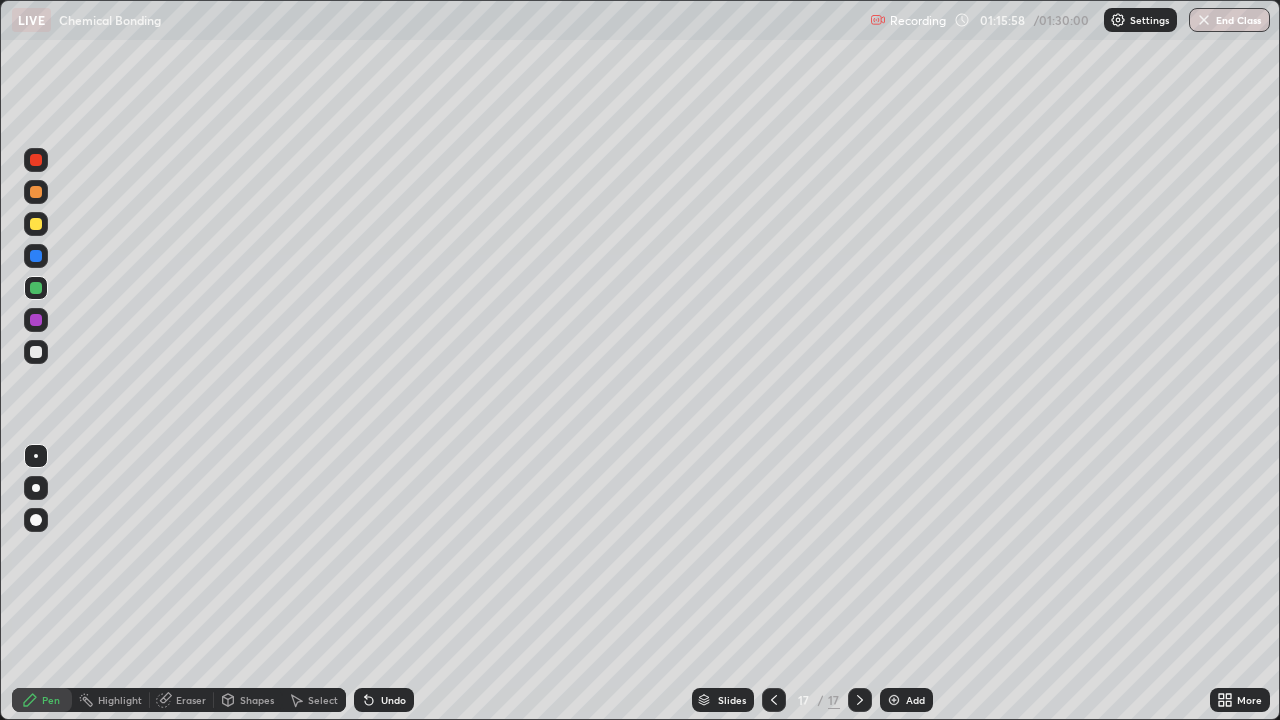 click on "Eraser" at bounding box center (191, 700) 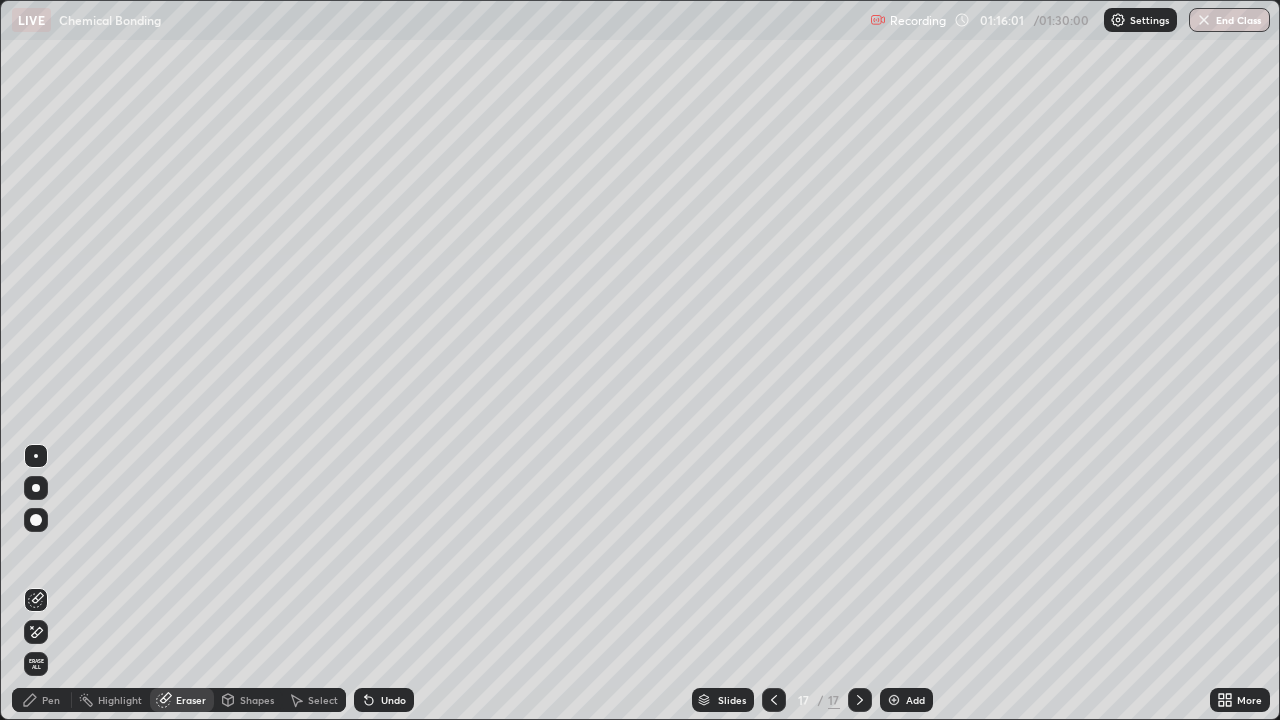 click on "Add" at bounding box center (906, 700) 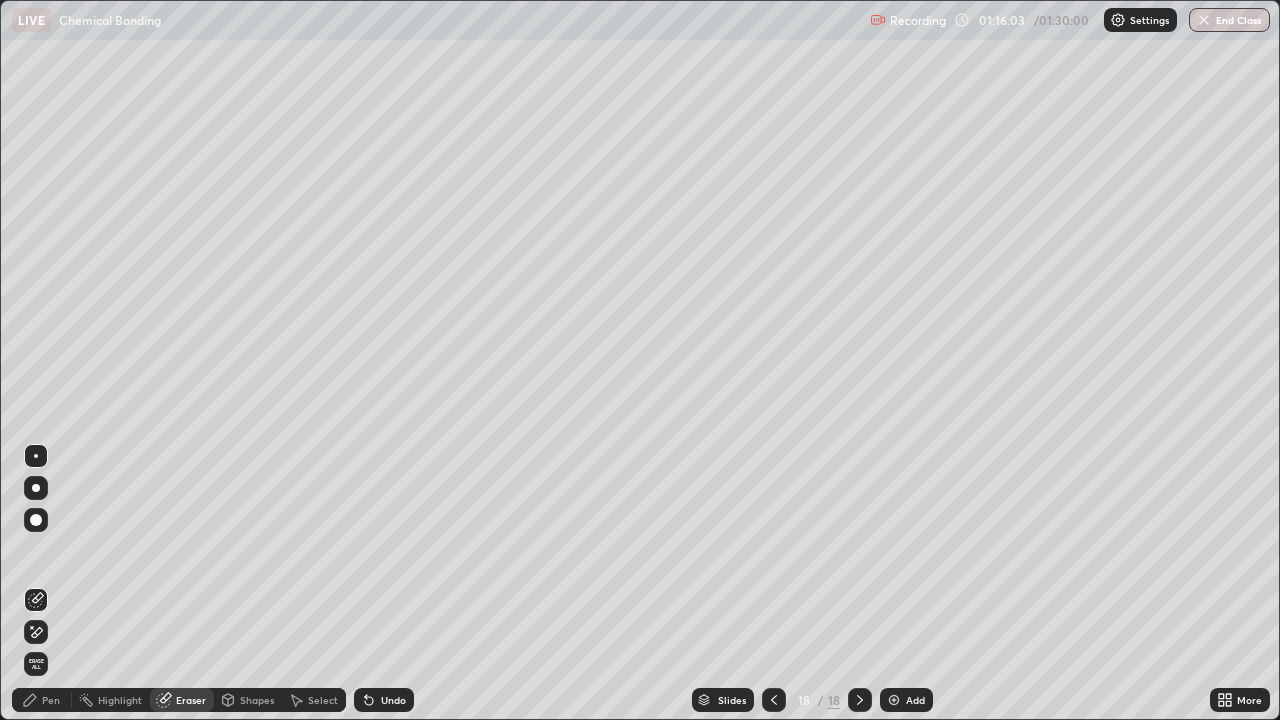 click on "Pen" at bounding box center [42, 700] 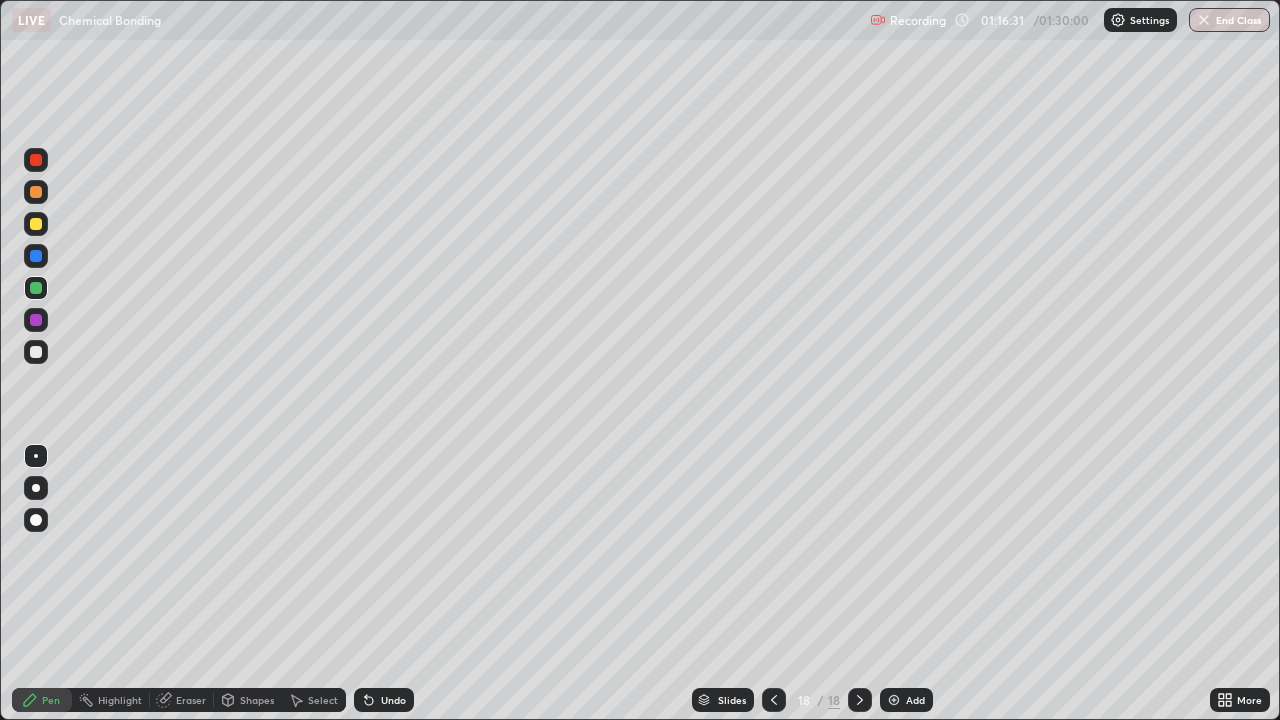 click 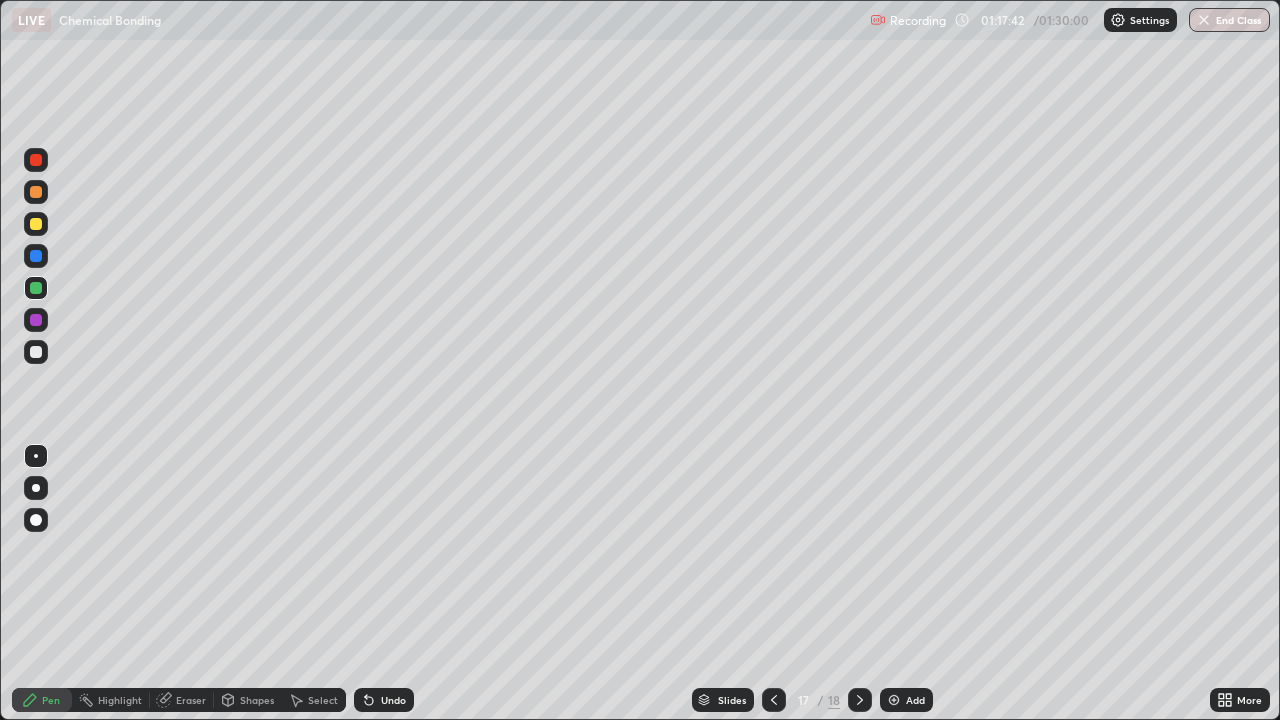 click at bounding box center (860, 700) 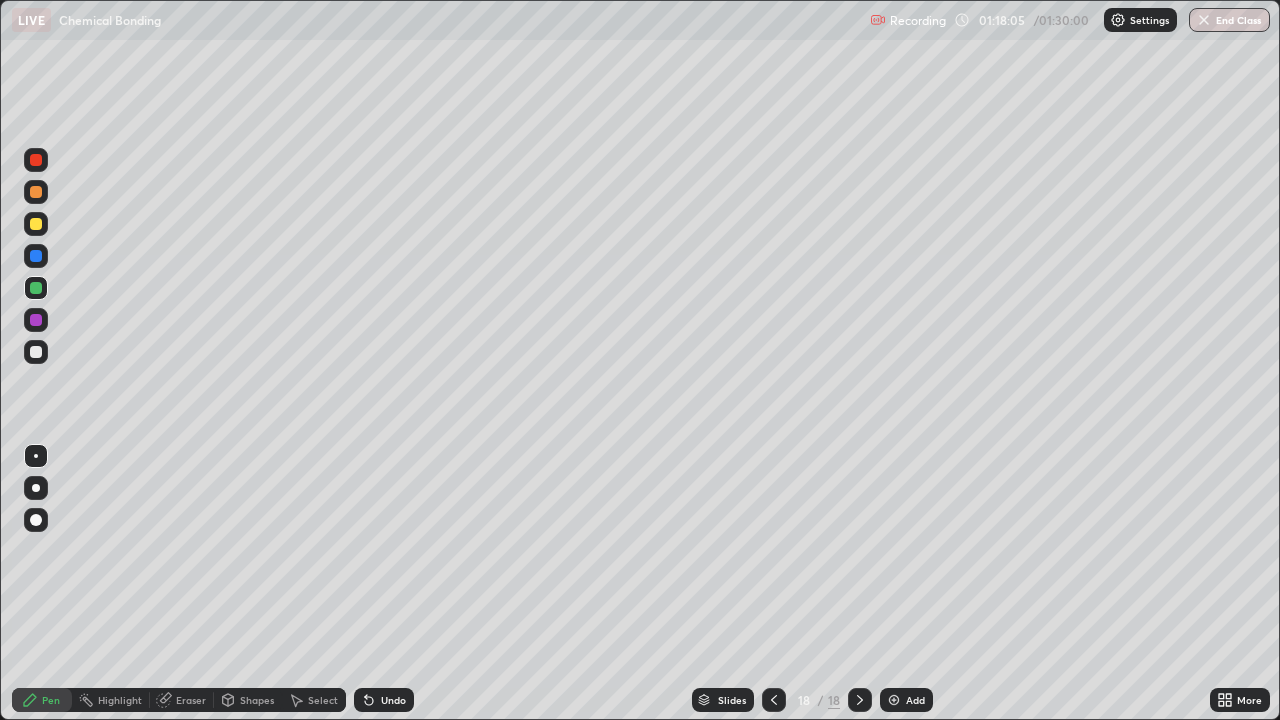 click 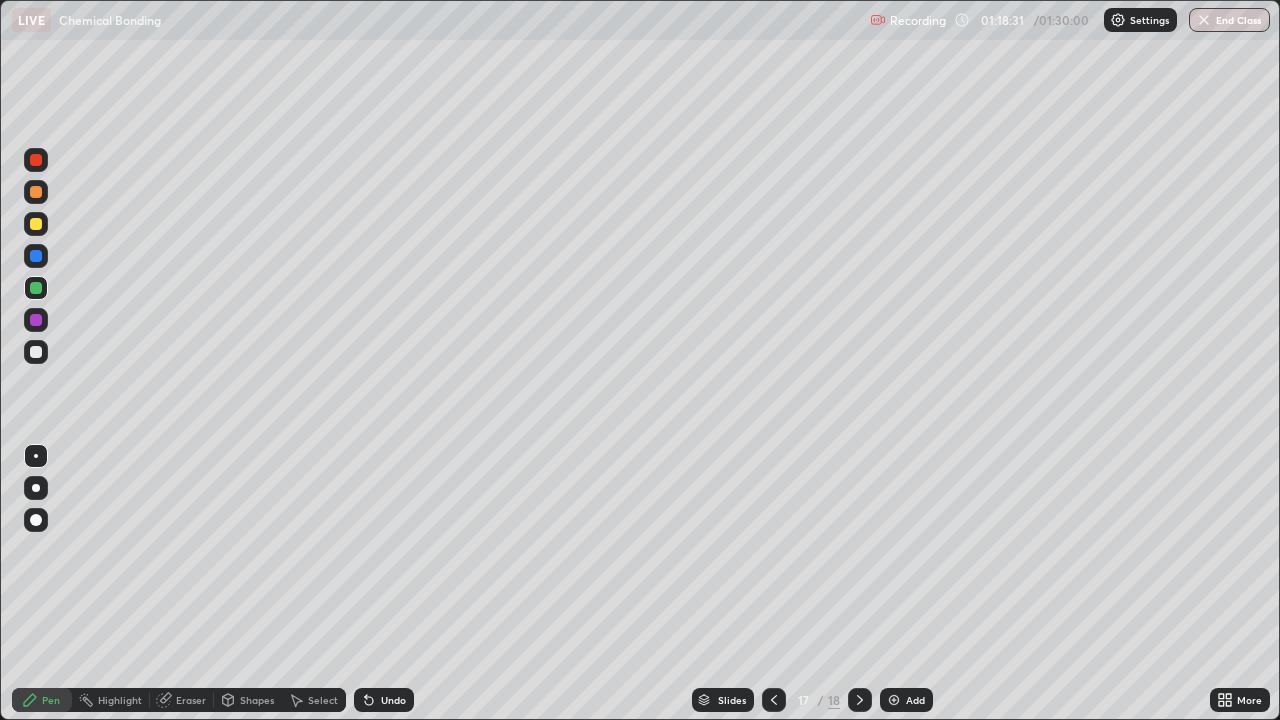 click 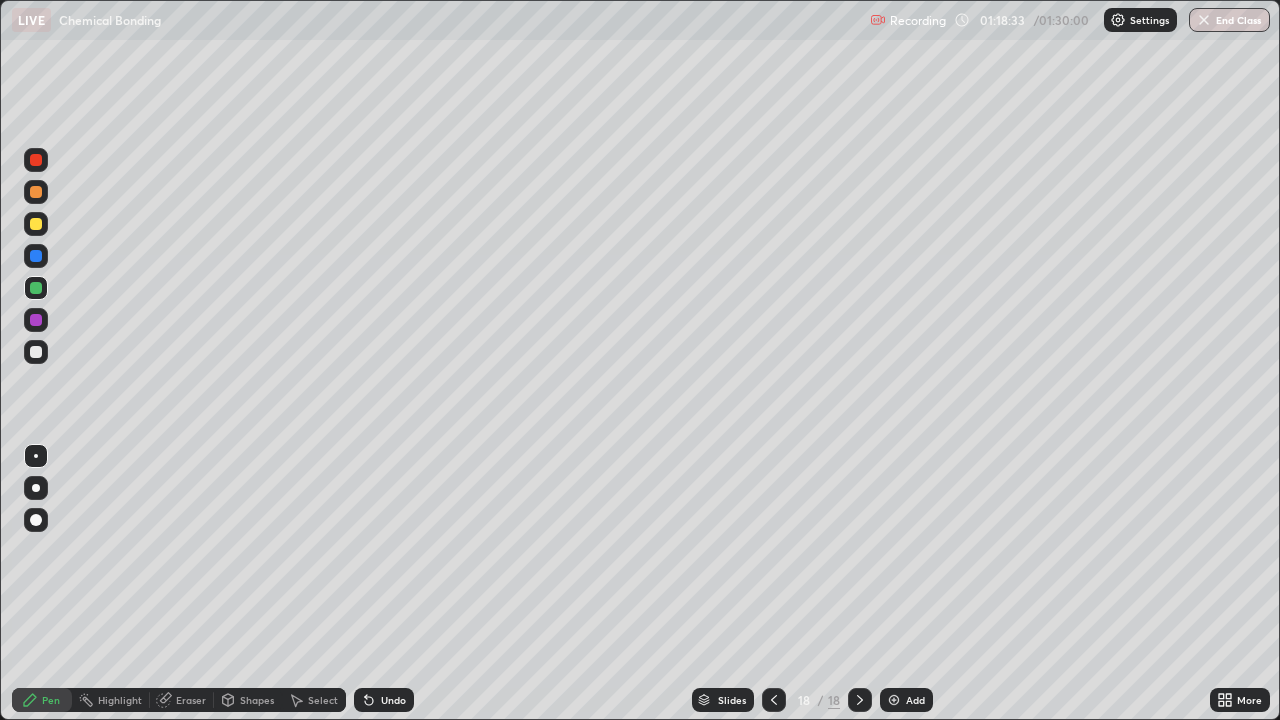 click at bounding box center (36, 256) 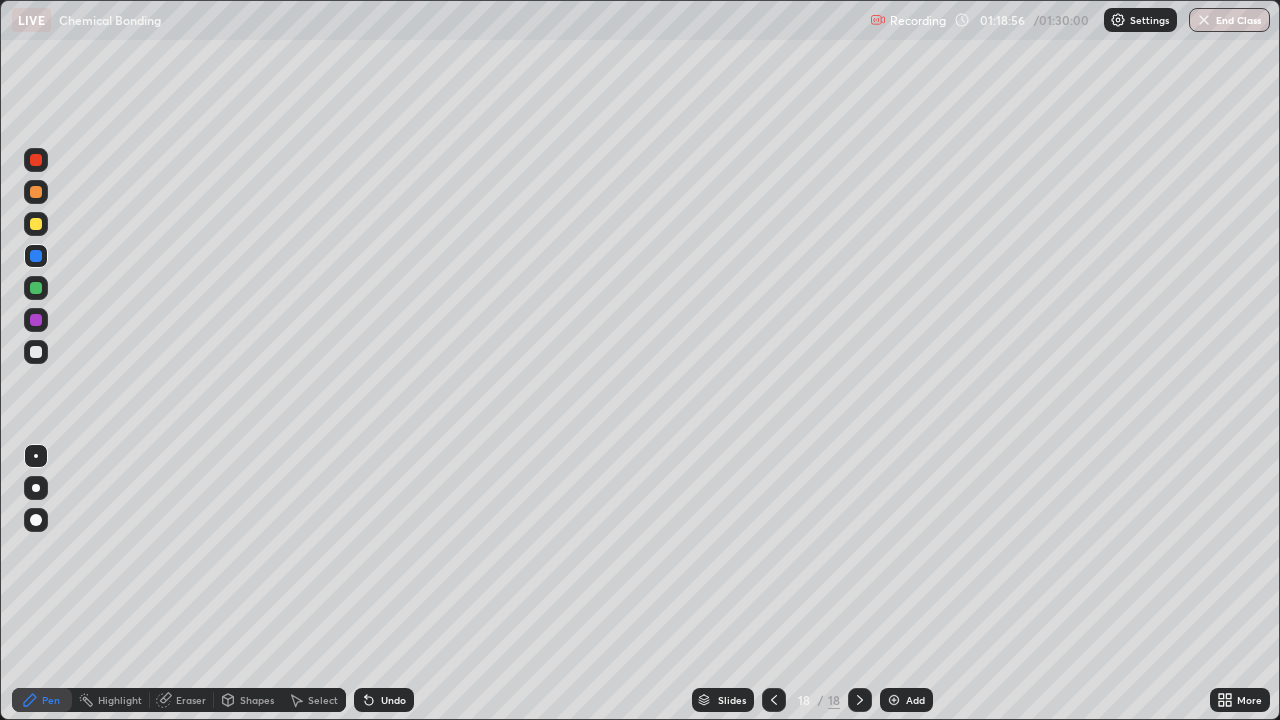 click at bounding box center [36, 288] 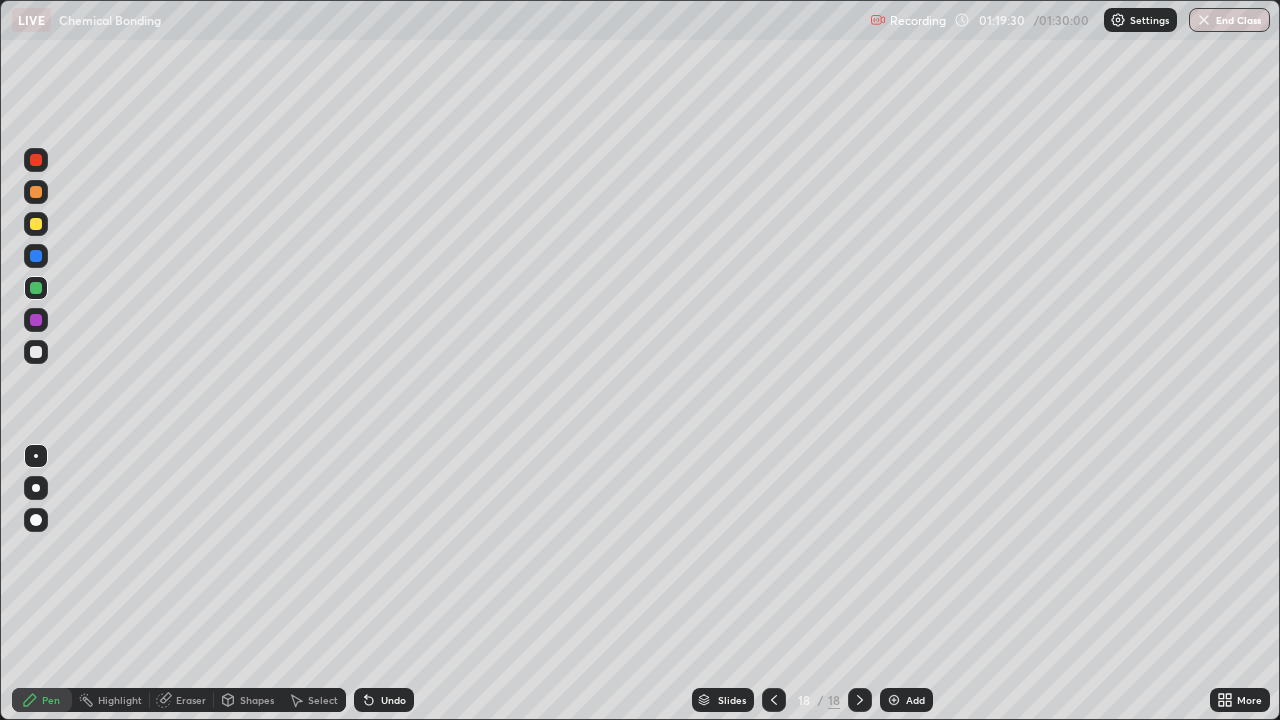 click at bounding box center [36, 320] 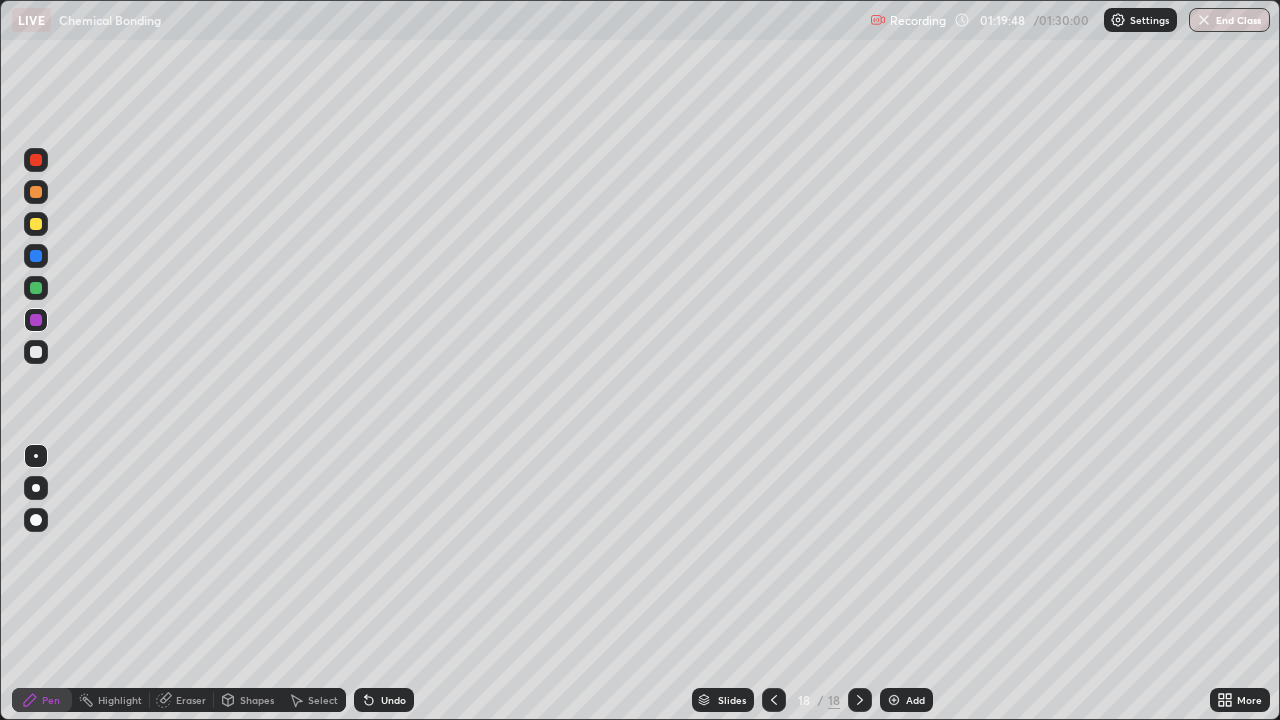 click at bounding box center [36, 256] 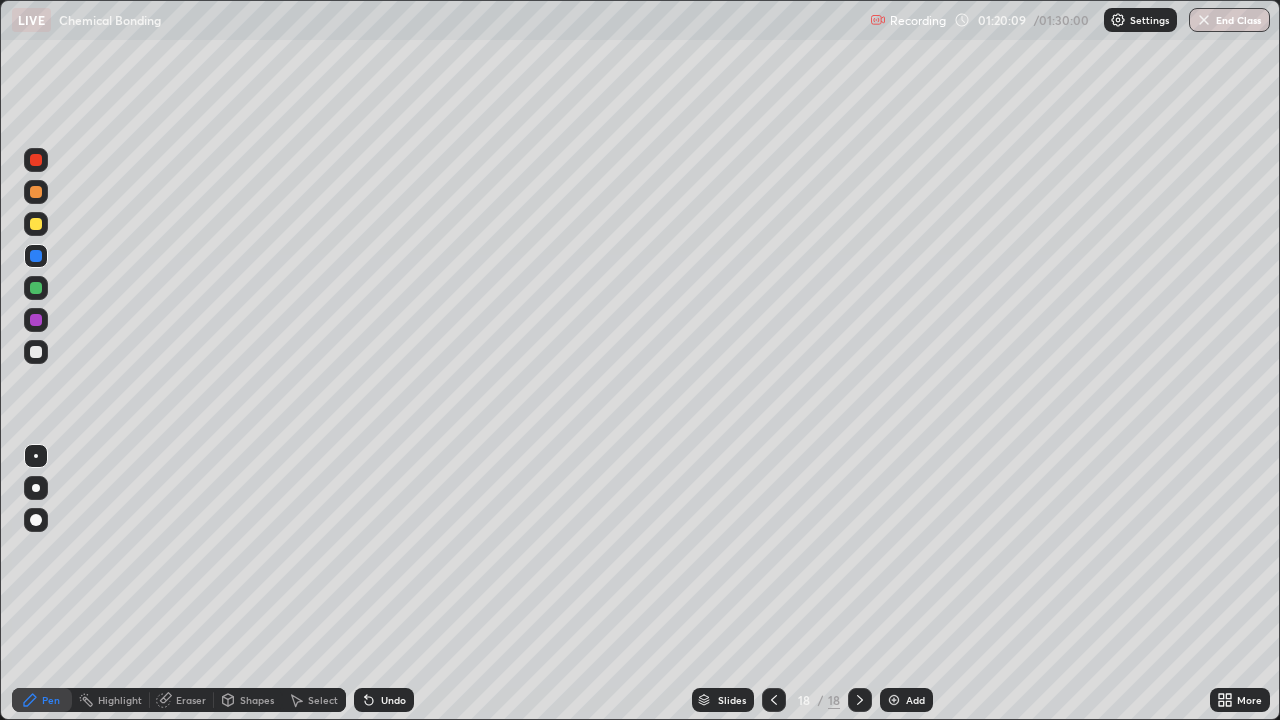 click at bounding box center [36, 224] 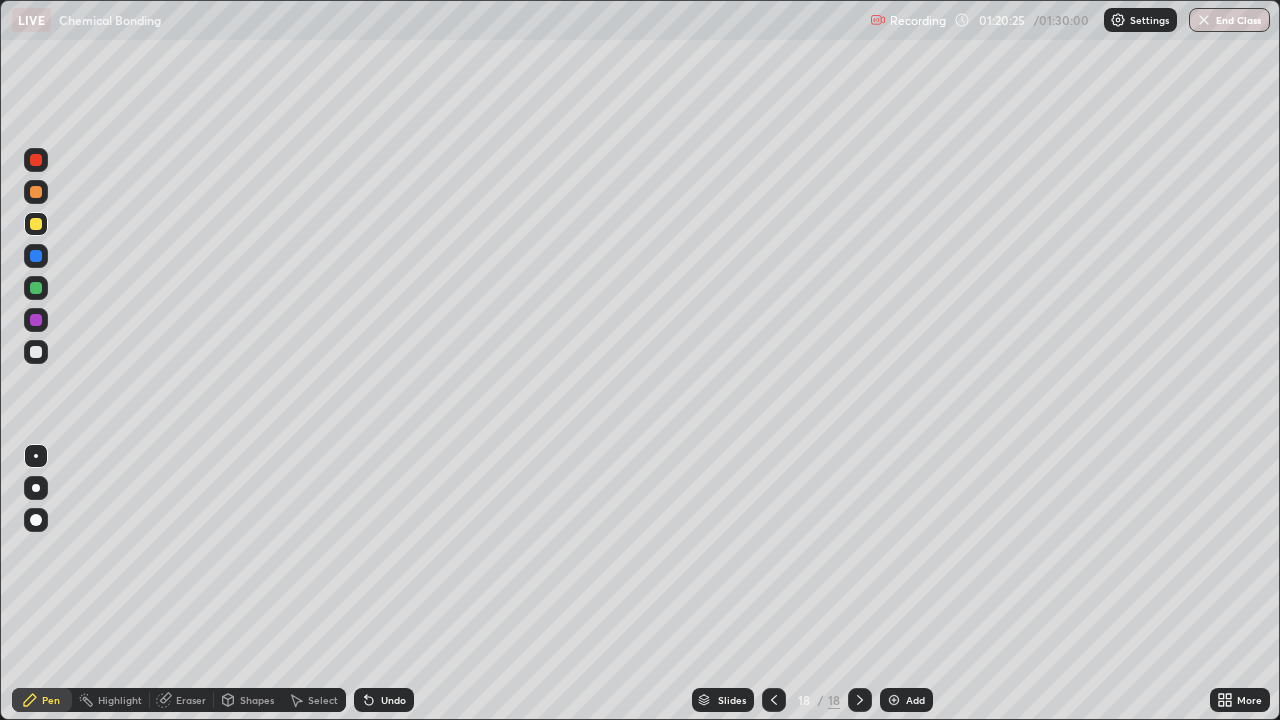 click on "Add" at bounding box center (906, 700) 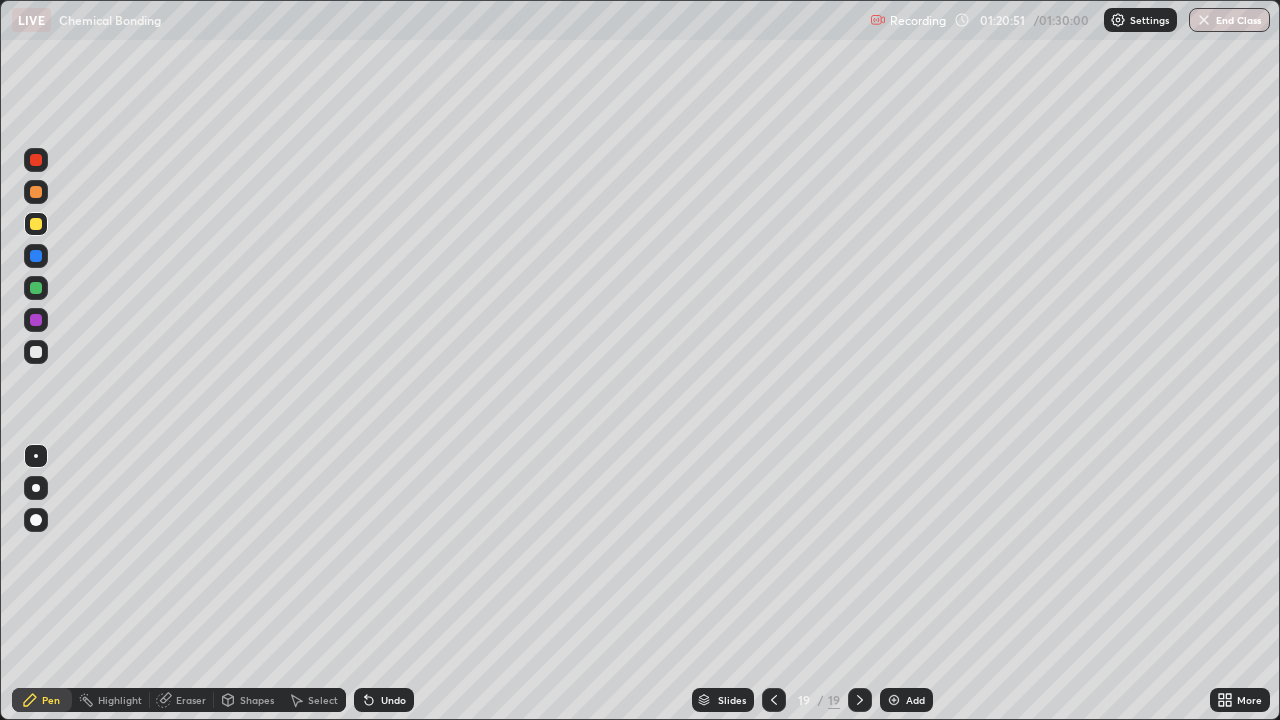 click at bounding box center (36, 192) 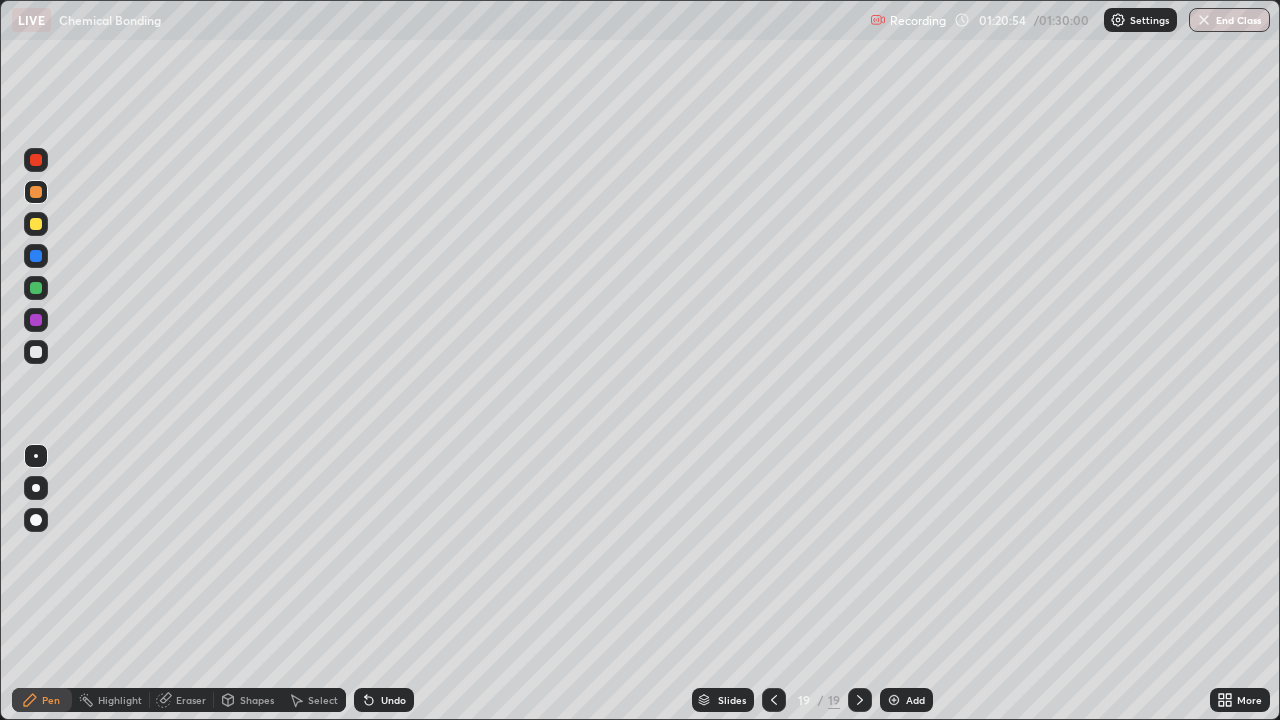 click 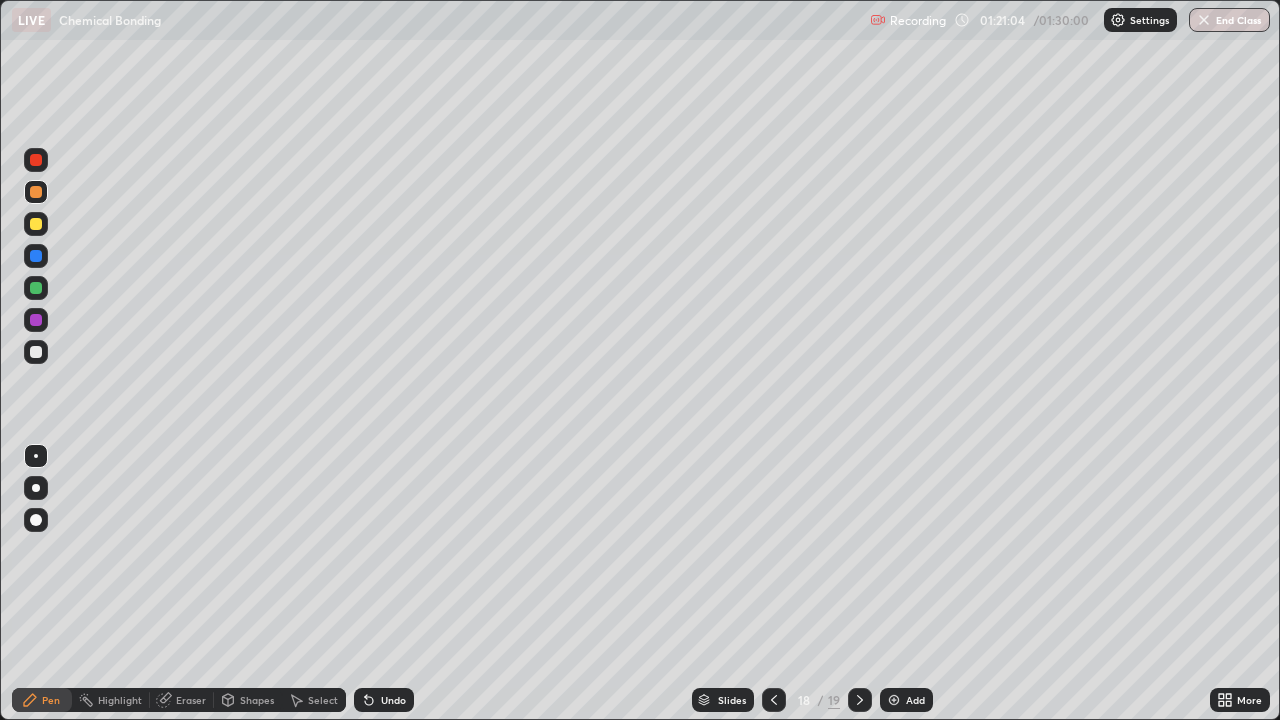 click 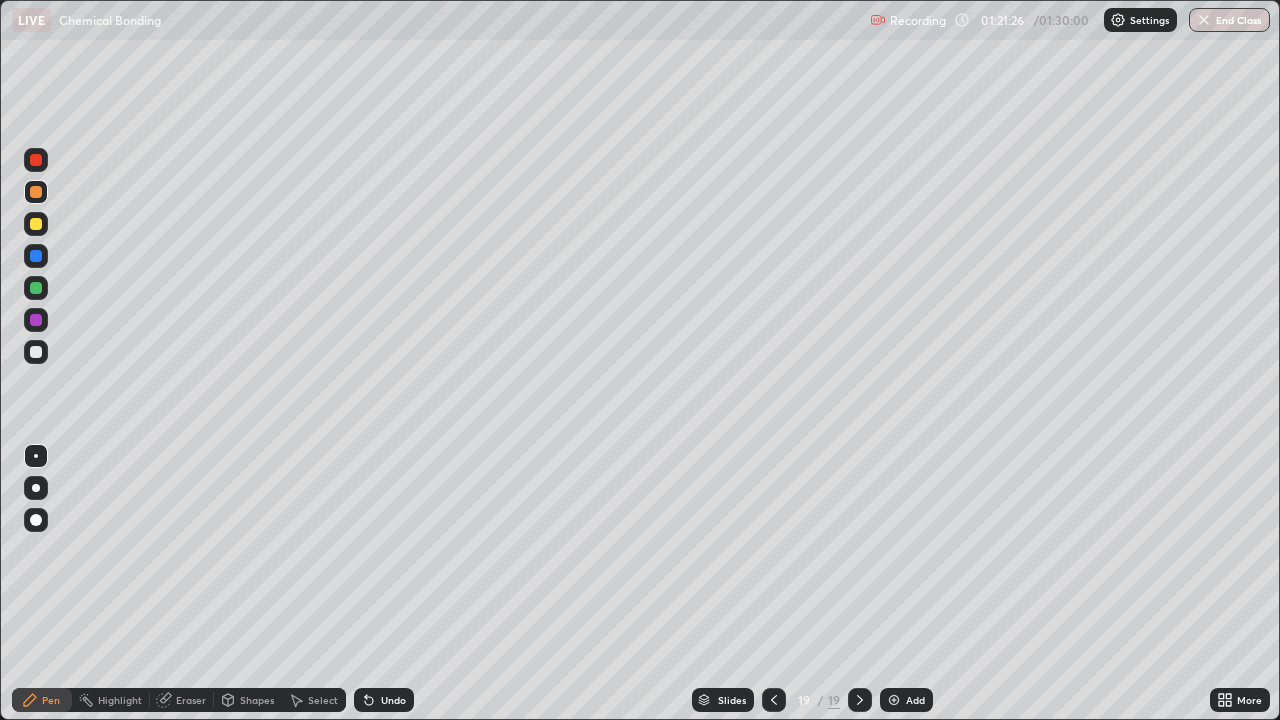 click at bounding box center [36, 256] 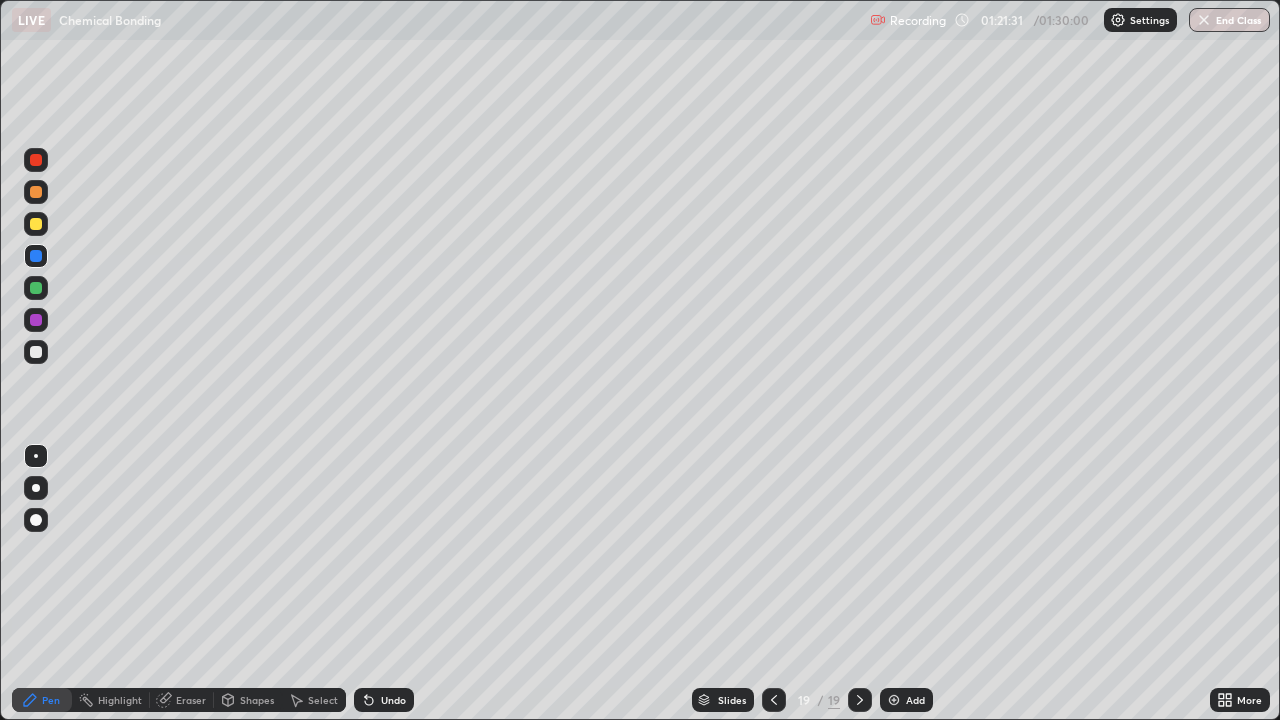 click 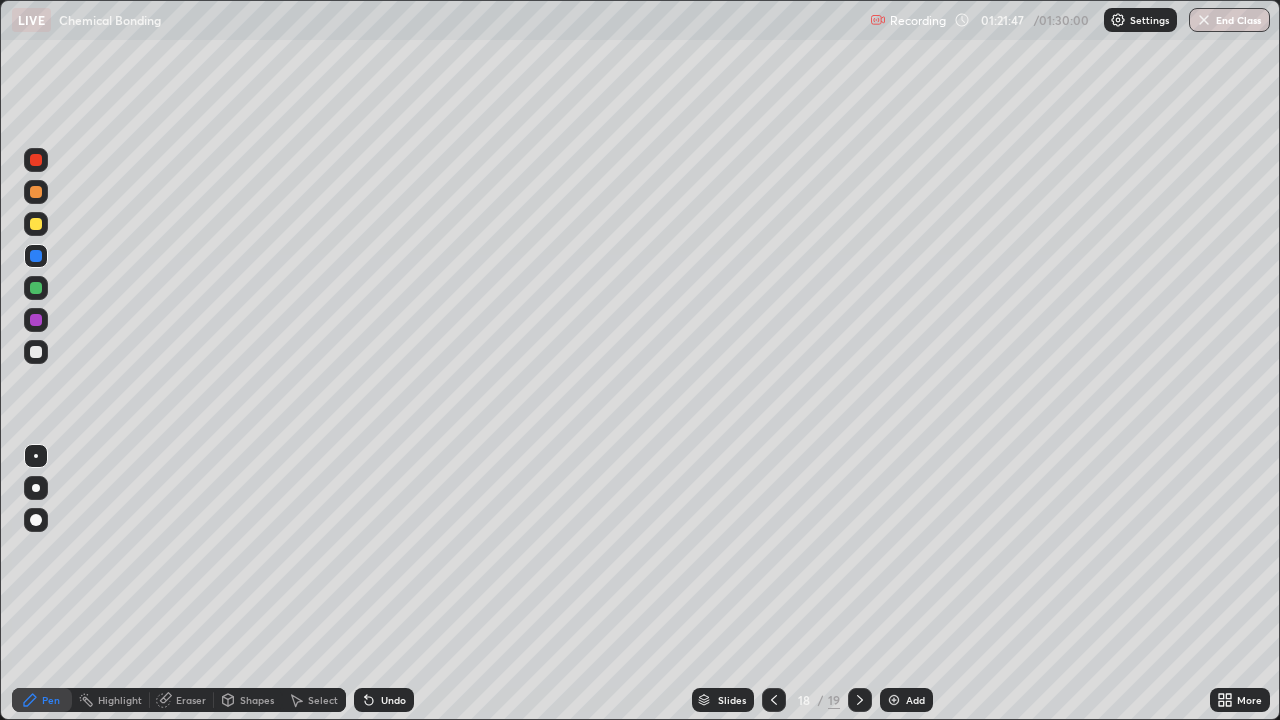 click 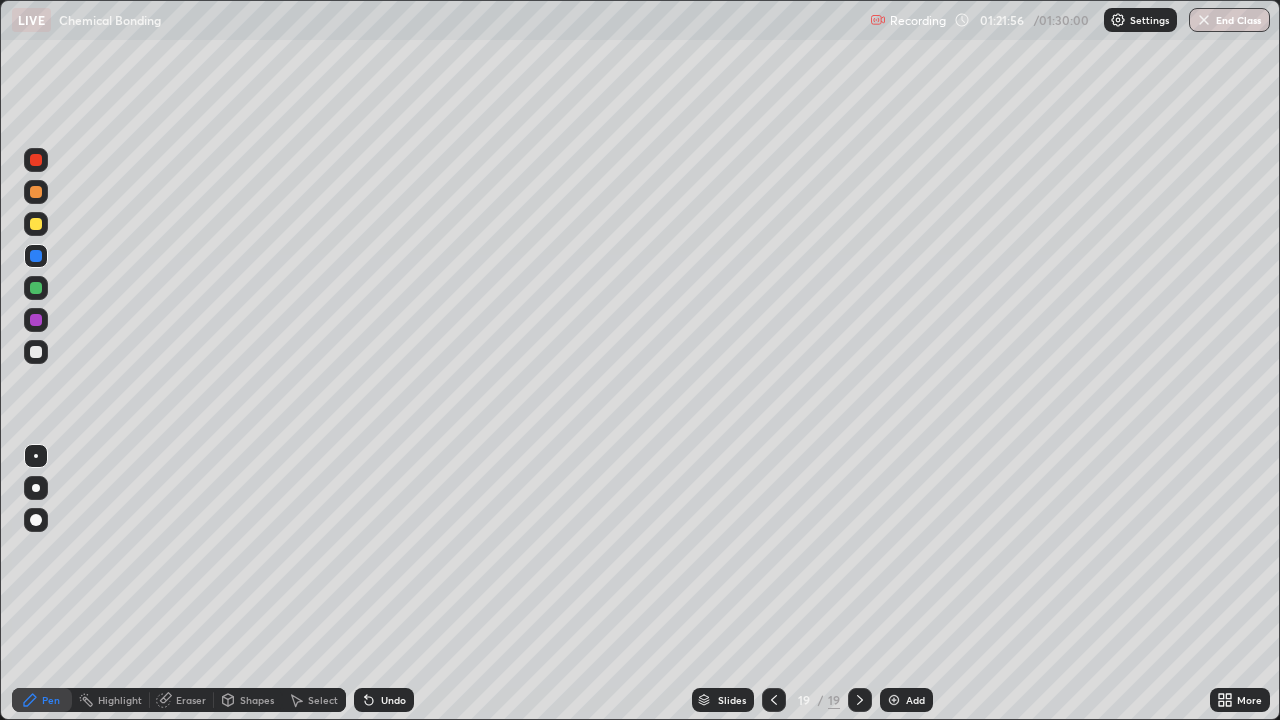 click 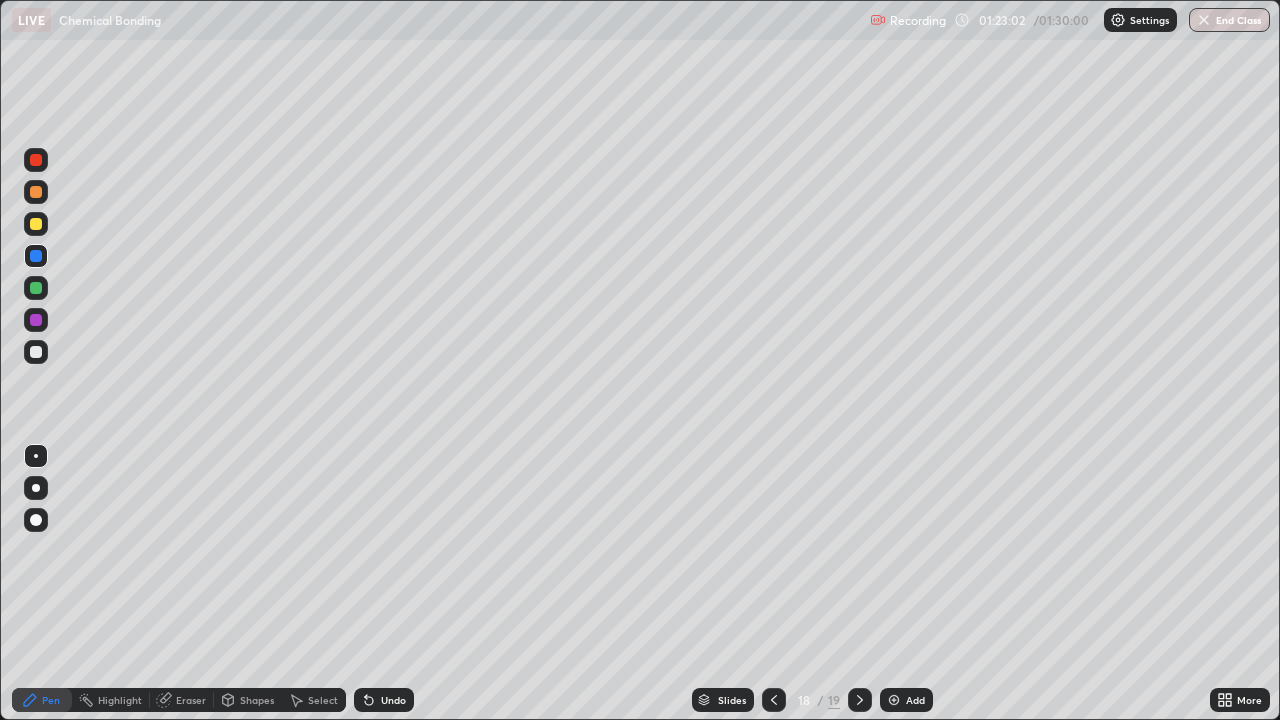 click 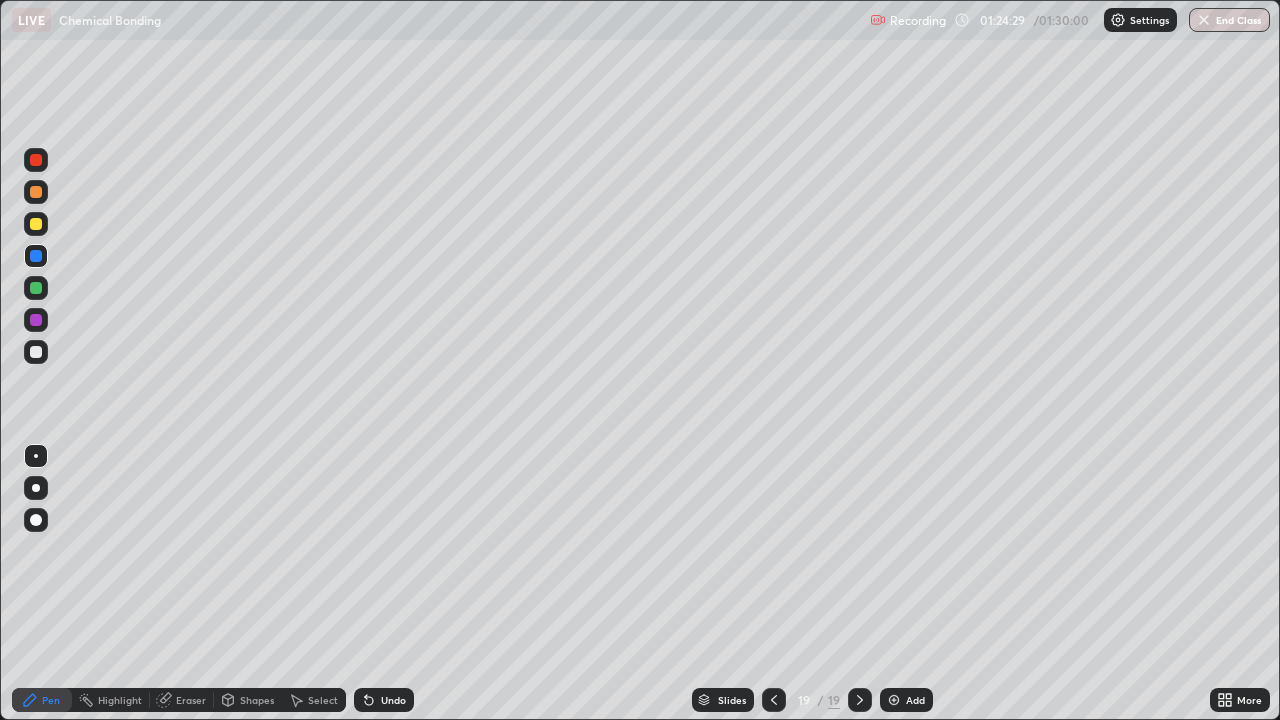 click on "End Class" at bounding box center (1229, 20) 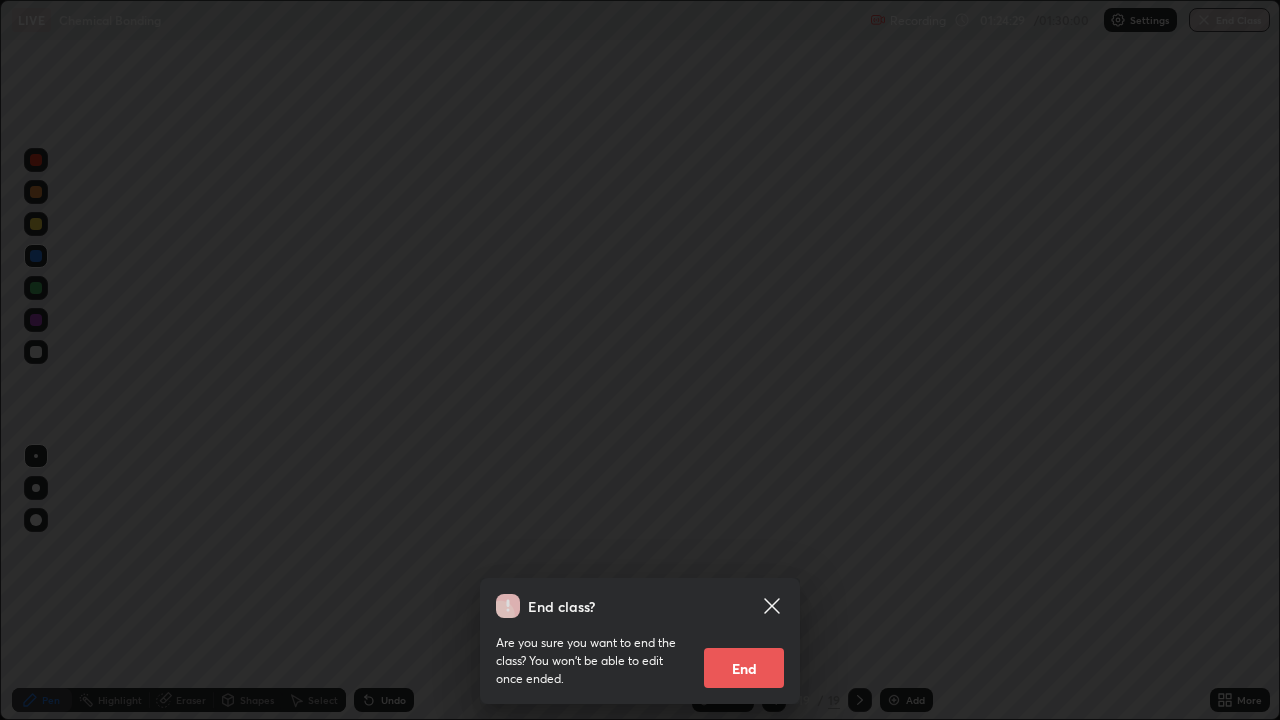 click on "End" at bounding box center (744, 668) 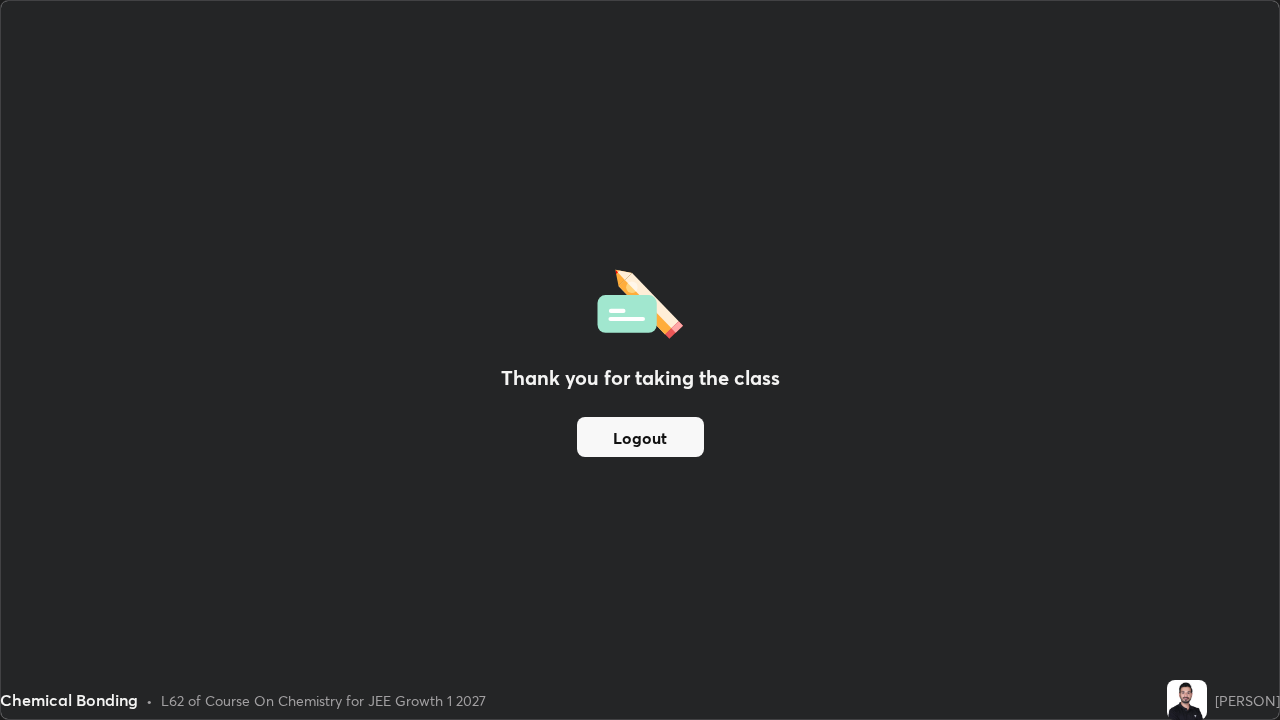 click on "Thank you for taking the class Logout" at bounding box center [640, 360] 